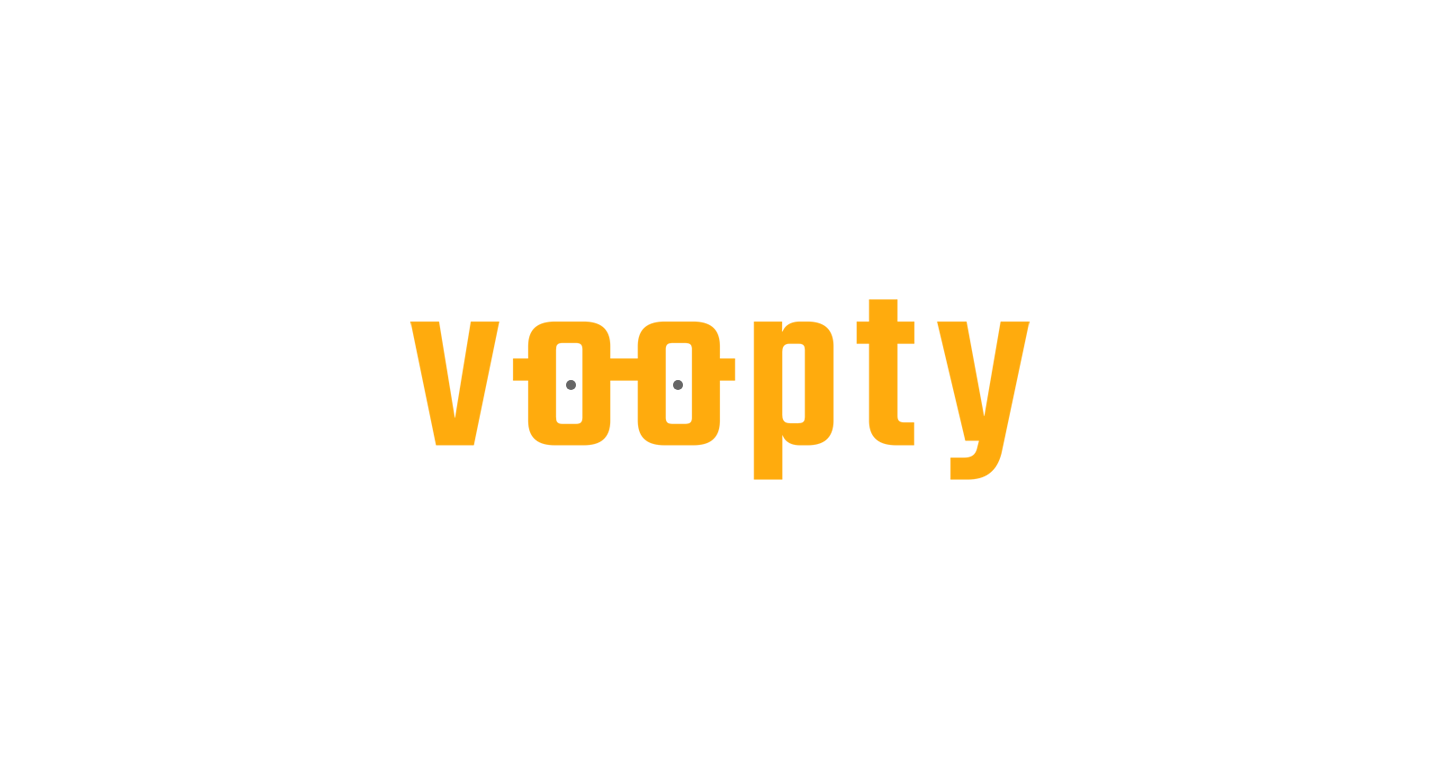 scroll, scrollTop: 0, scrollLeft: 0, axis: both 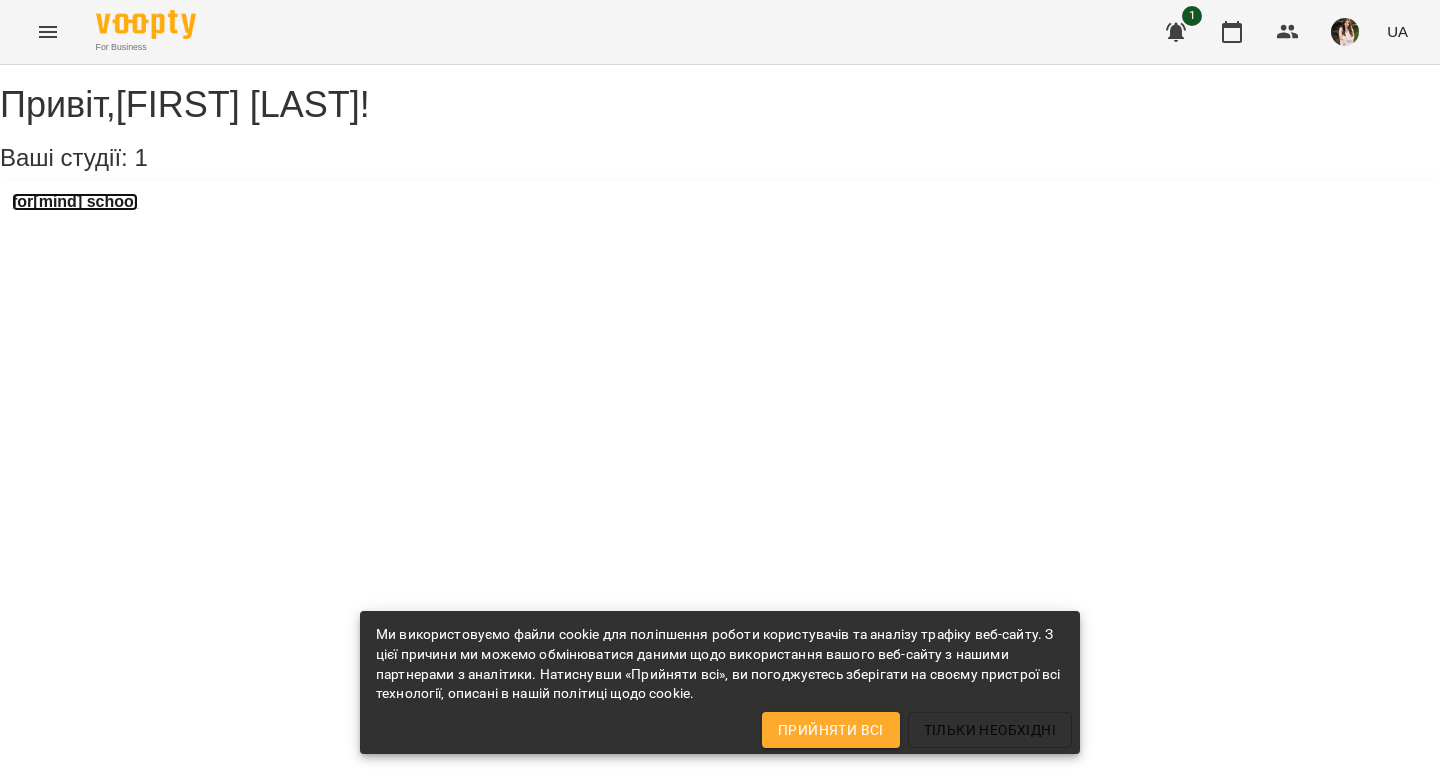 click on "for[mind] school" at bounding box center [75, 202] 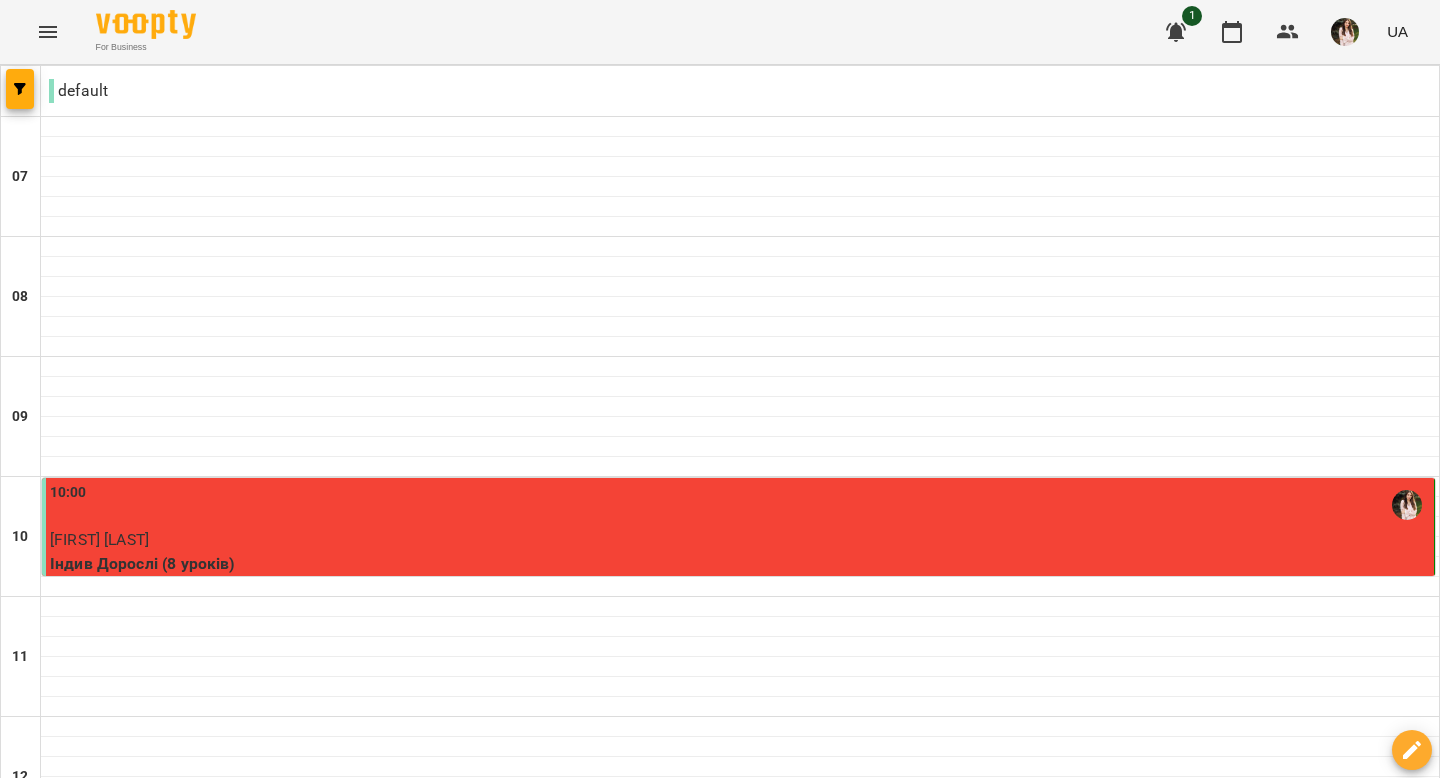 click on "пн" at bounding box center (41, 2063) 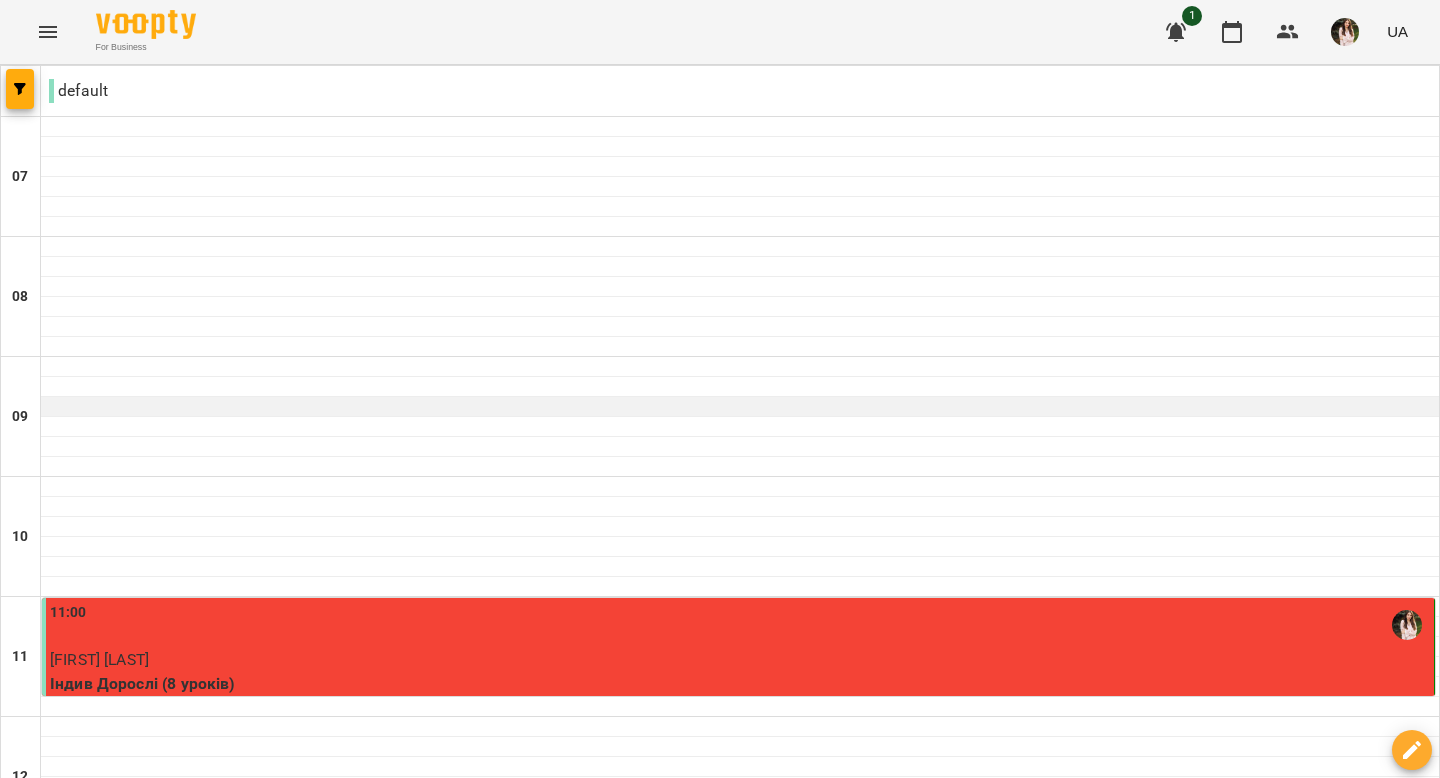 scroll, scrollTop: 1358, scrollLeft: 0, axis: vertical 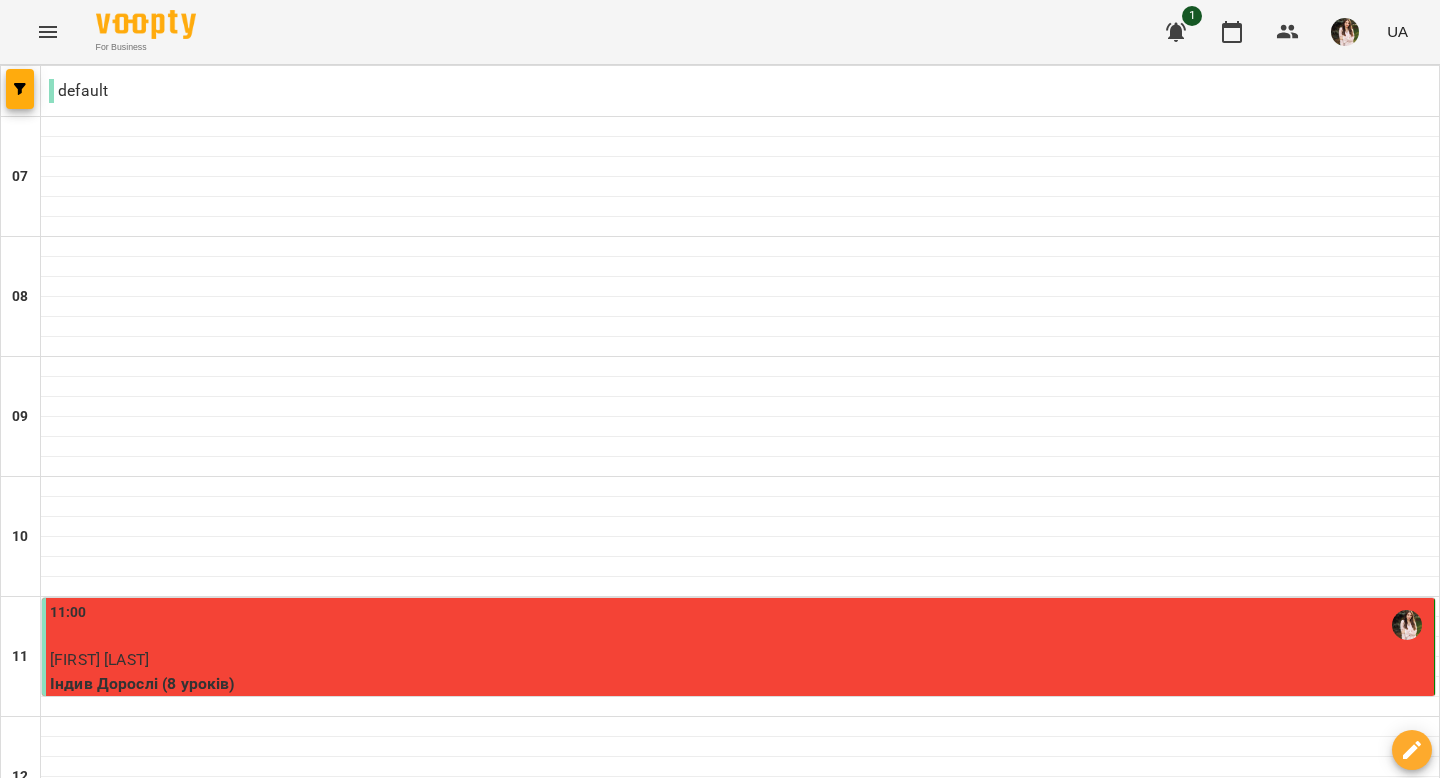 click on "вт 05 серп" at bounding box center [414, 2069] 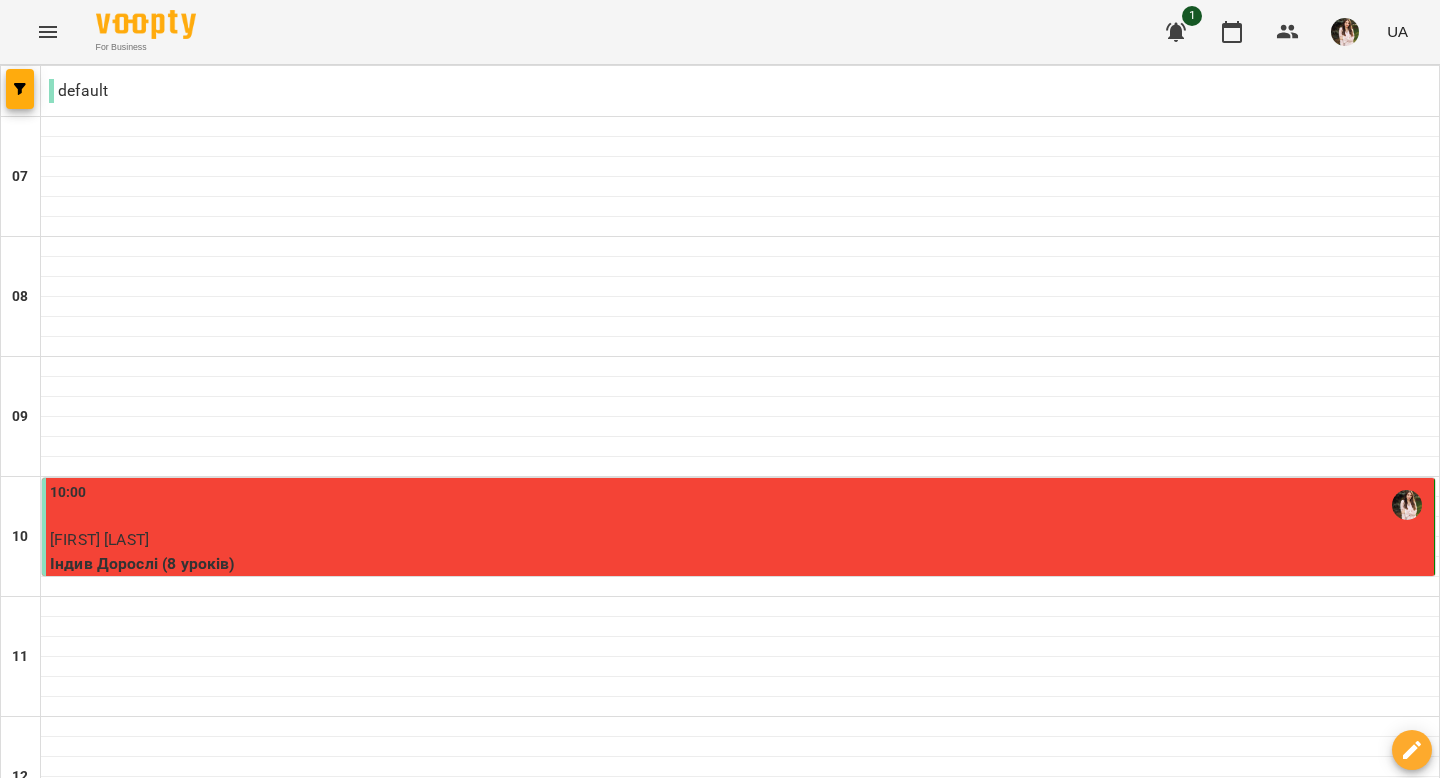 scroll, scrollTop: 708, scrollLeft: 0, axis: vertical 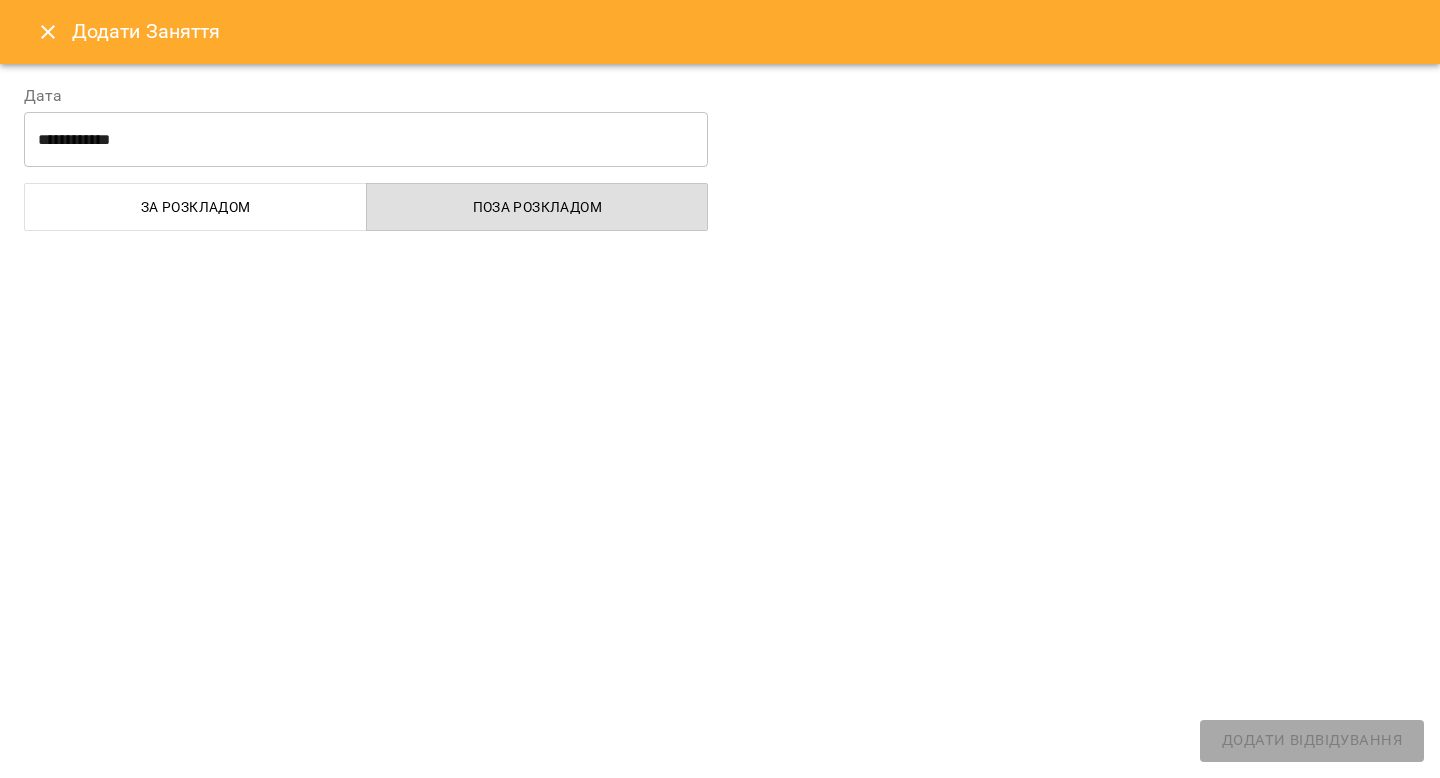 select on "**********" 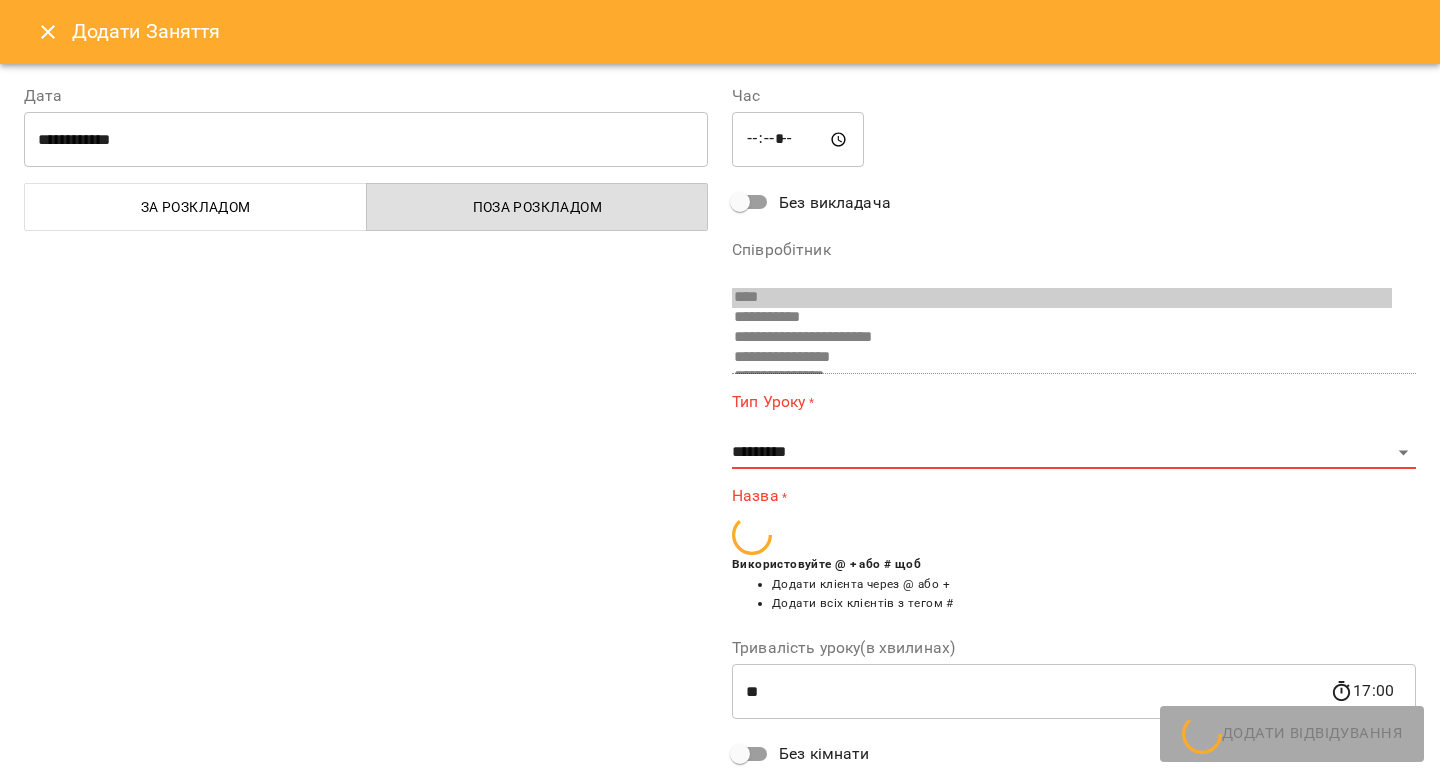 click on "**********" at bounding box center (1074, 429) 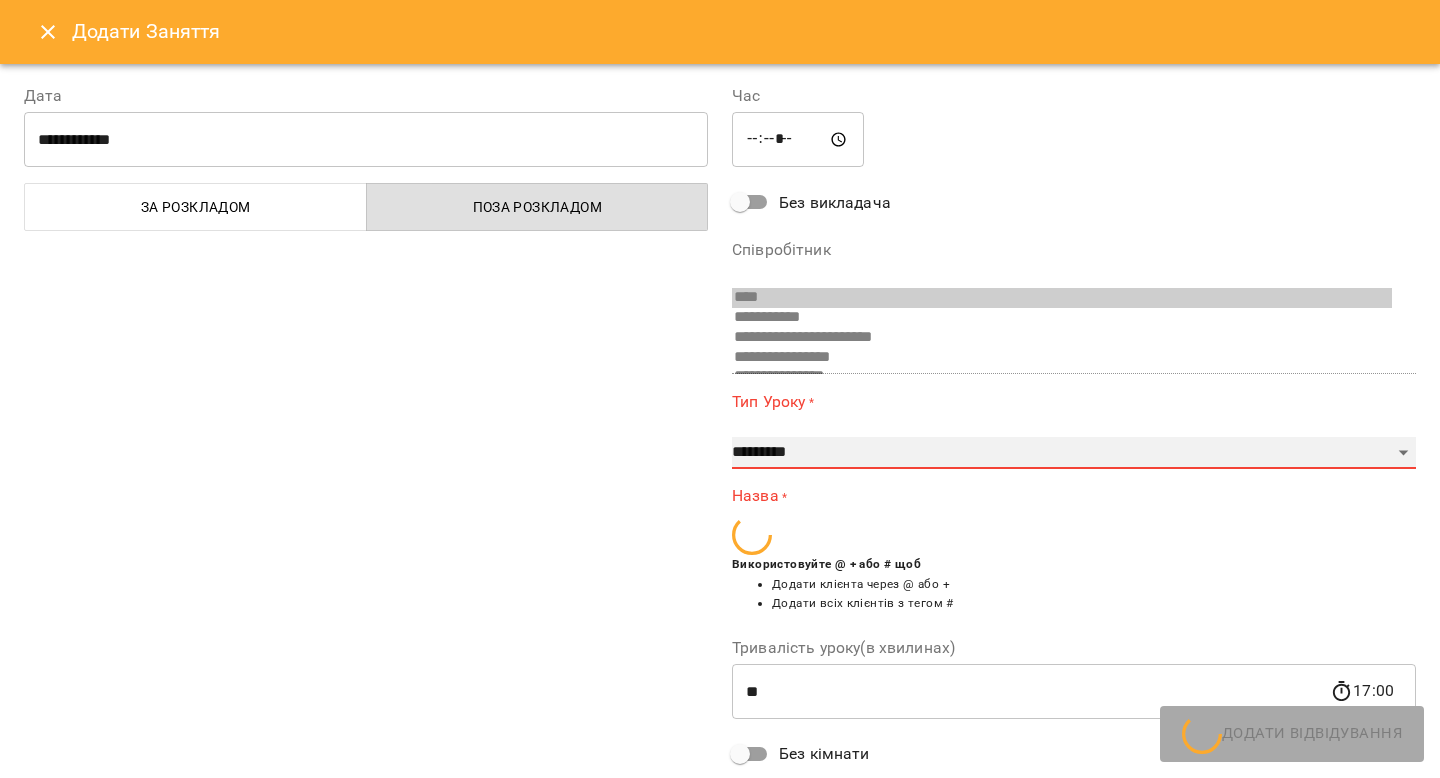 click on "**********" at bounding box center [1074, 453] 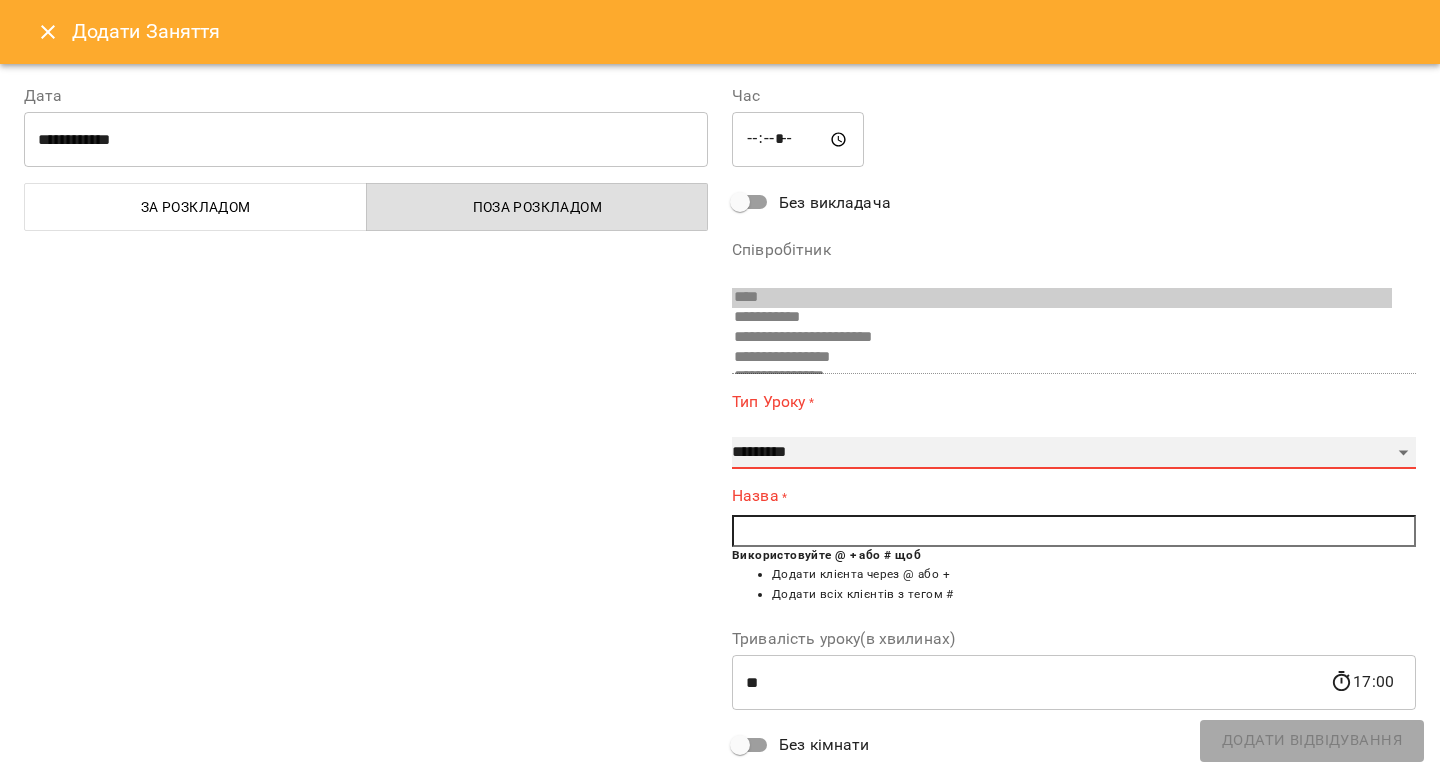 select on "**********" 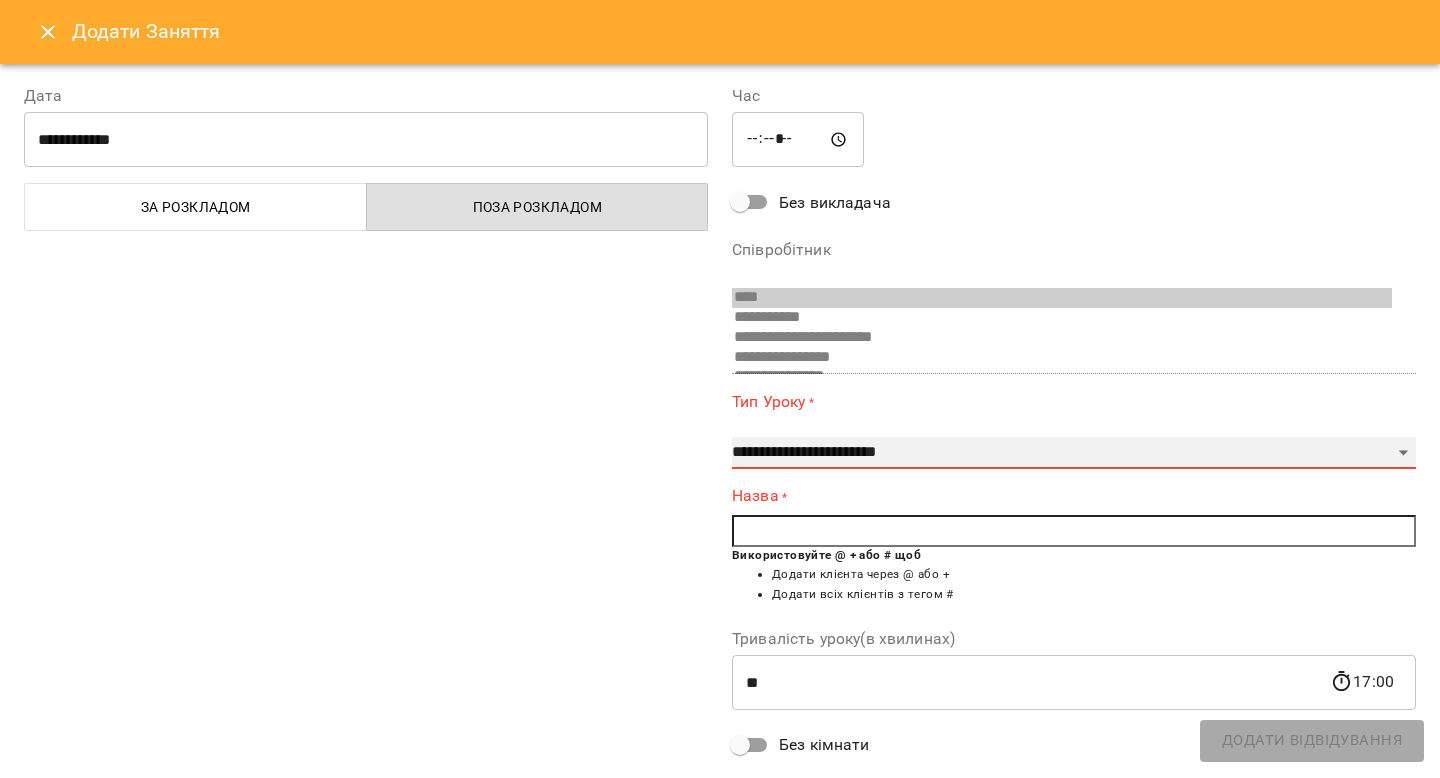 type on "**" 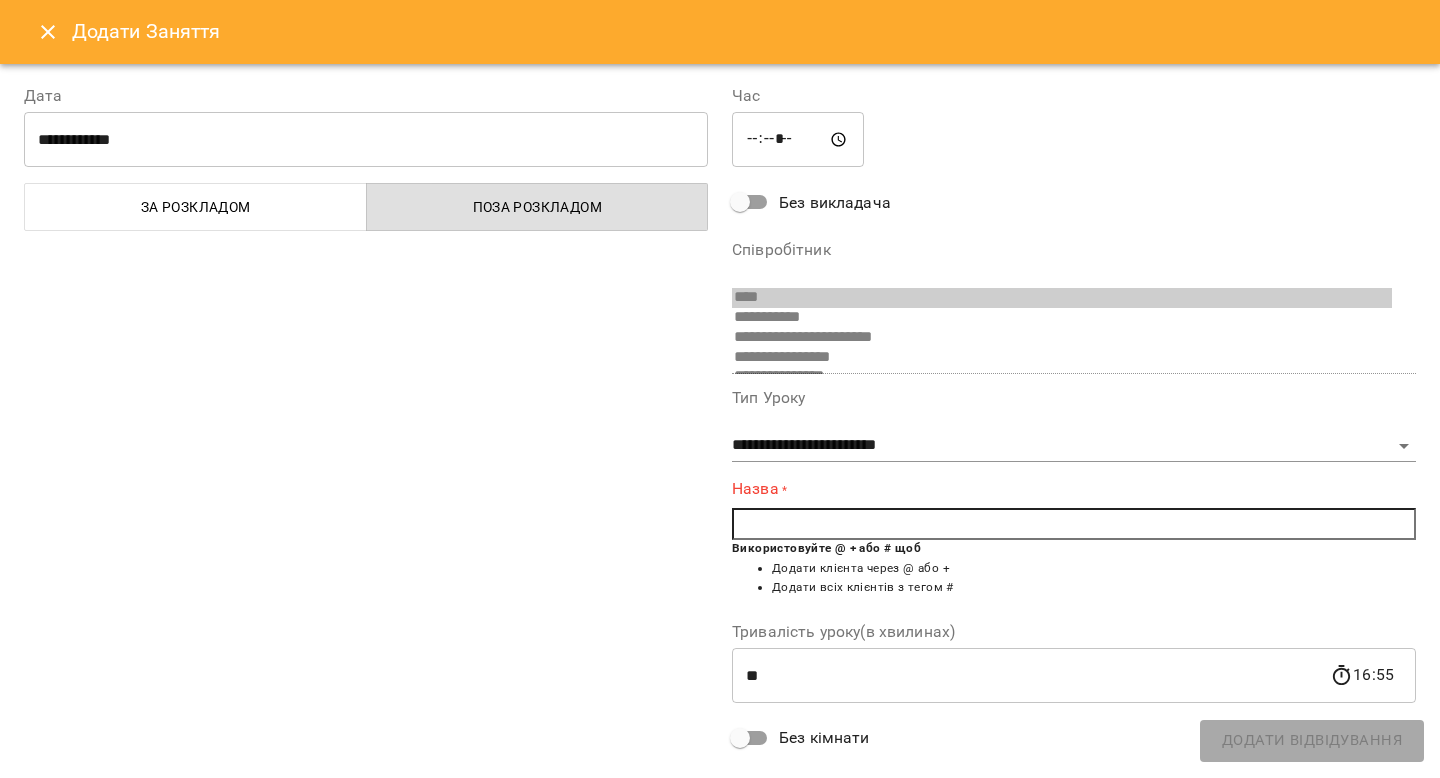 click at bounding box center (1074, 524) 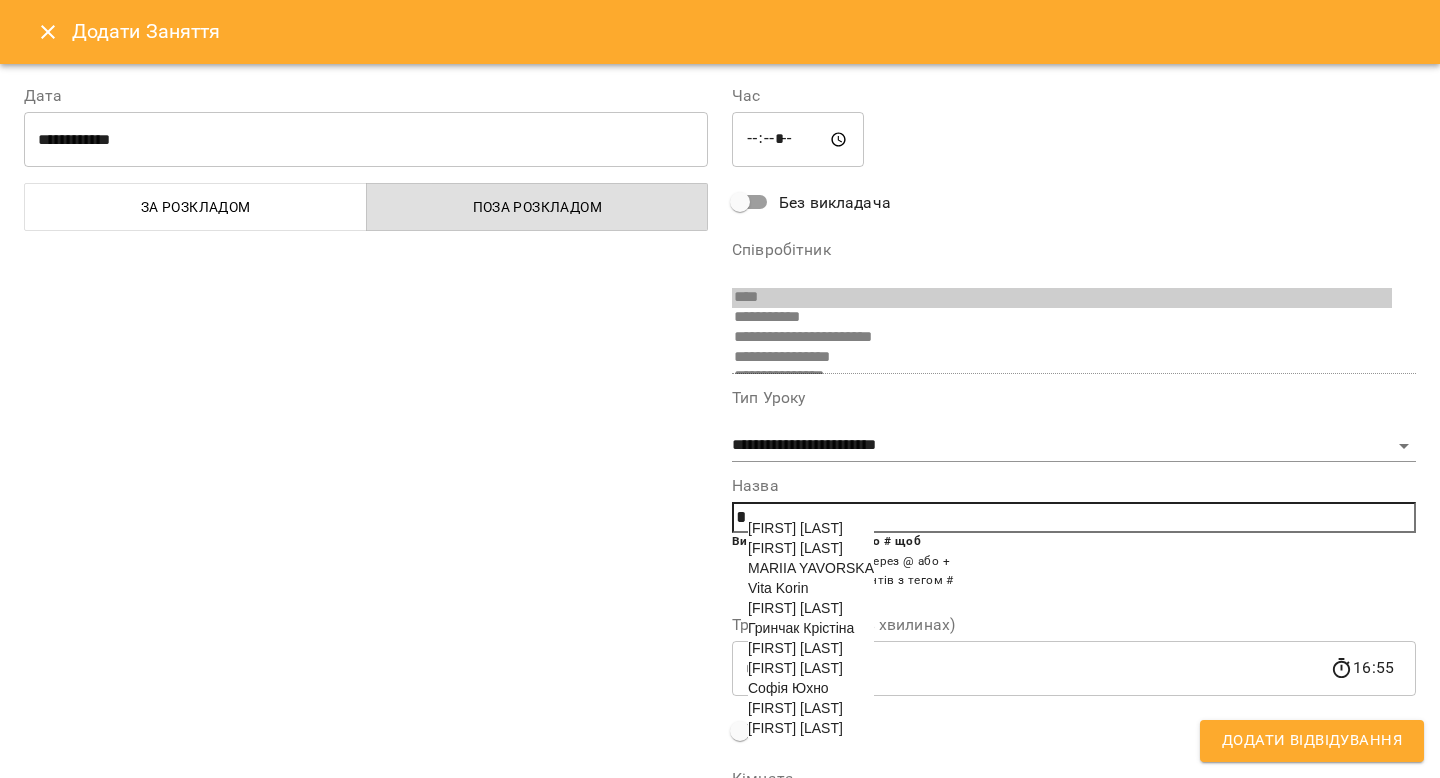click on "[NAME] [LAST]" at bounding box center [795, 648] 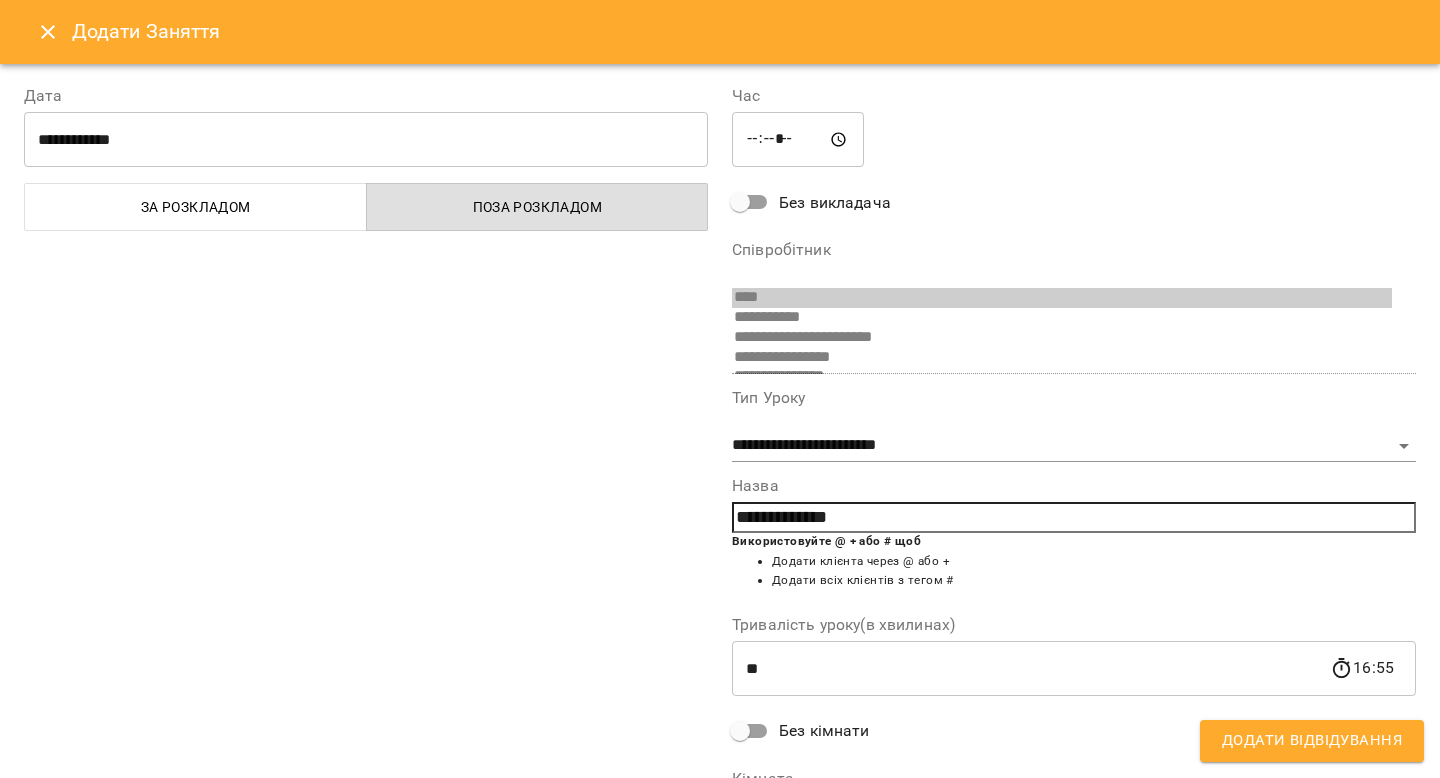 click on "Додати Відвідування" at bounding box center (1312, 741) 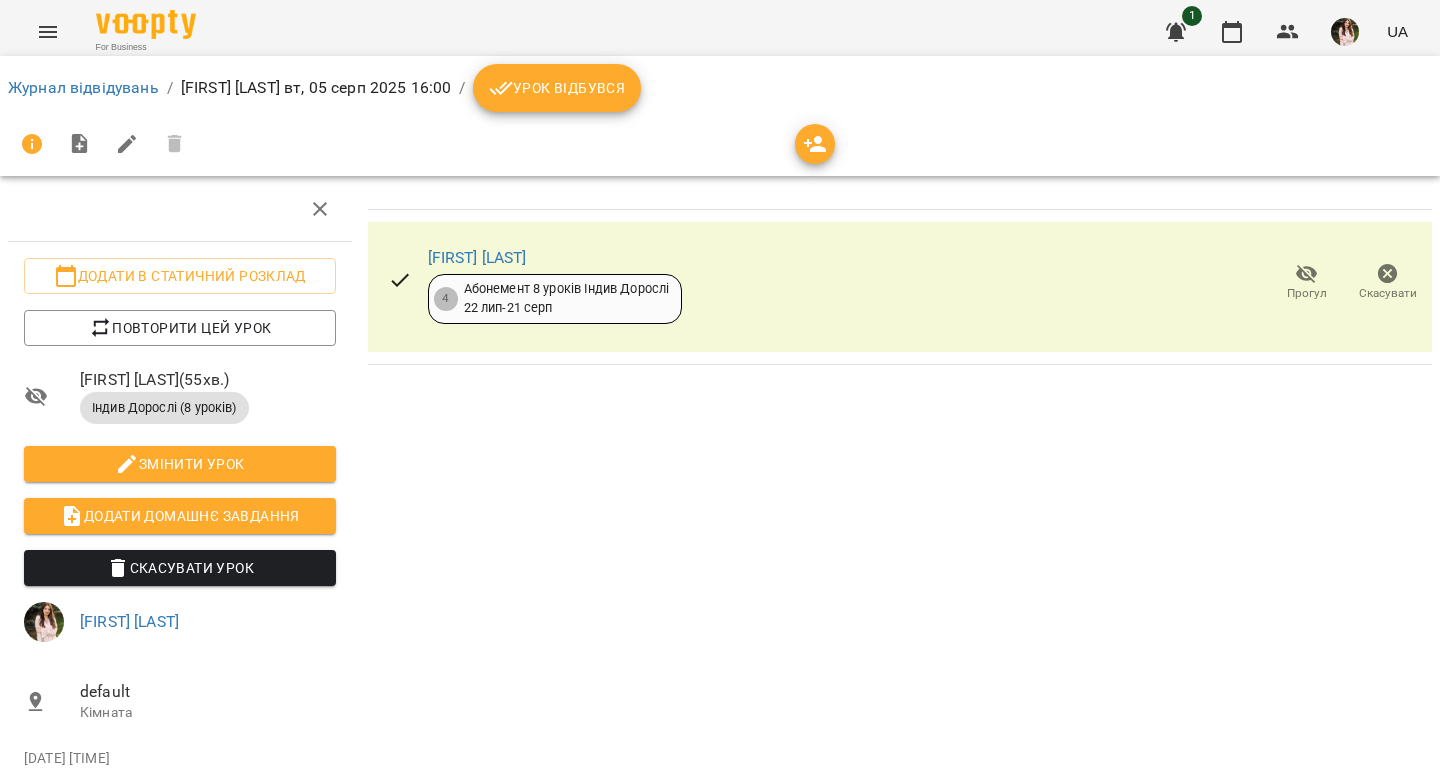 click on "Урок відбувся" at bounding box center [557, 88] 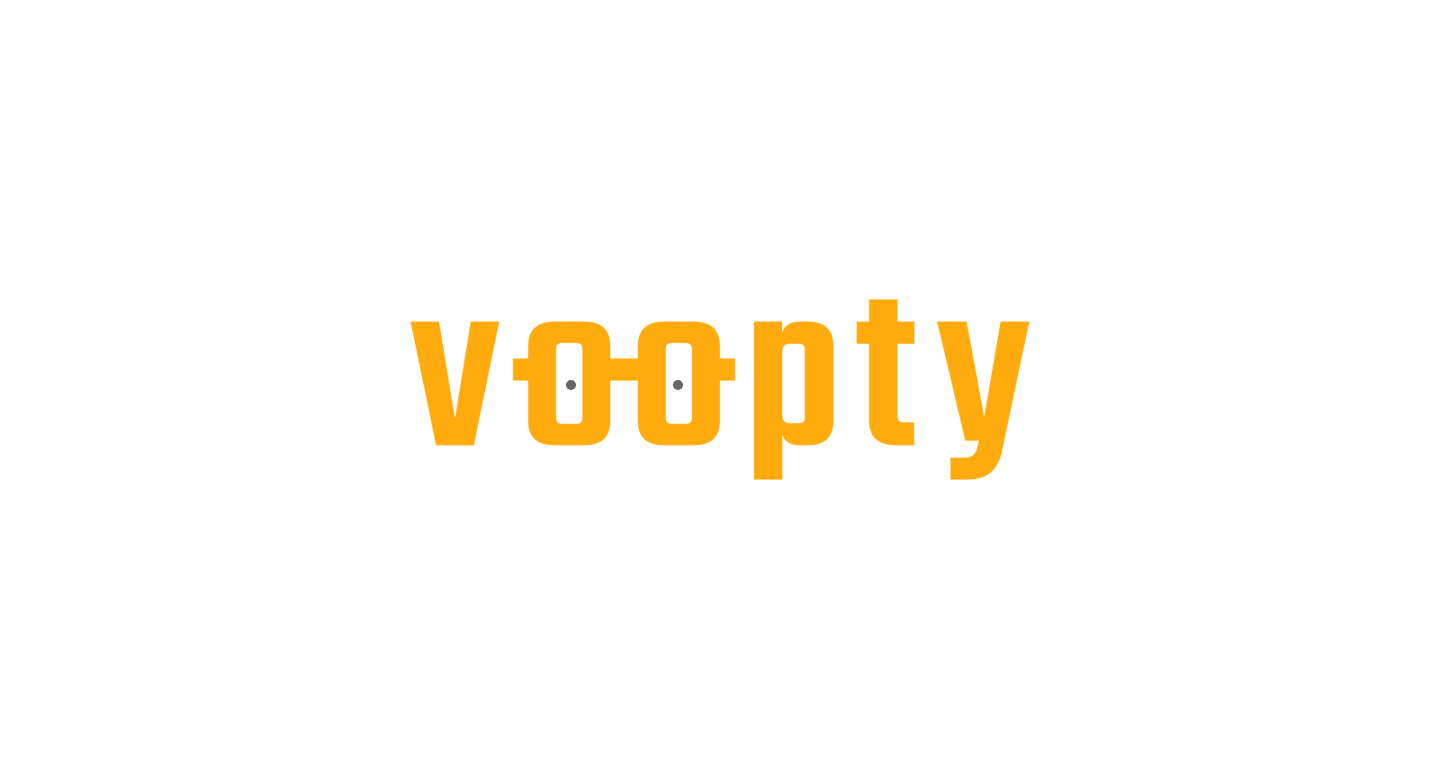 scroll, scrollTop: 0, scrollLeft: 0, axis: both 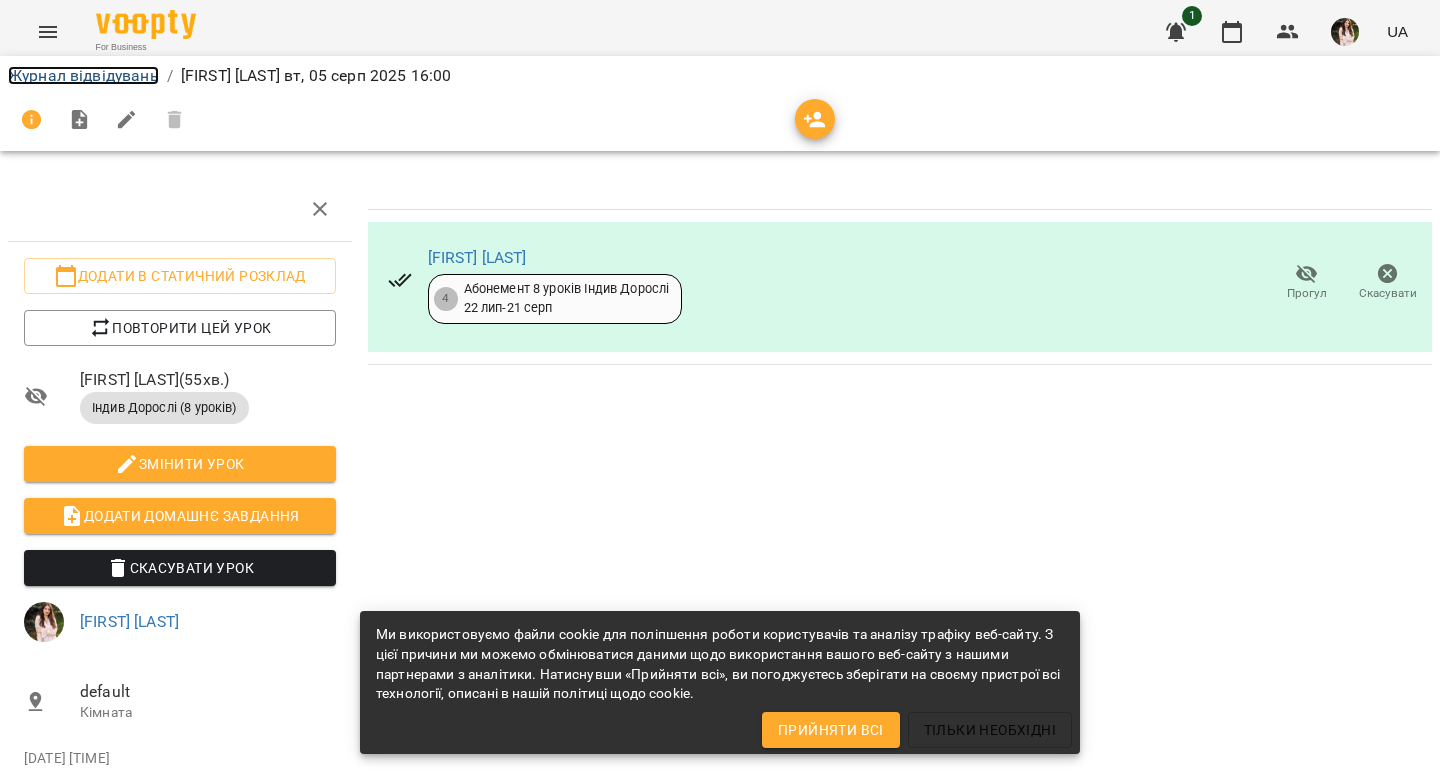 click on "Журнал відвідувань" at bounding box center [83, 75] 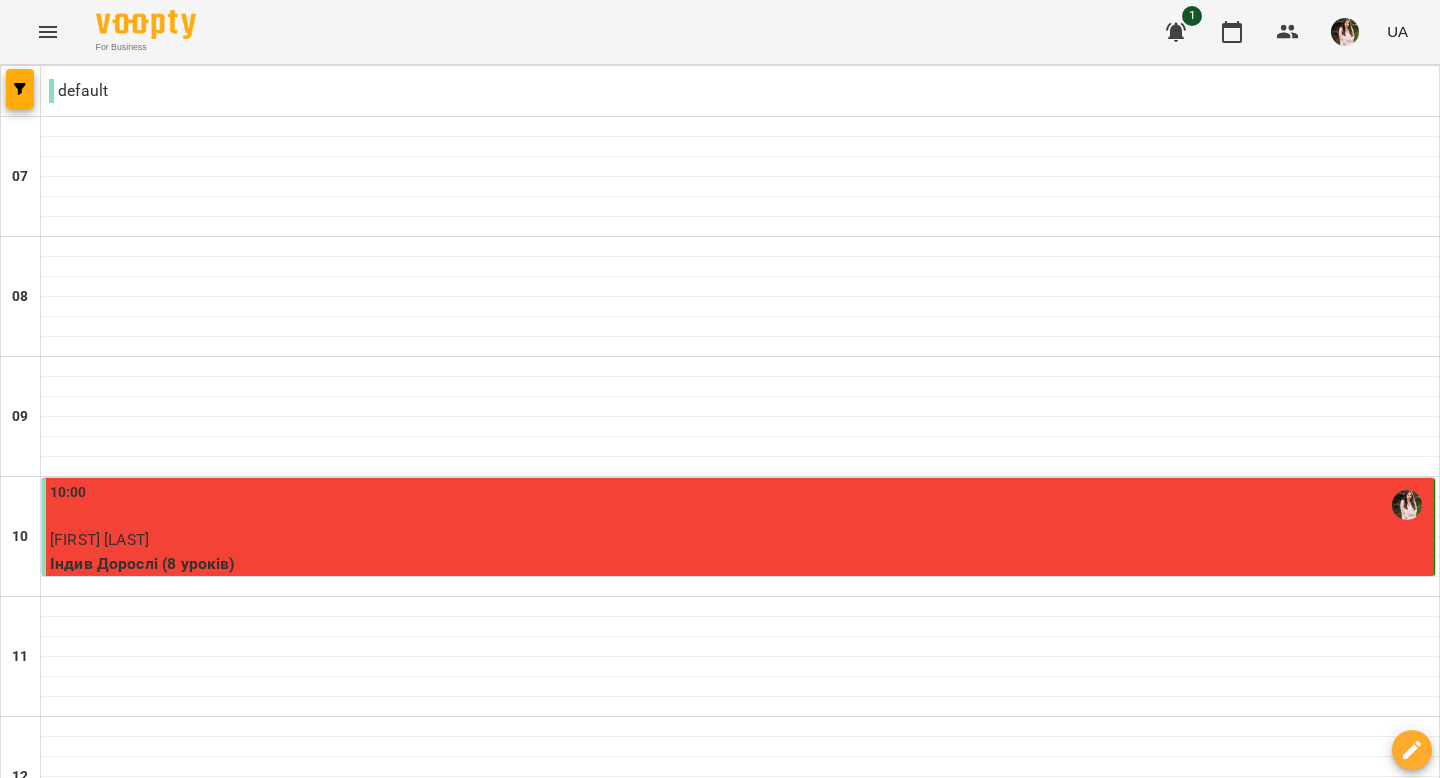 scroll, scrollTop: 1049, scrollLeft: 0, axis: vertical 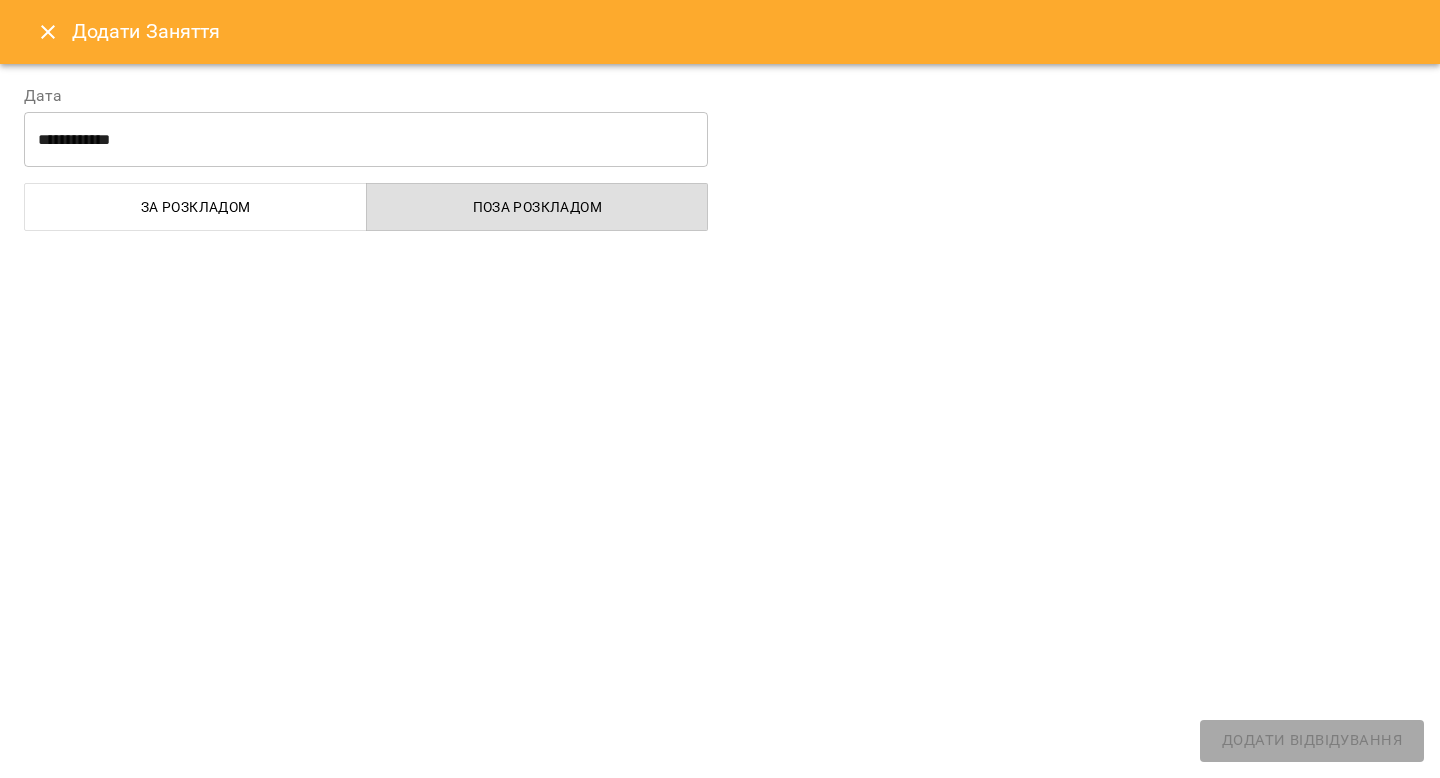select on "**********" 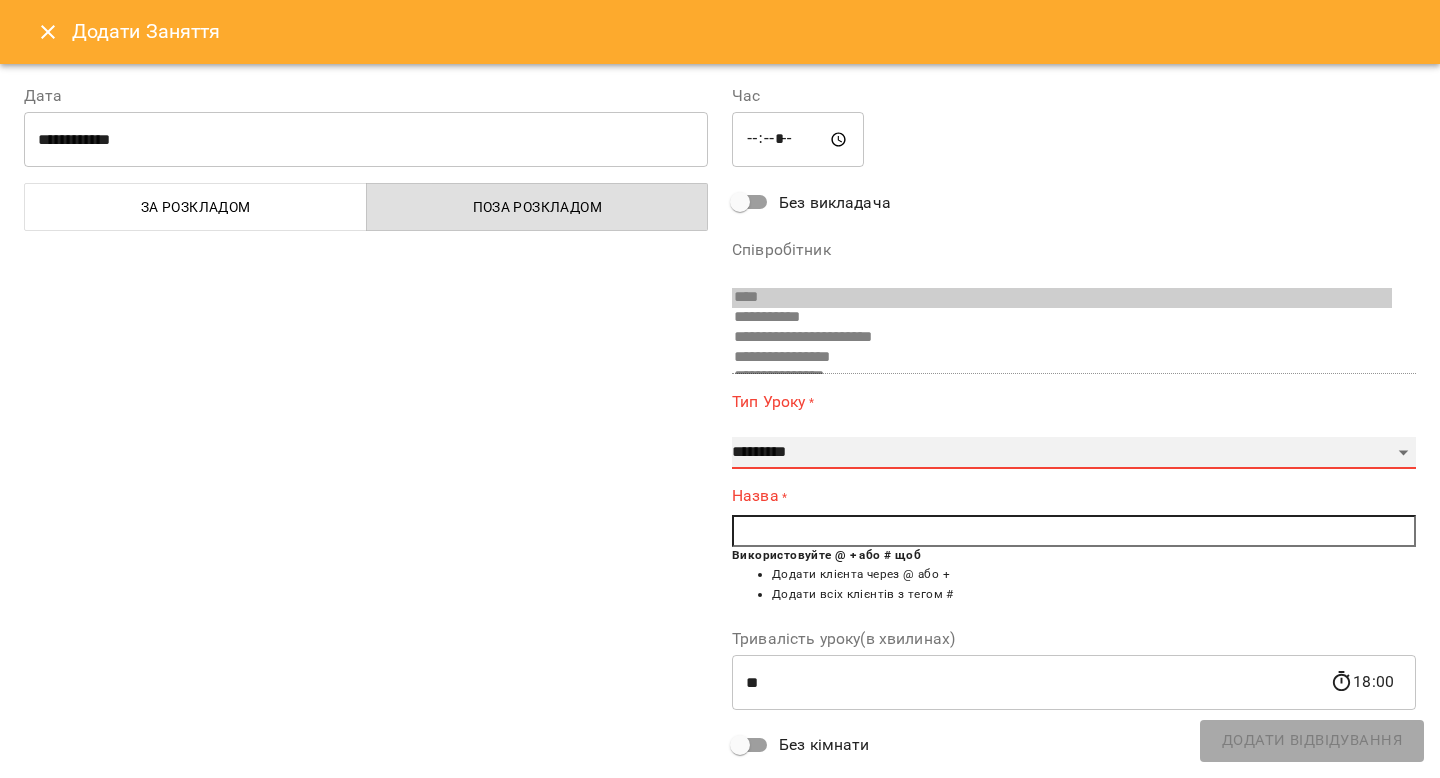 click on "**********" at bounding box center [1074, 453] 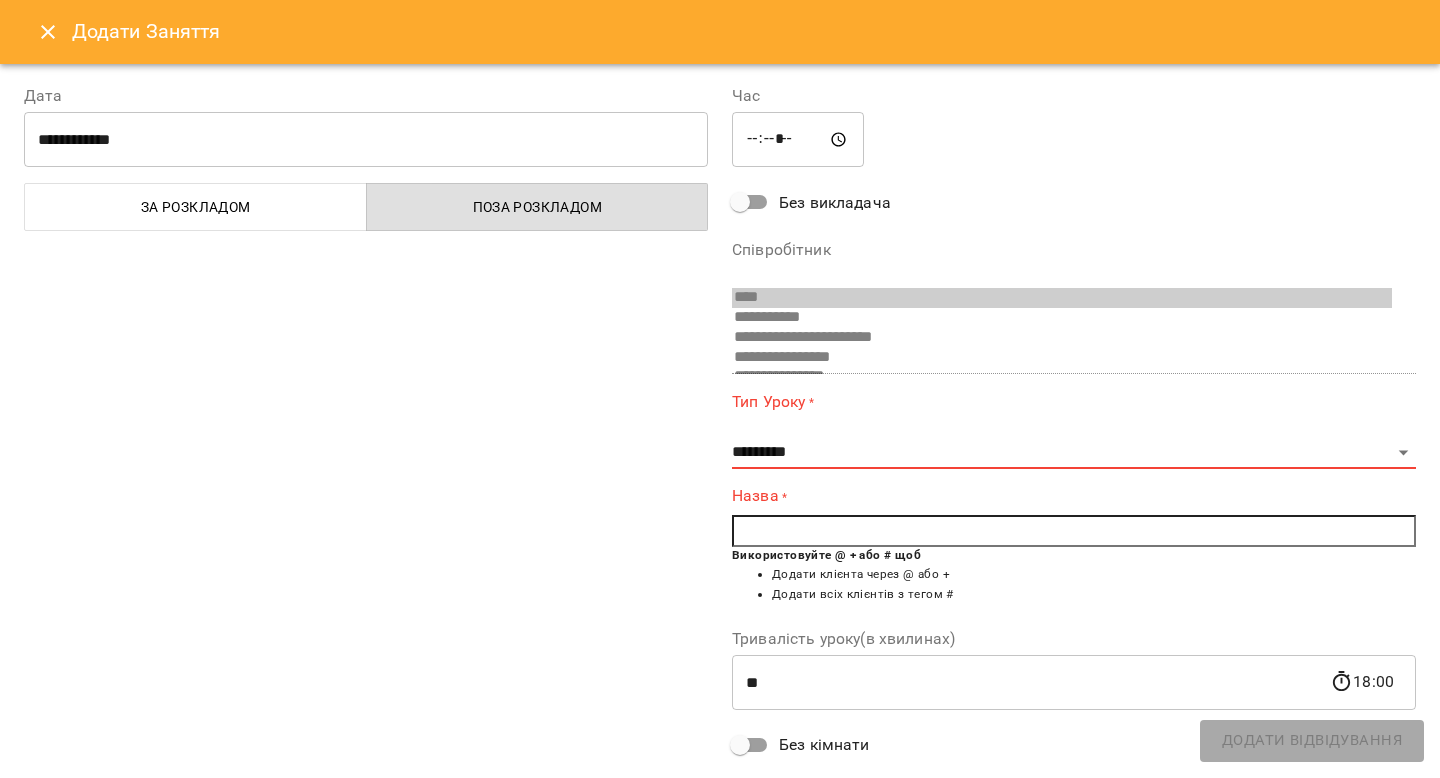 click on "**********" at bounding box center (366, 493) 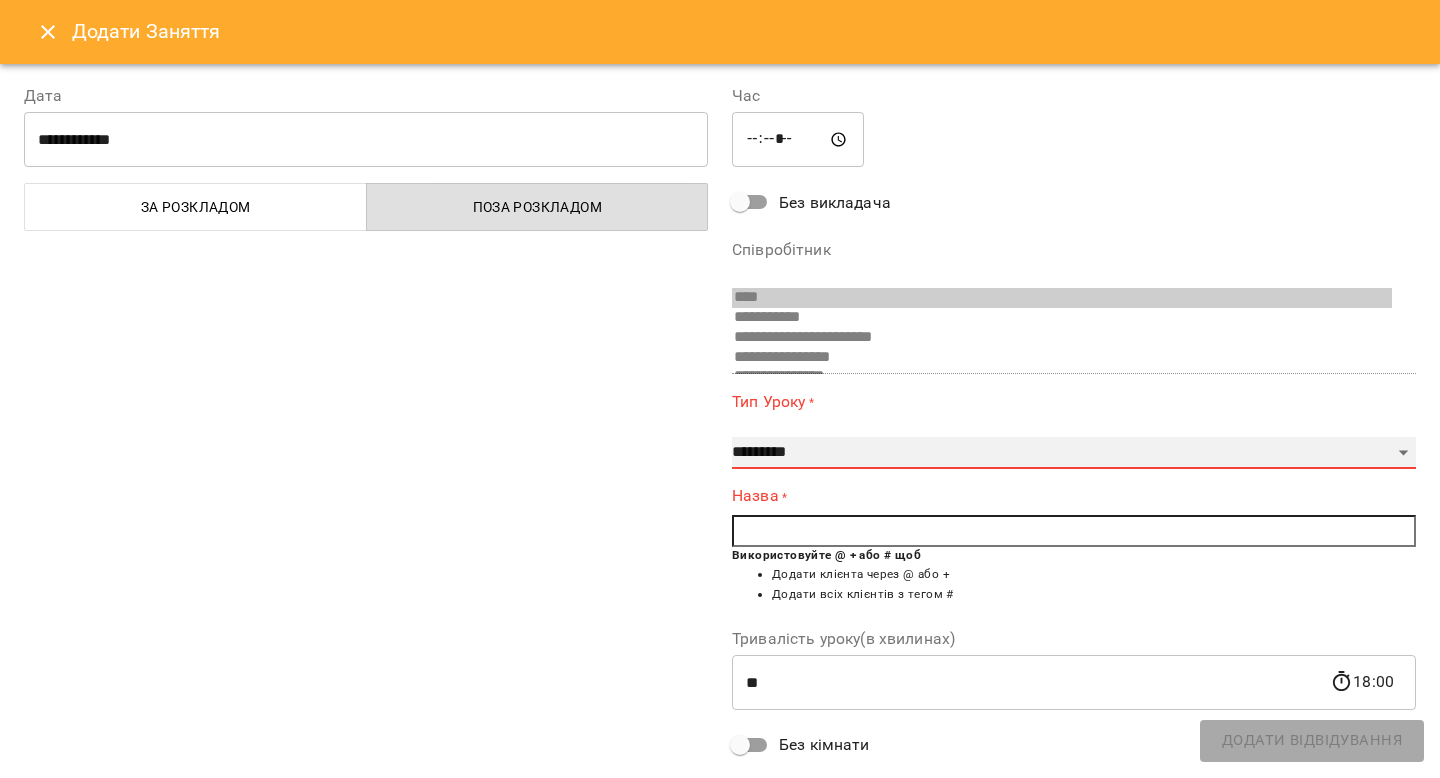 click on "**********" at bounding box center [1074, 453] 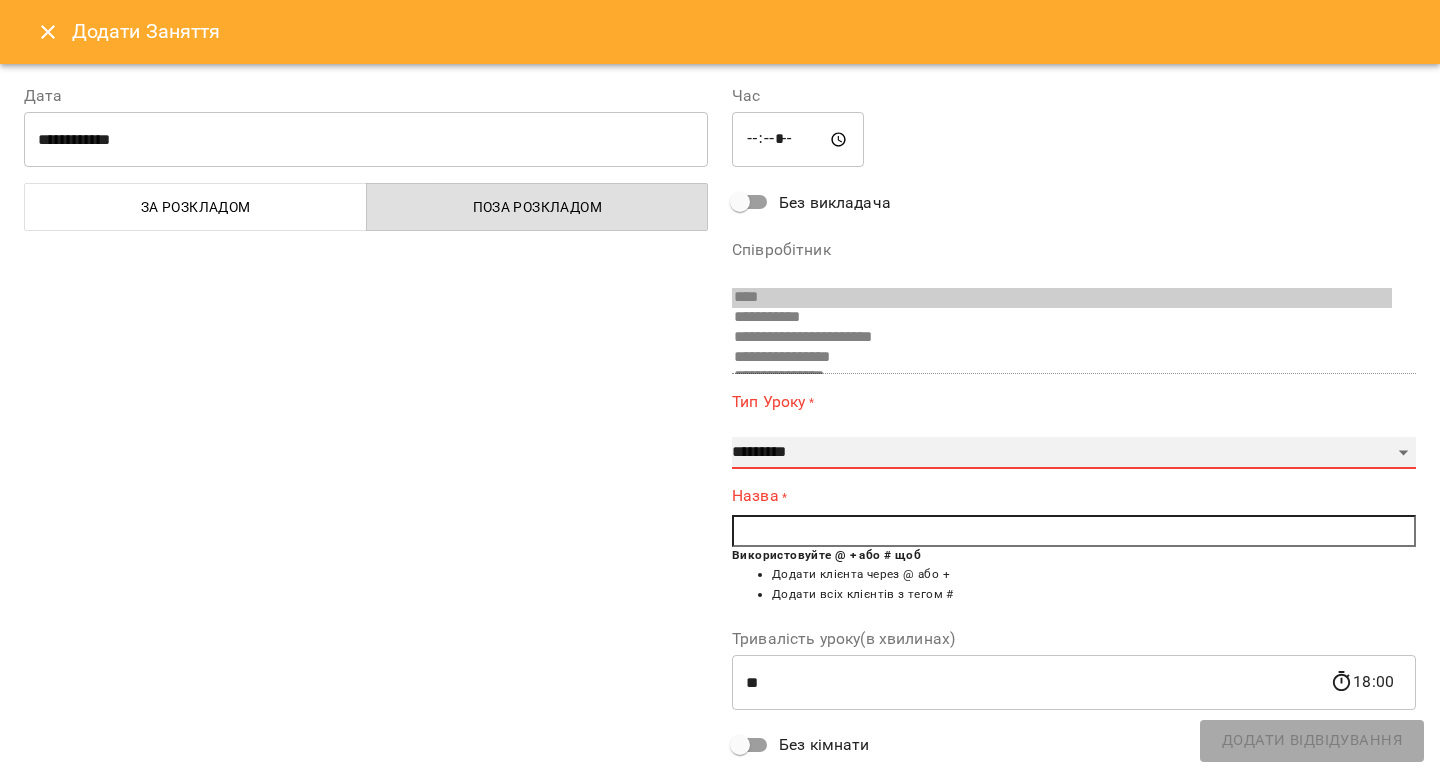 click on "**********" at bounding box center (1074, 453) 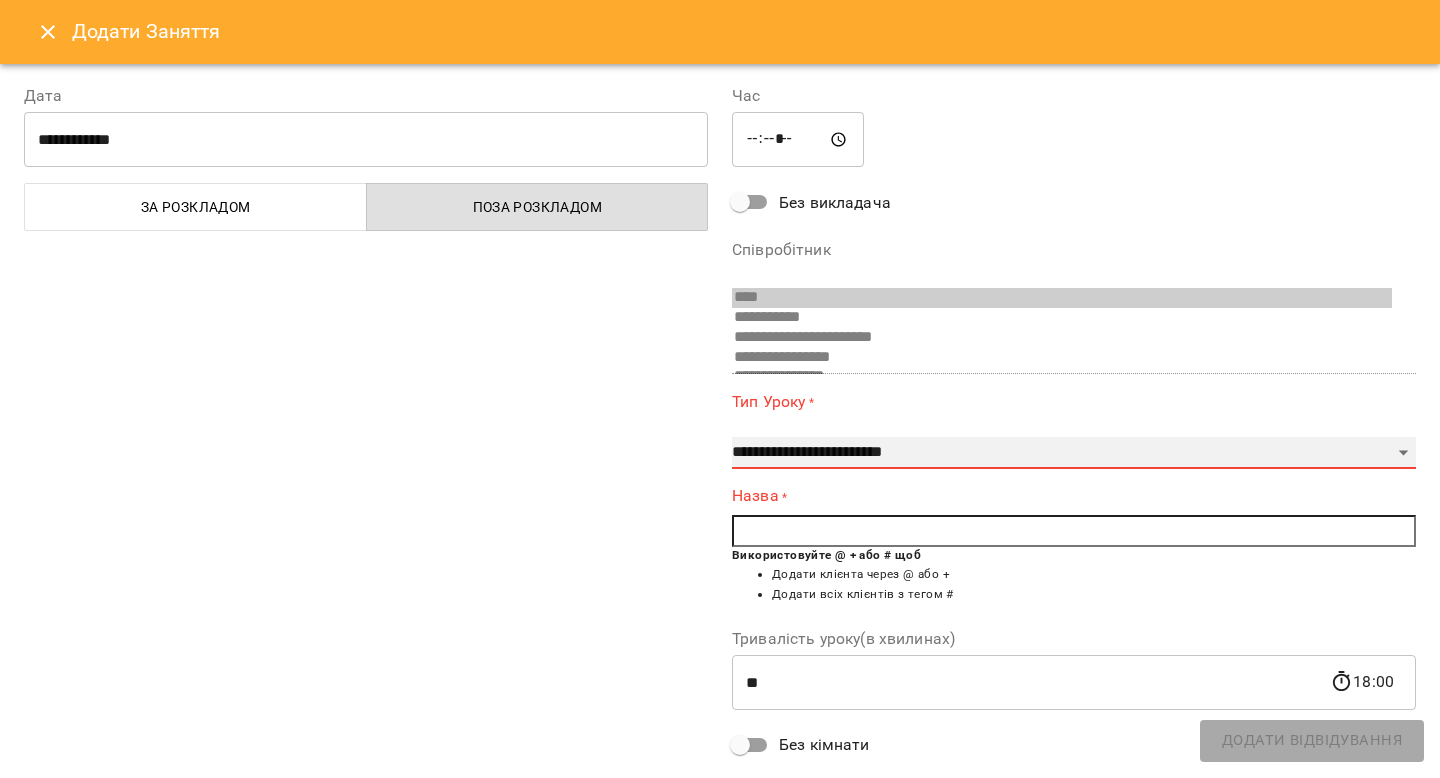 type on "**" 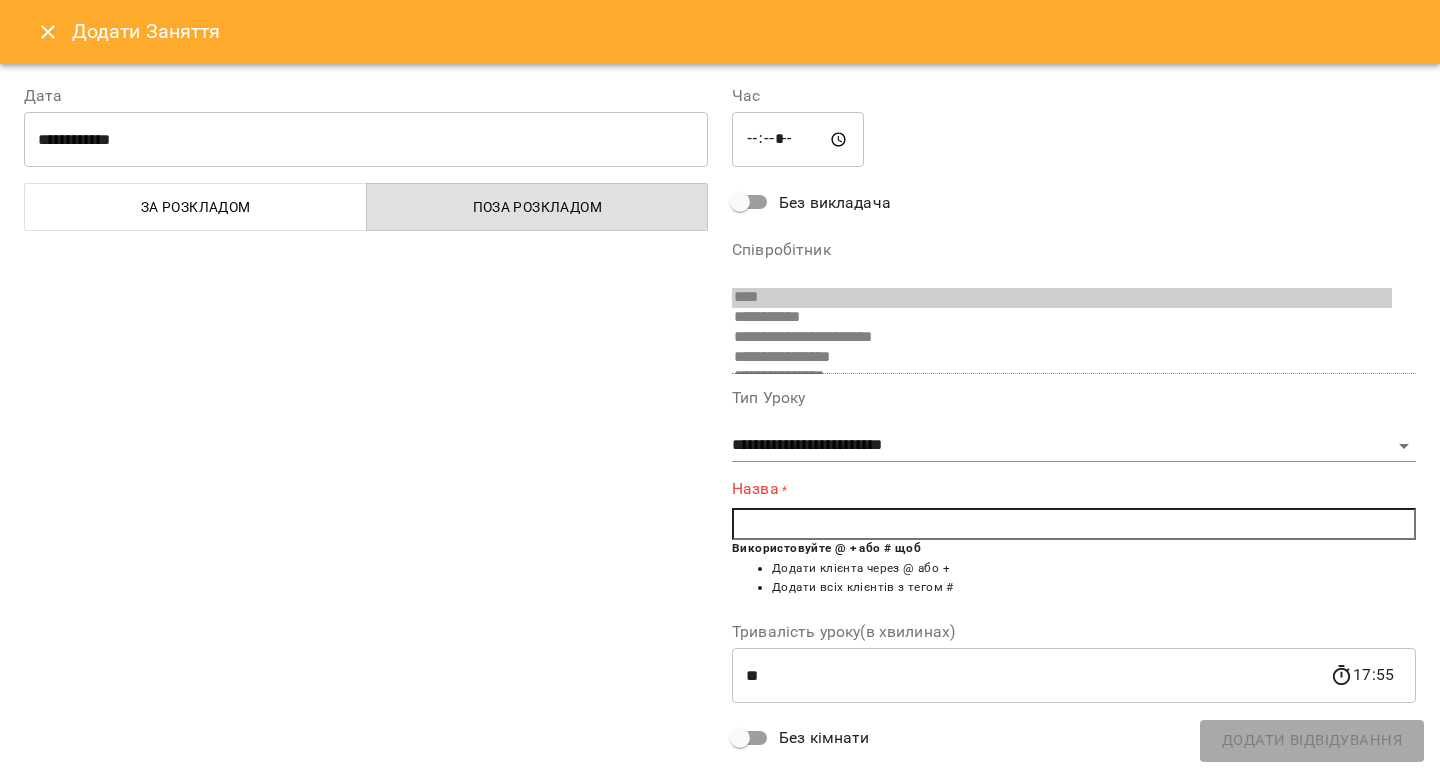 click at bounding box center (1074, 524) 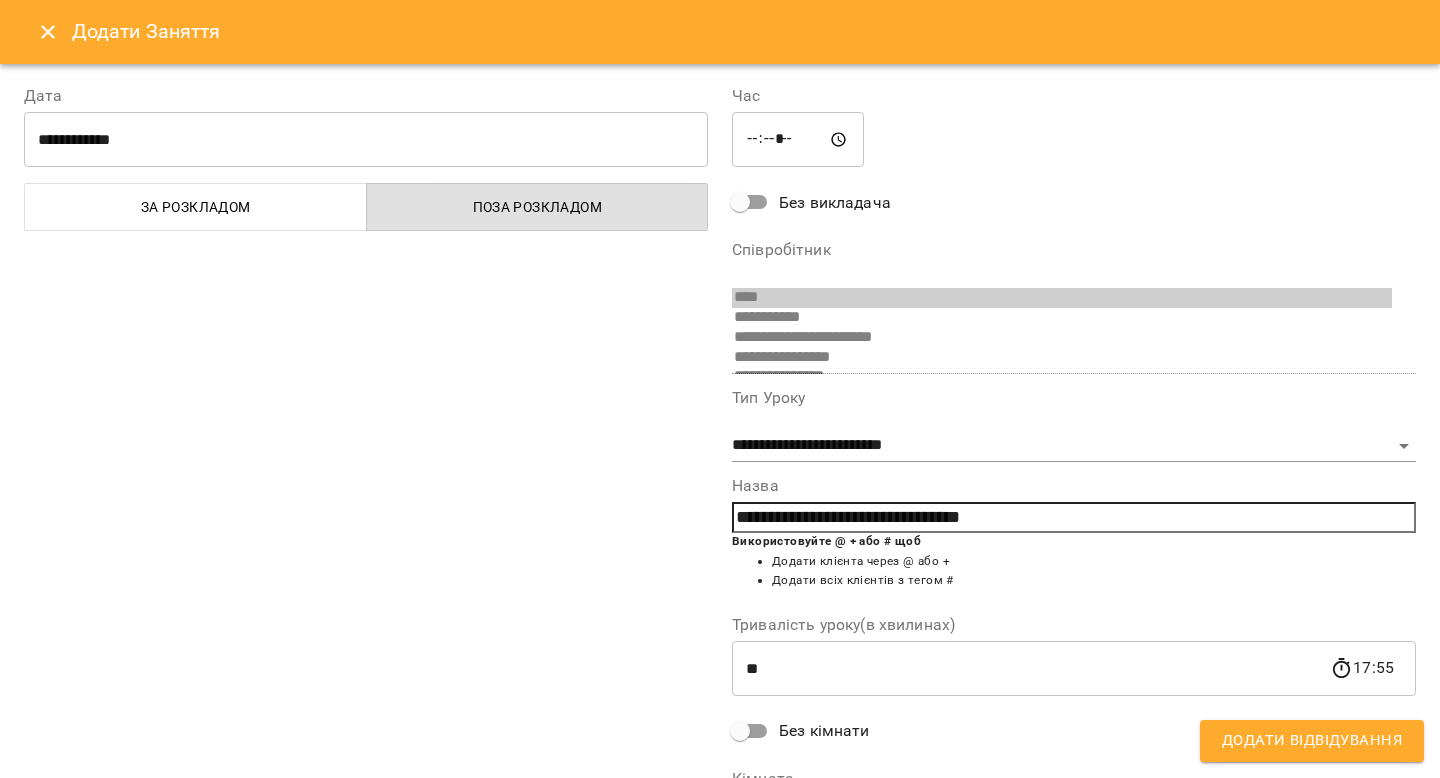 type on "**********" 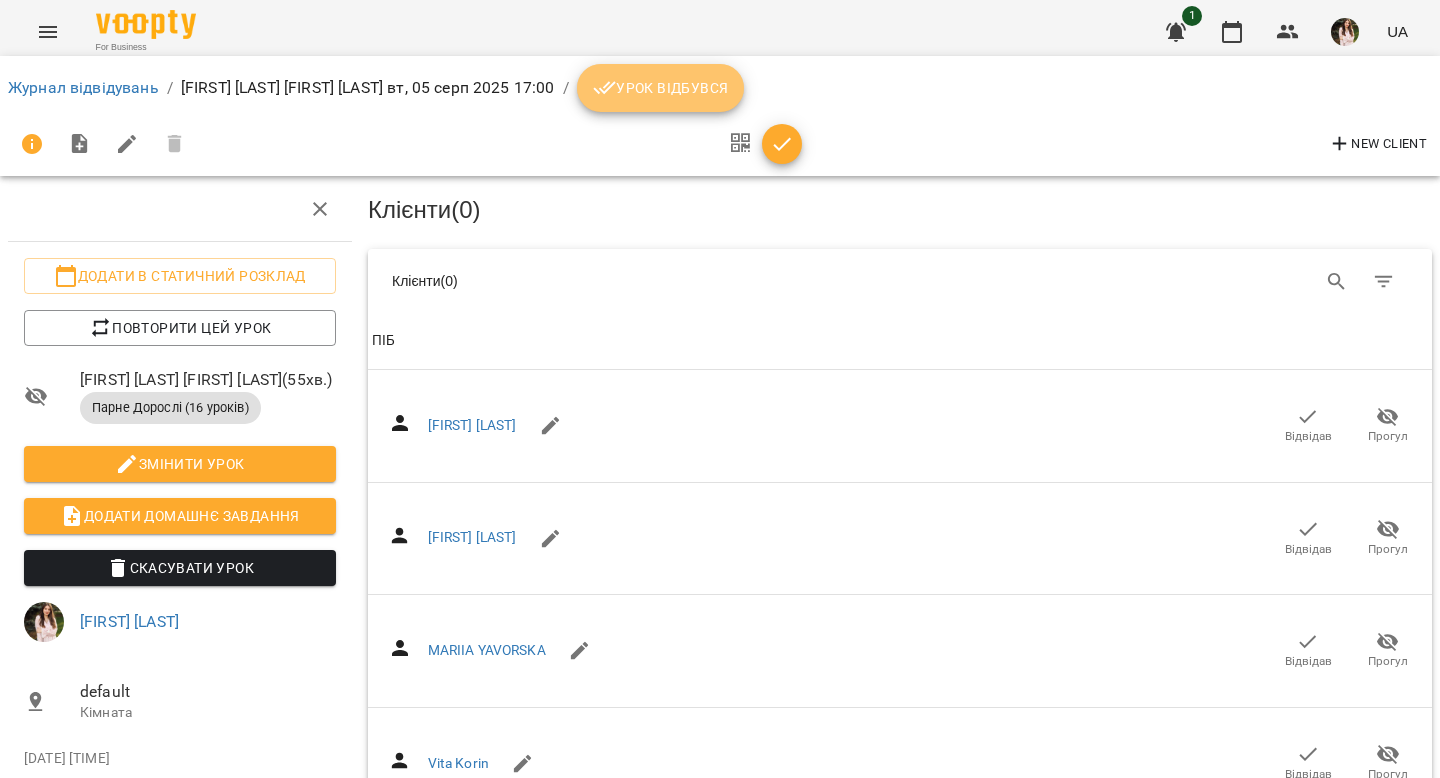 click on "Урок відбувся" at bounding box center (661, 88) 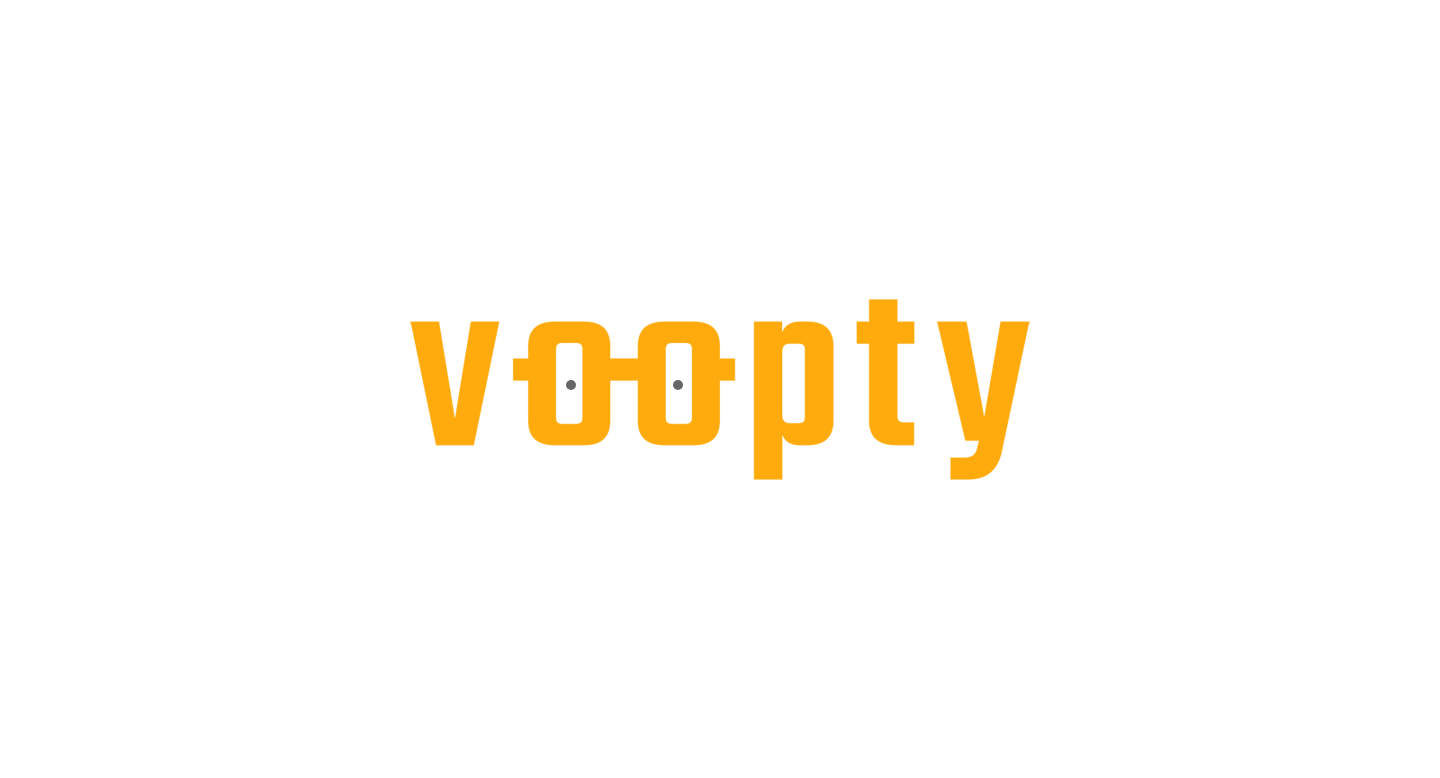 scroll, scrollTop: 0, scrollLeft: 0, axis: both 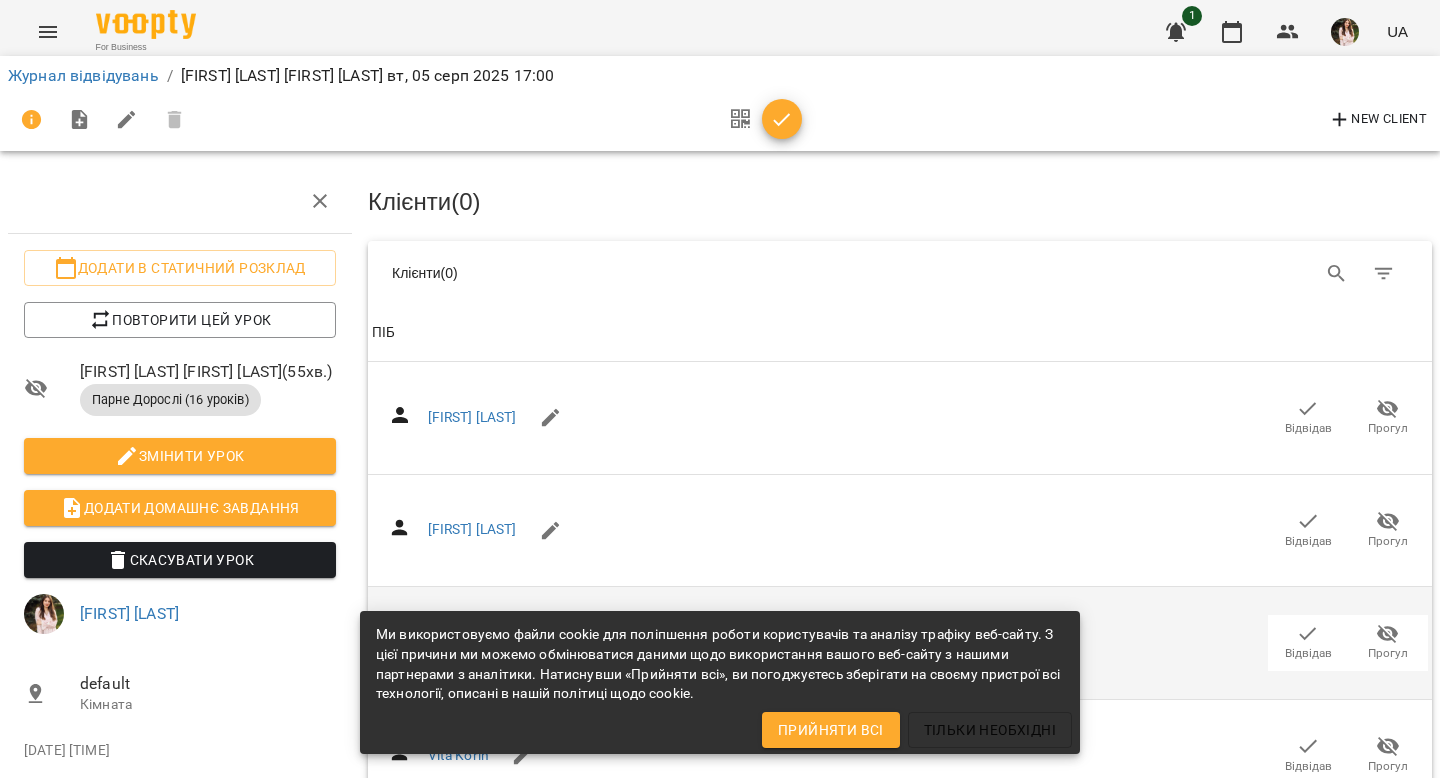 click on "Відвідав" at bounding box center (1308, 642) 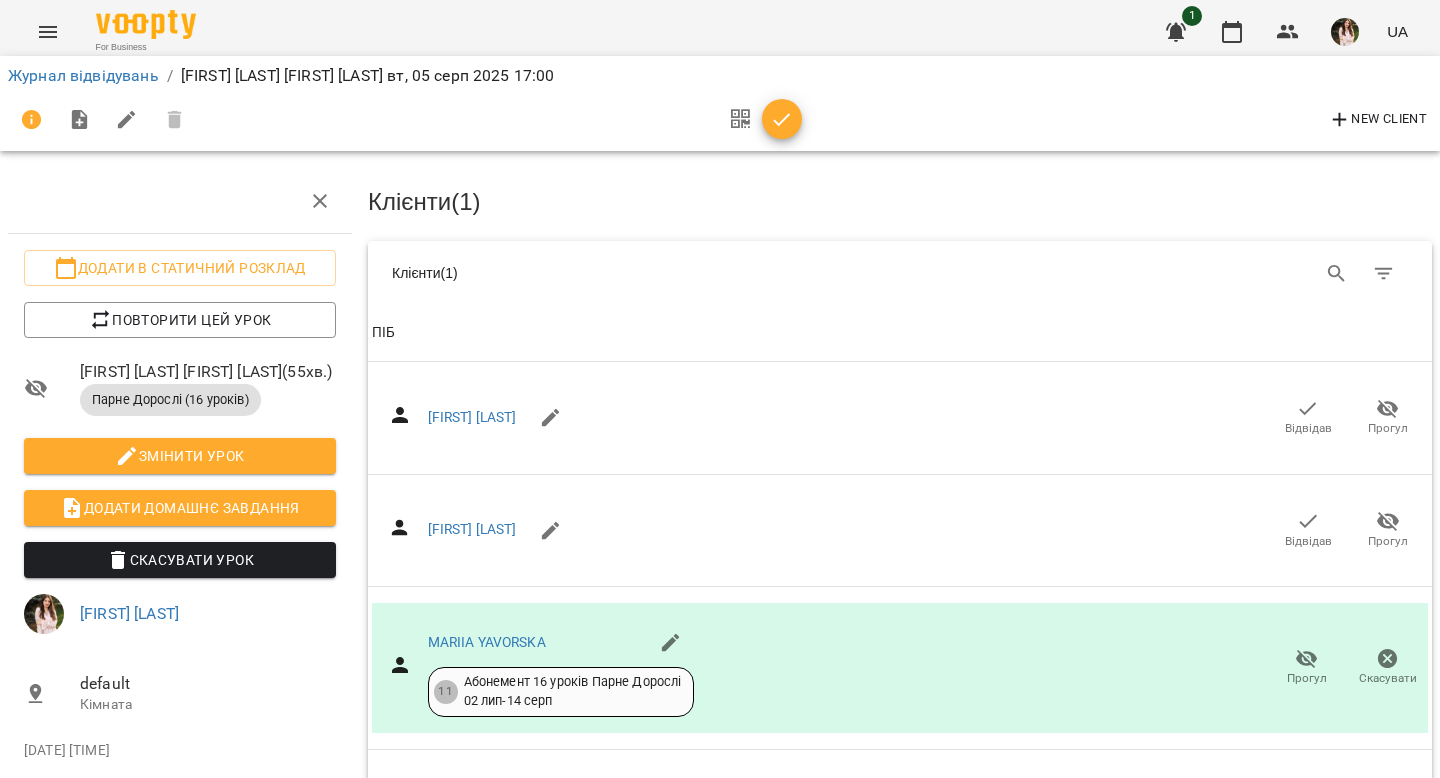 click on "Відвідав" at bounding box center (1308, 928) 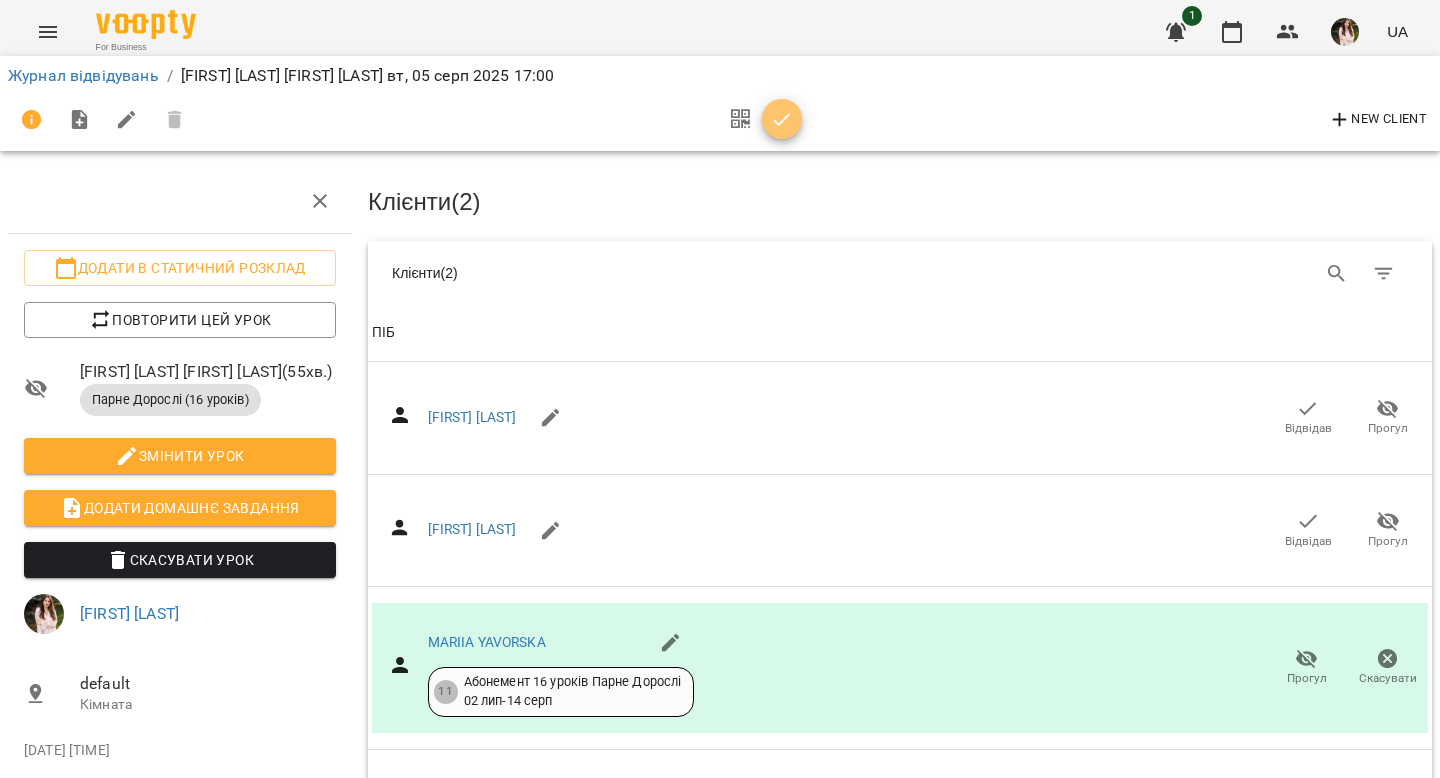 click at bounding box center [782, 119] 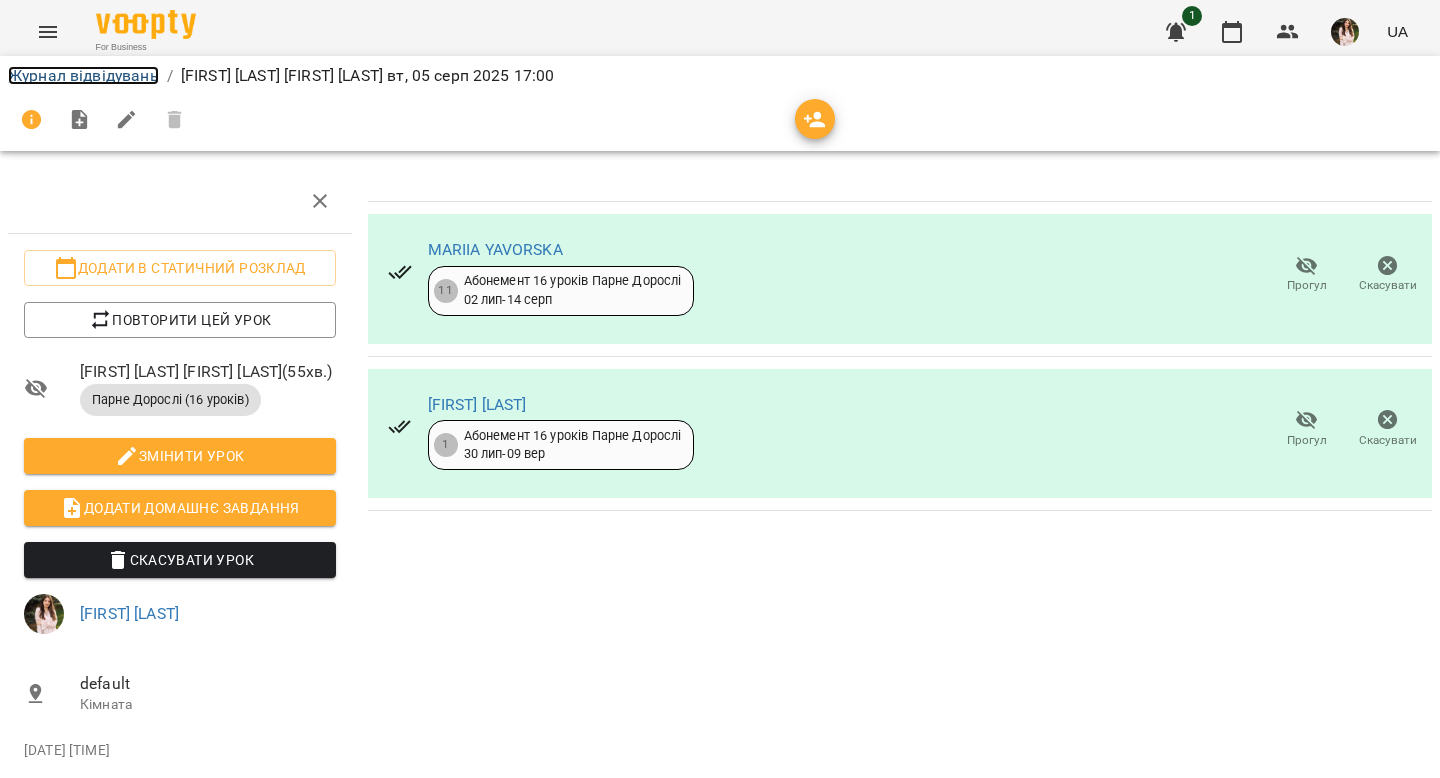 click on "Журнал відвідувань" at bounding box center [83, 75] 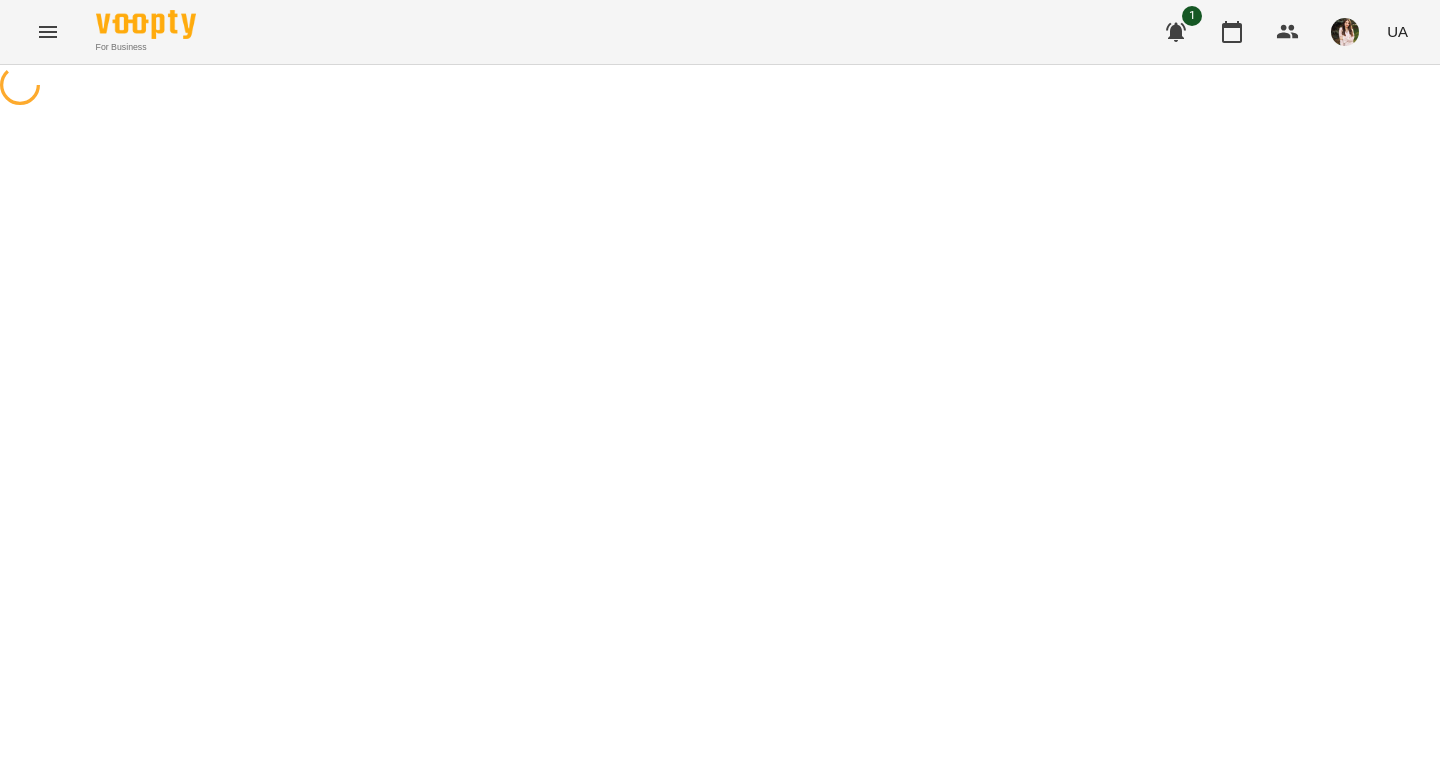 scroll, scrollTop: 0, scrollLeft: 0, axis: both 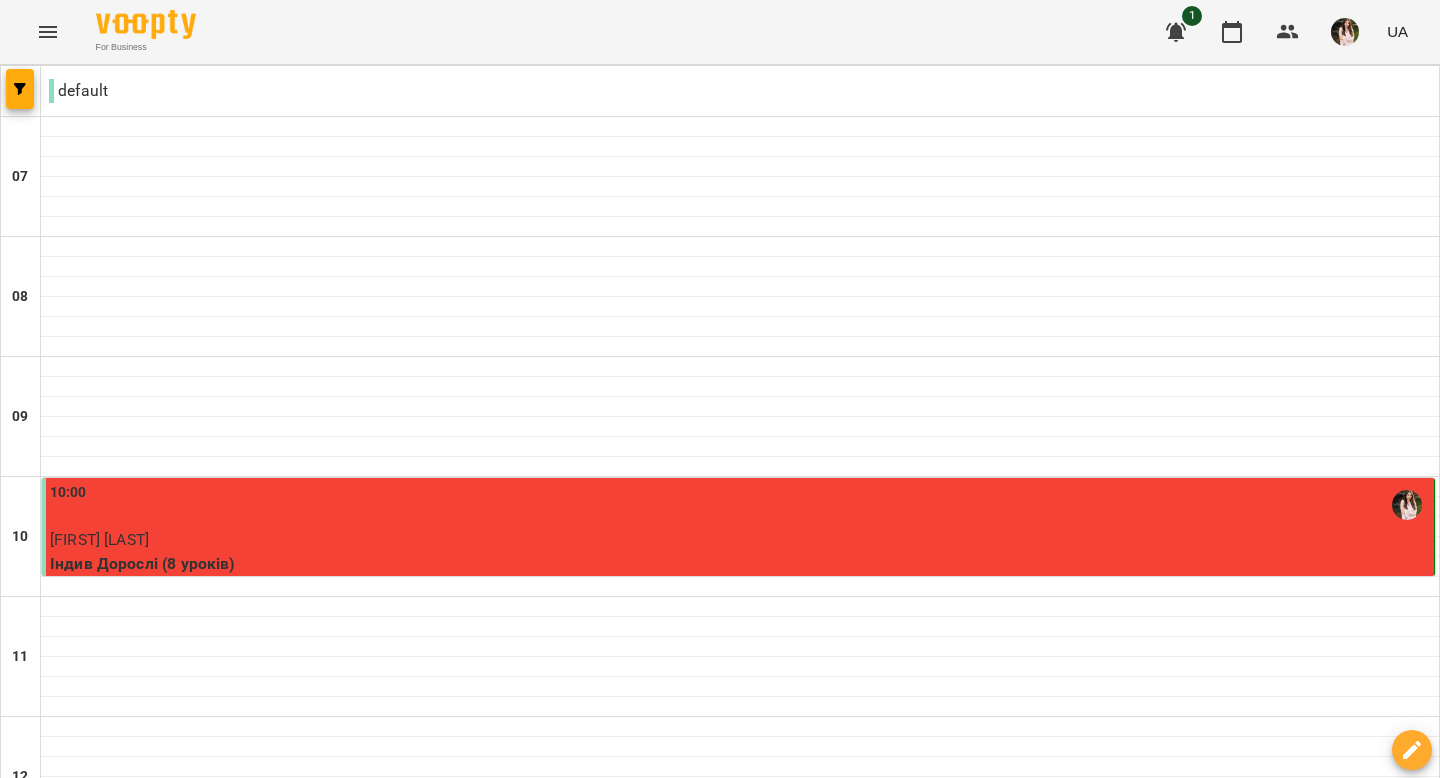 click at bounding box center [740, 1447] 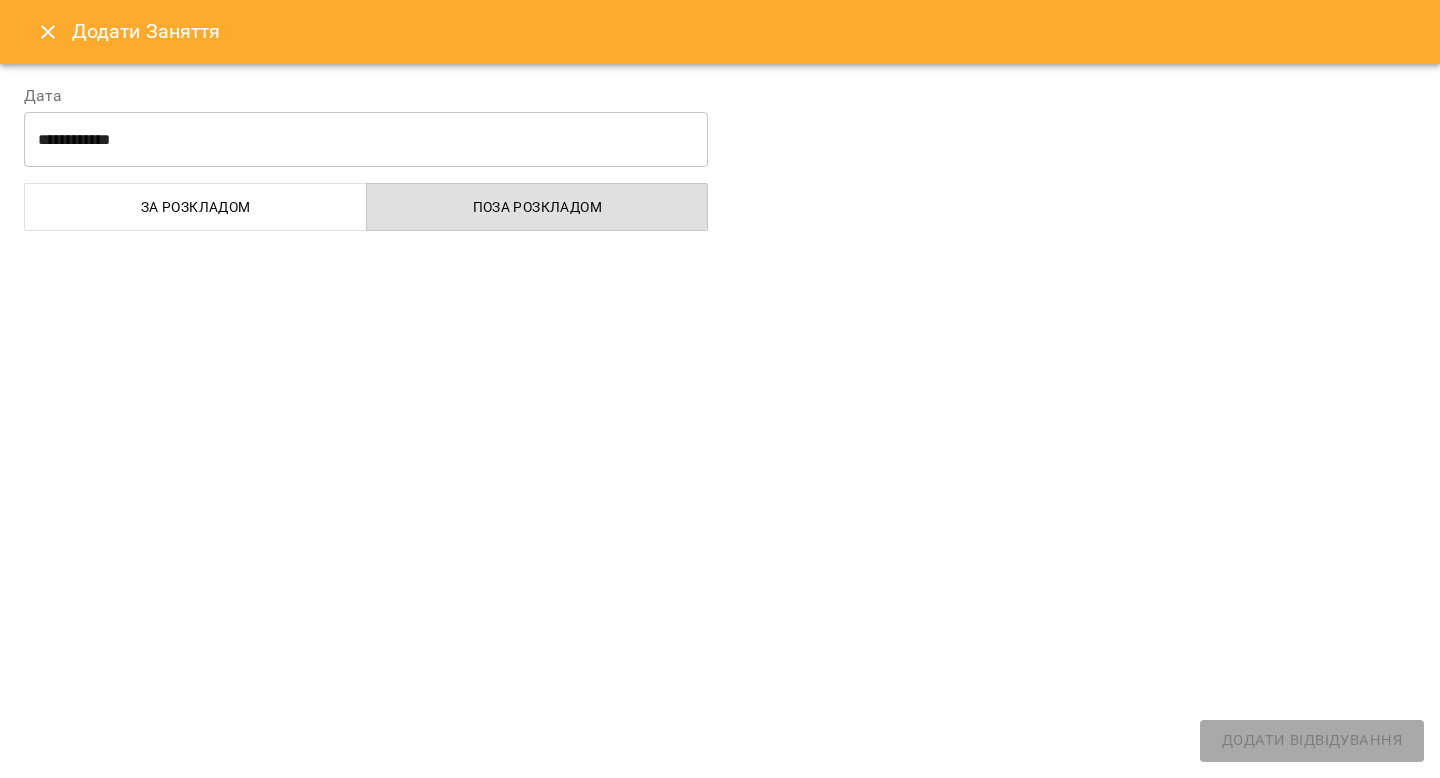 select on "**********" 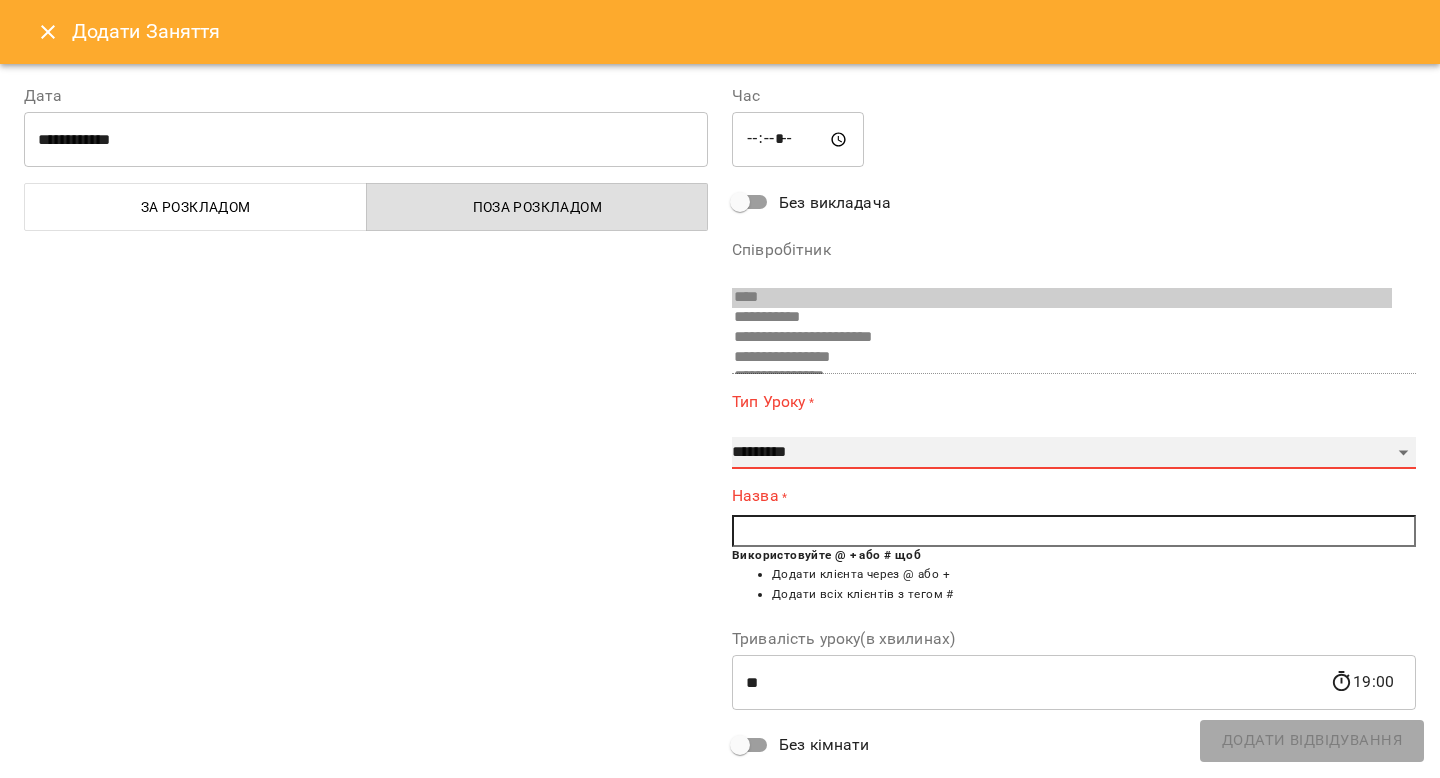 click on "**********" at bounding box center [1074, 453] 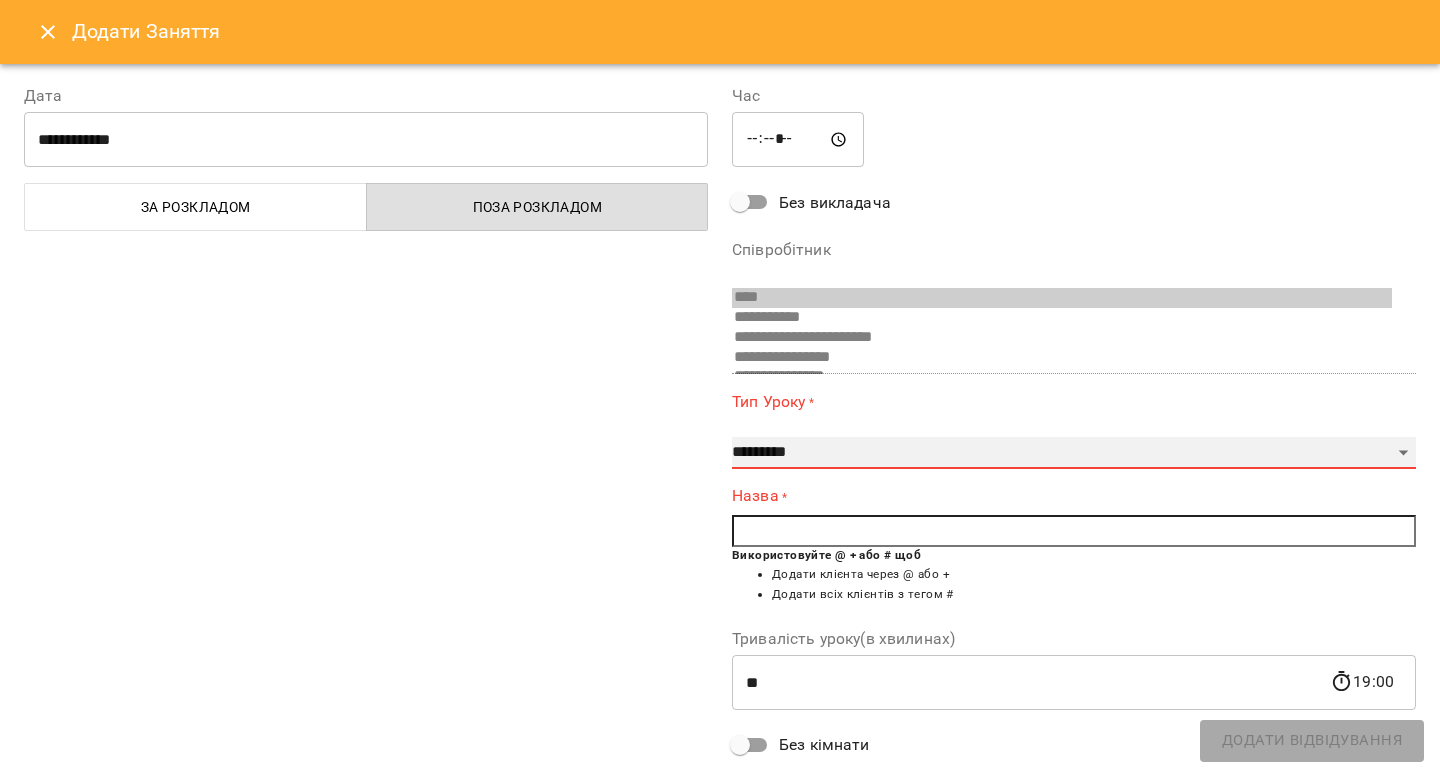 click on "**********" at bounding box center (1074, 453) 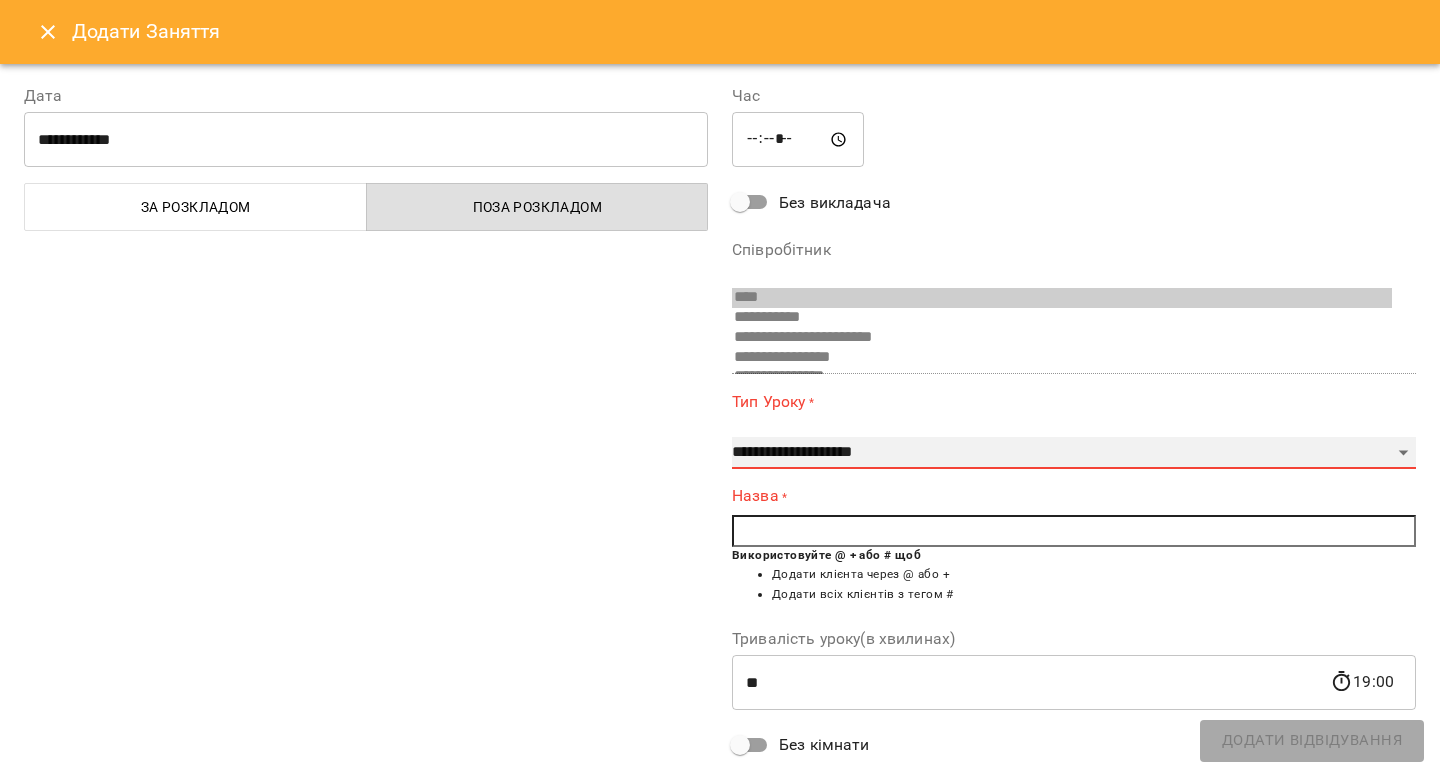 type on "**" 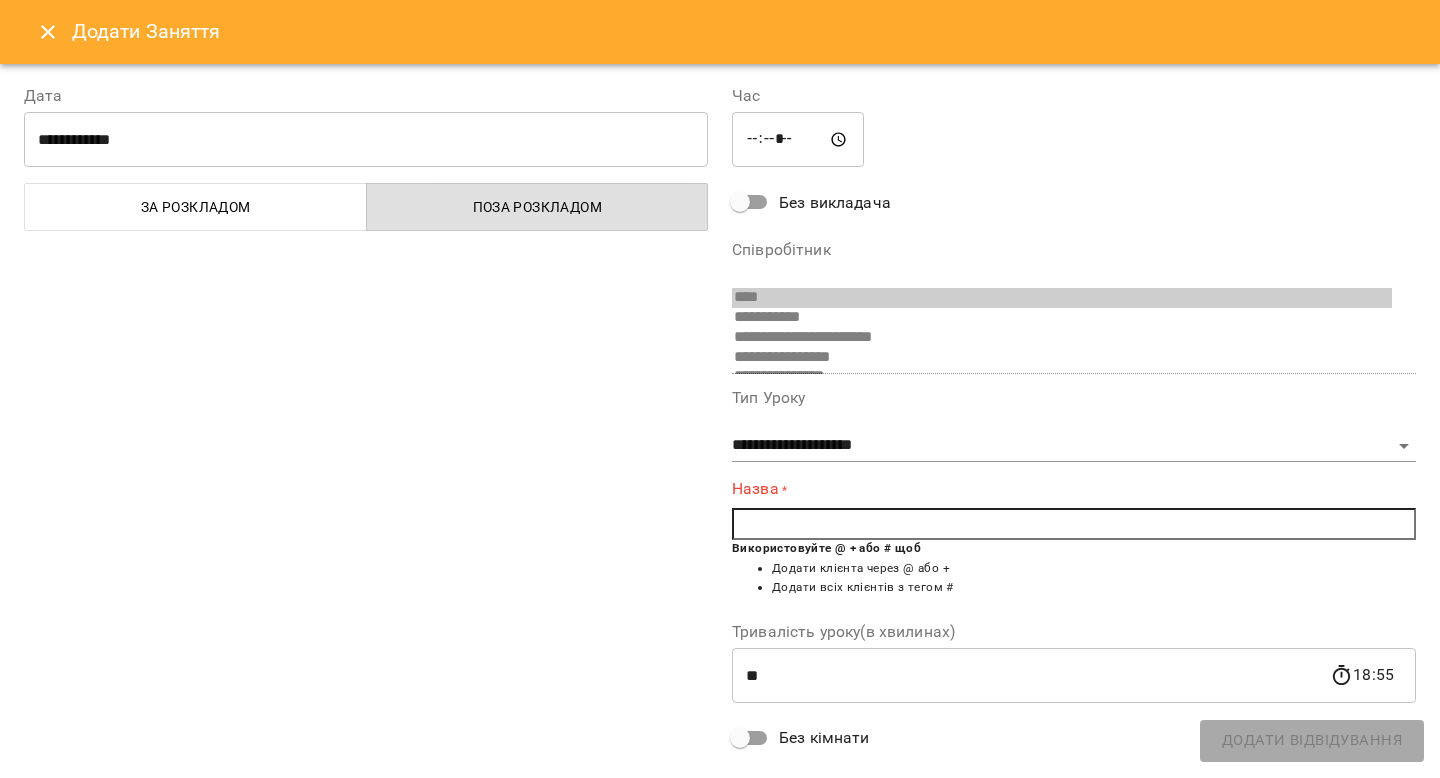 click at bounding box center [1074, 524] 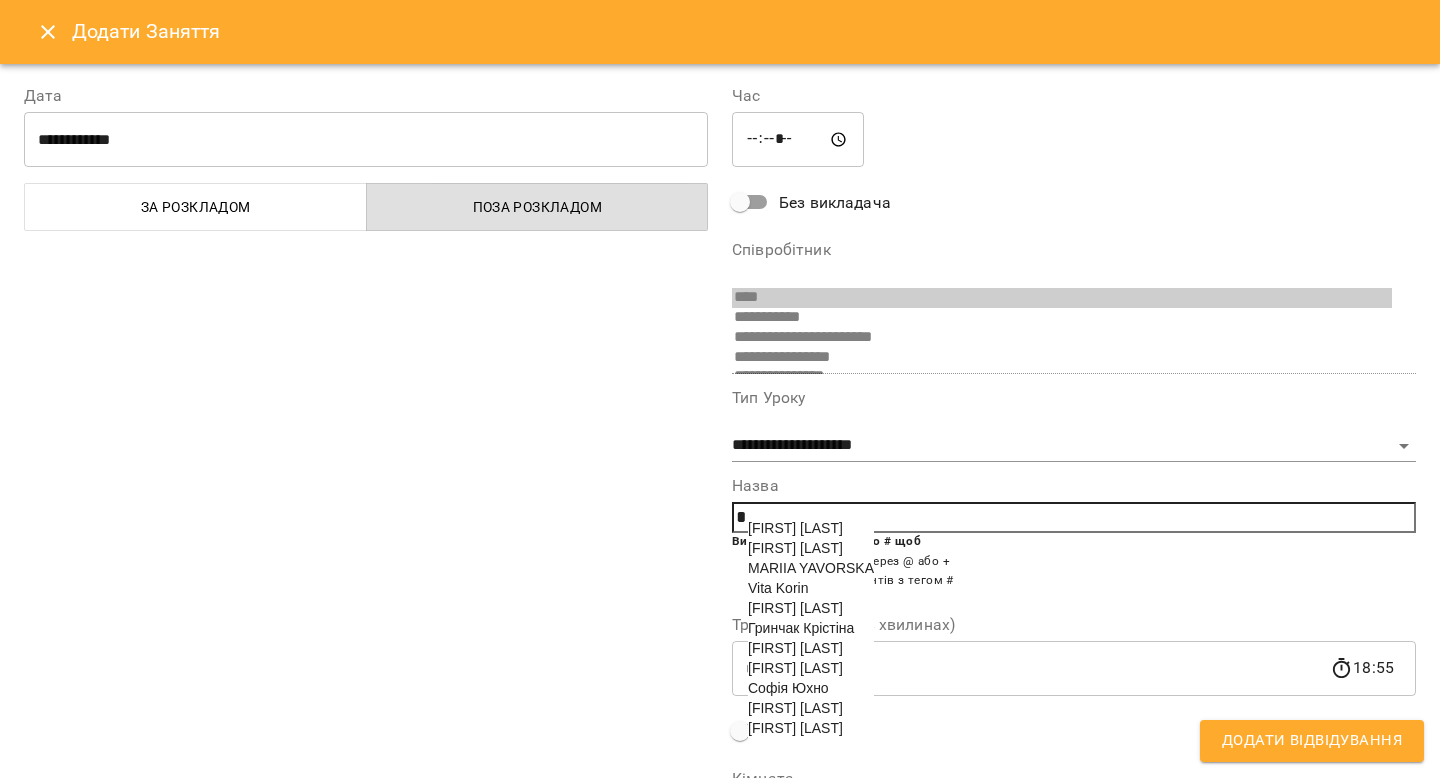 click on "Софія Юхно" at bounding box center [788, 688] 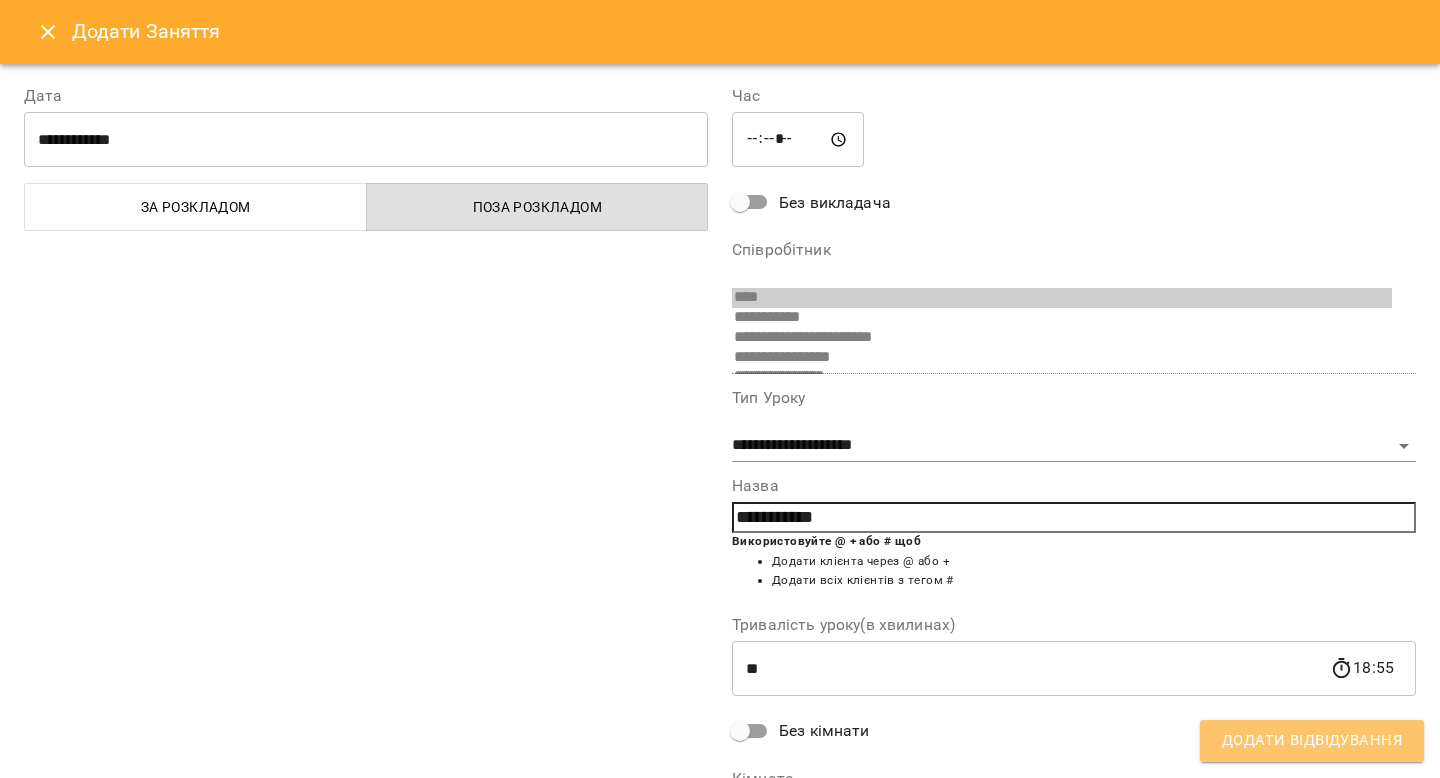 click on "Додати Відвідування" at bounding box center [1312, 741] 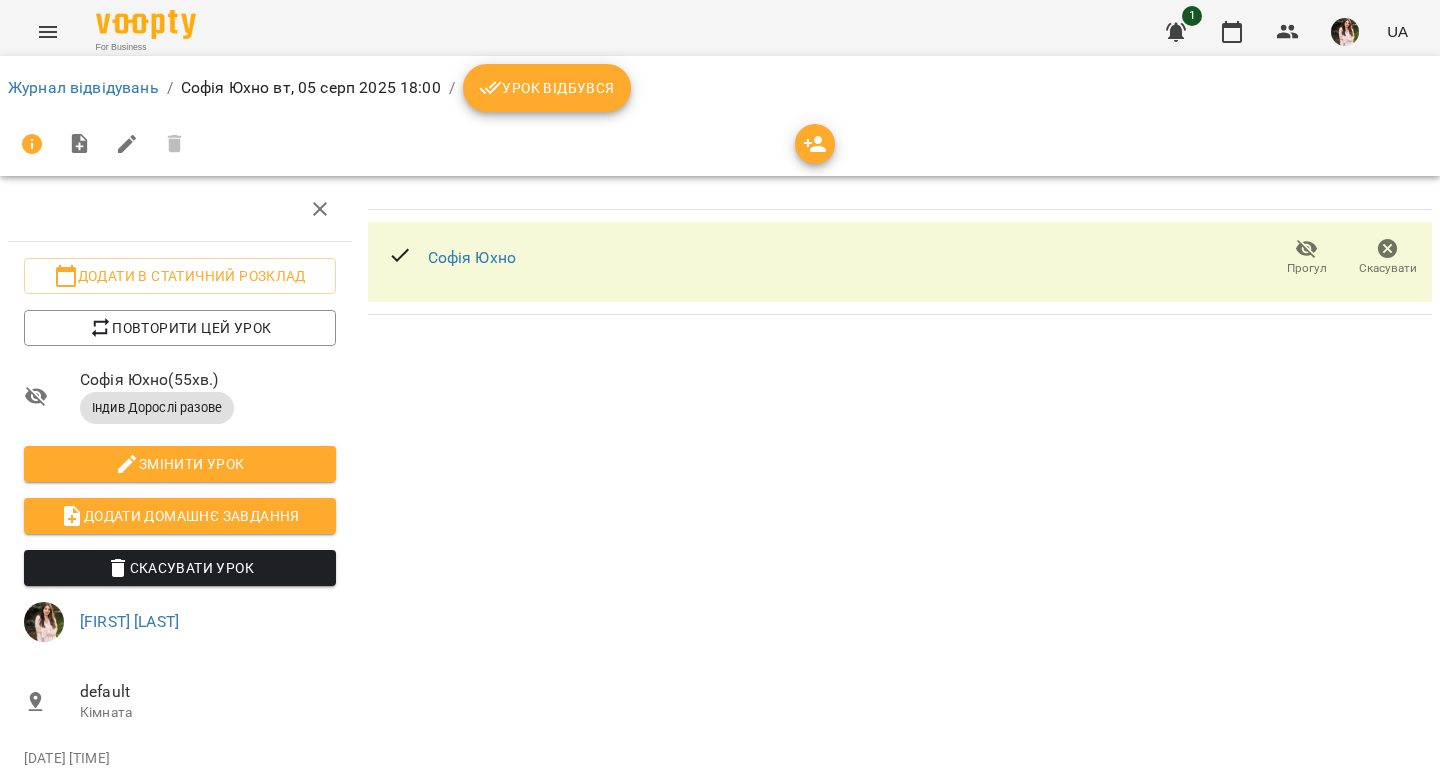click on "Урок відбувся" at bounding box center [547, 88] 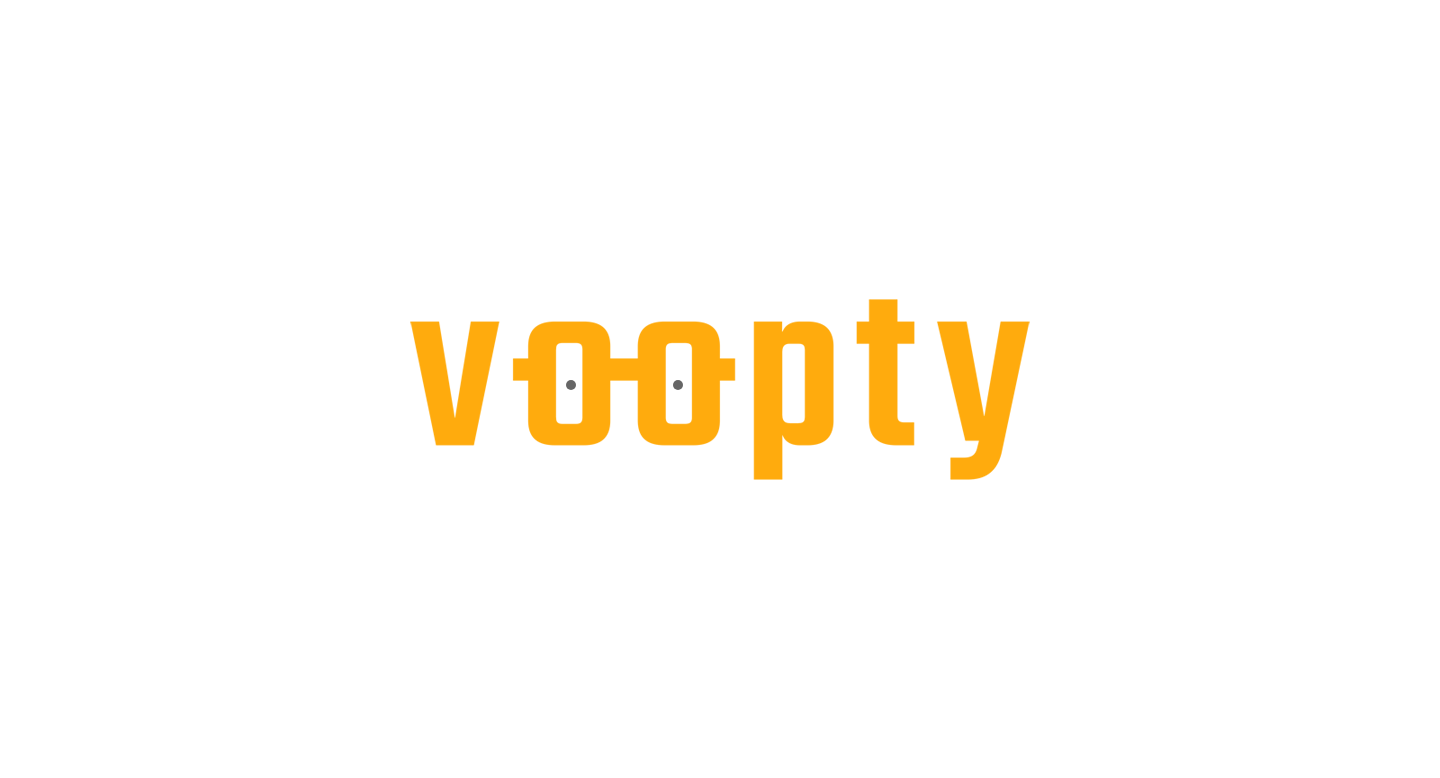 scroll, scrollTop: 0, scrollLeft: 0, axis: both 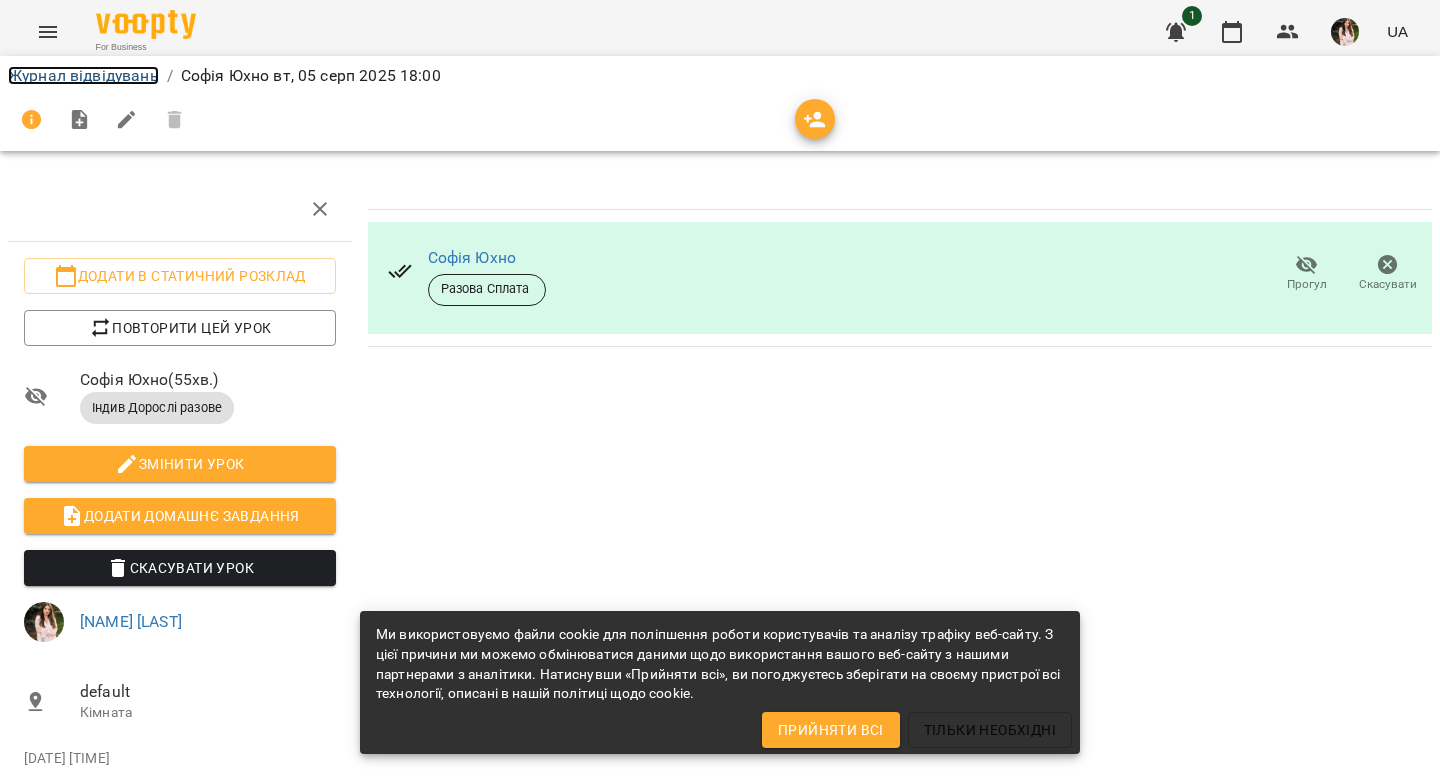 click on "Журнал відвідувань" at bounding box center [83, 75] 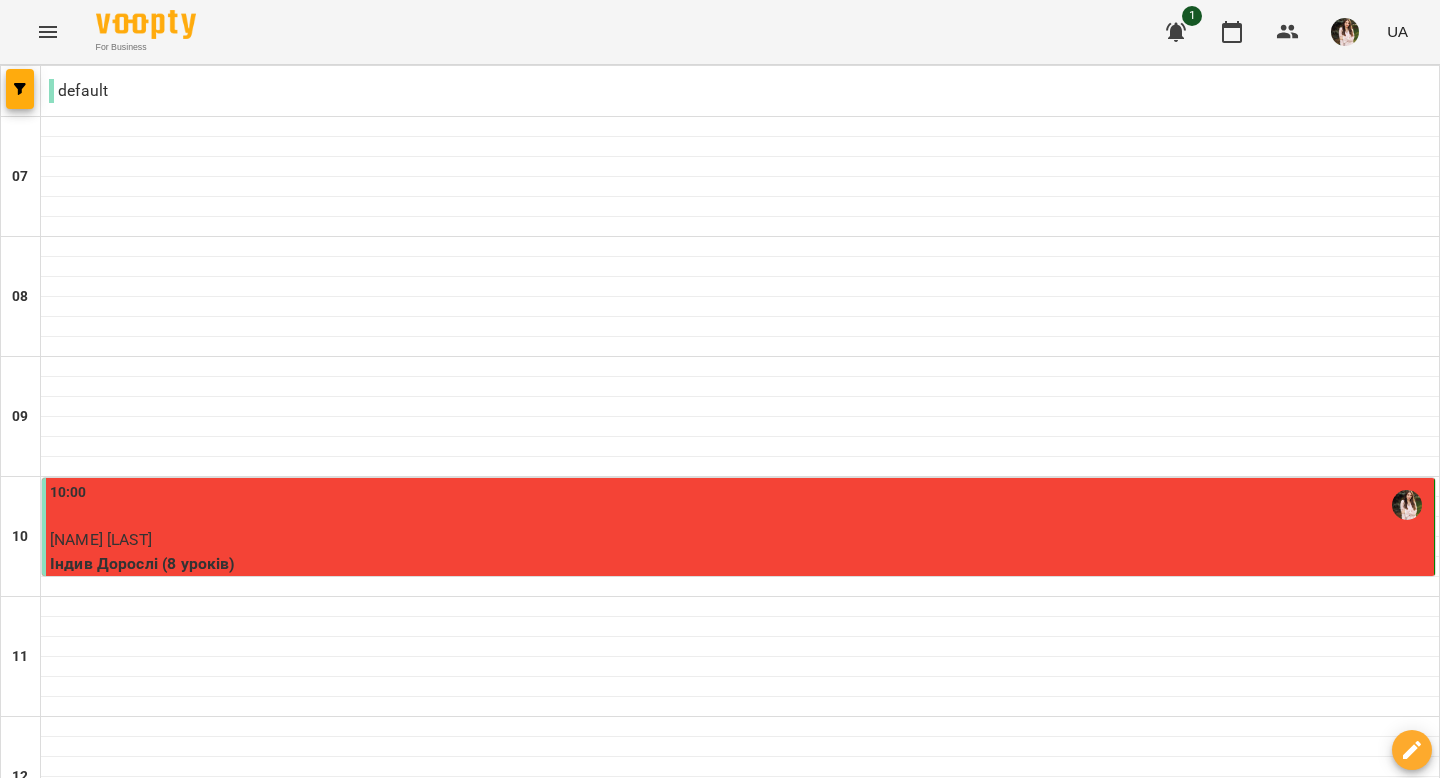 click 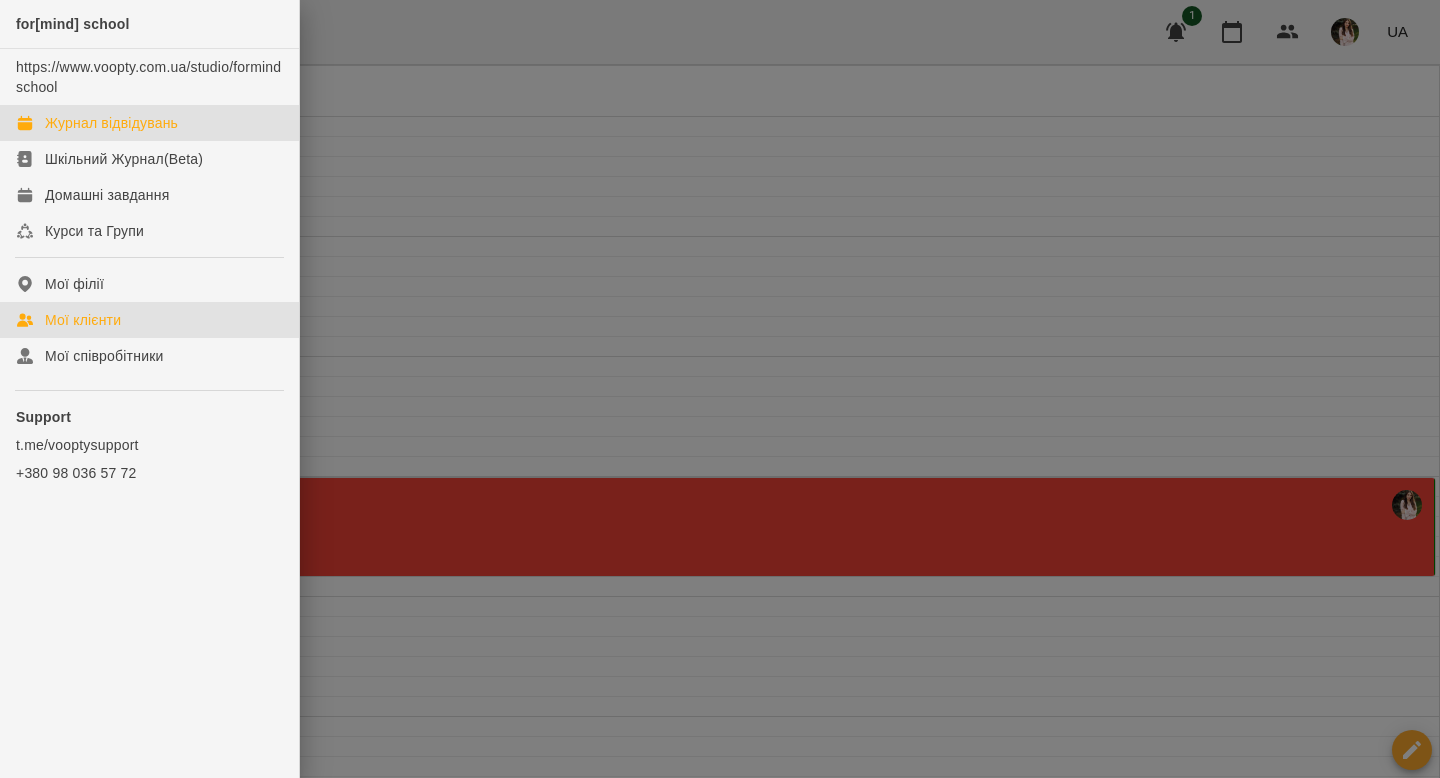 click on "Мої клієнти" at bounding box center [149, 320] 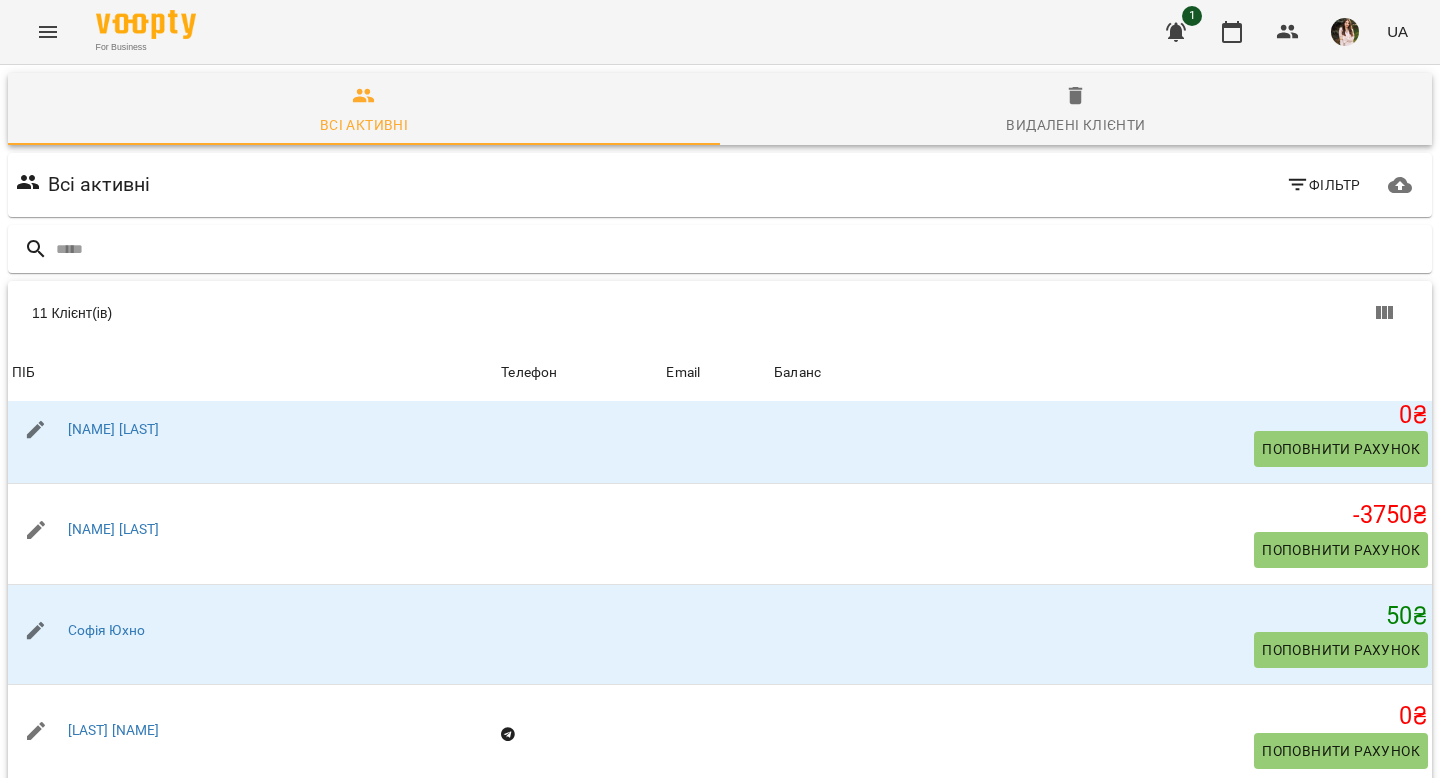 scroll, scrollTop: 622, scrollLeft: 0, axis: vertical 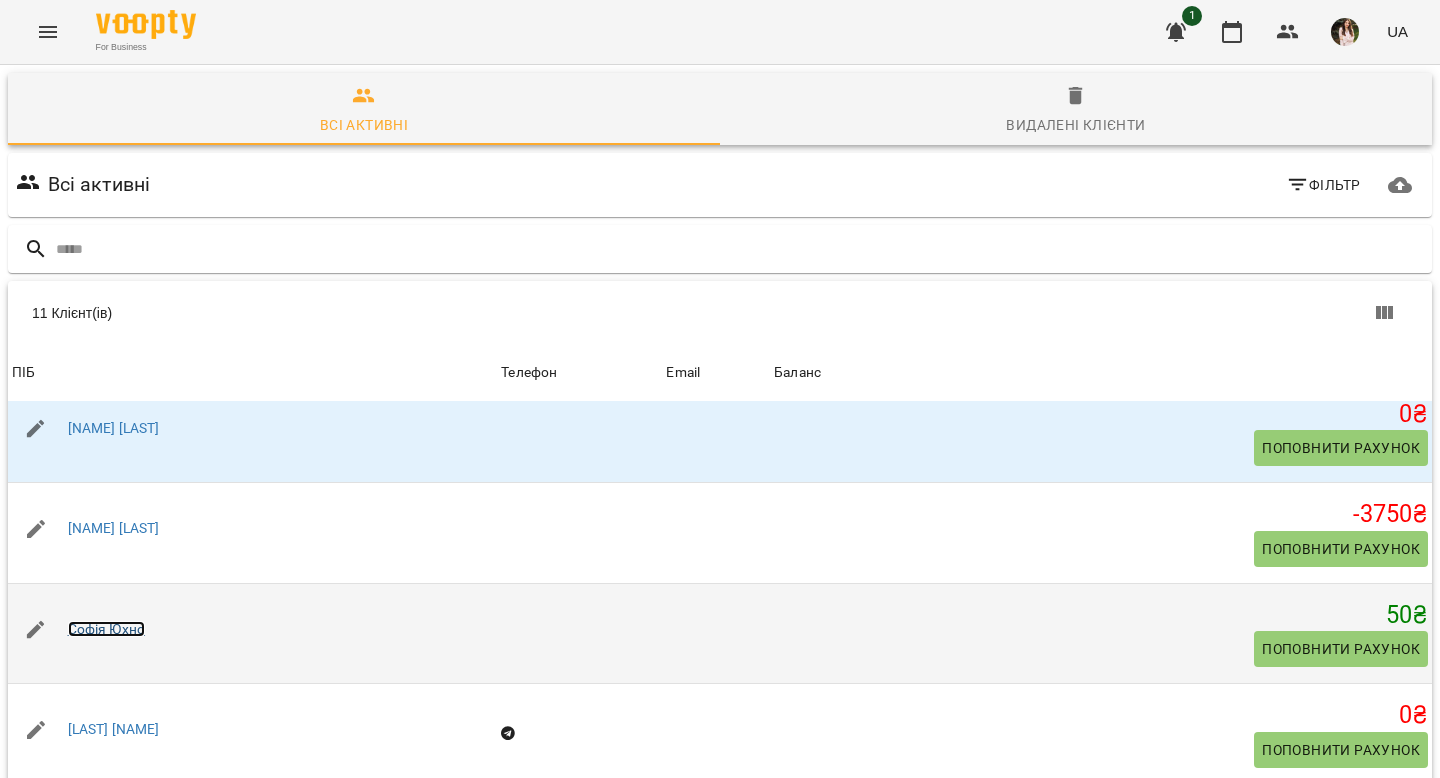 click on "Софія Юхно" at bounding box center (106, 629) 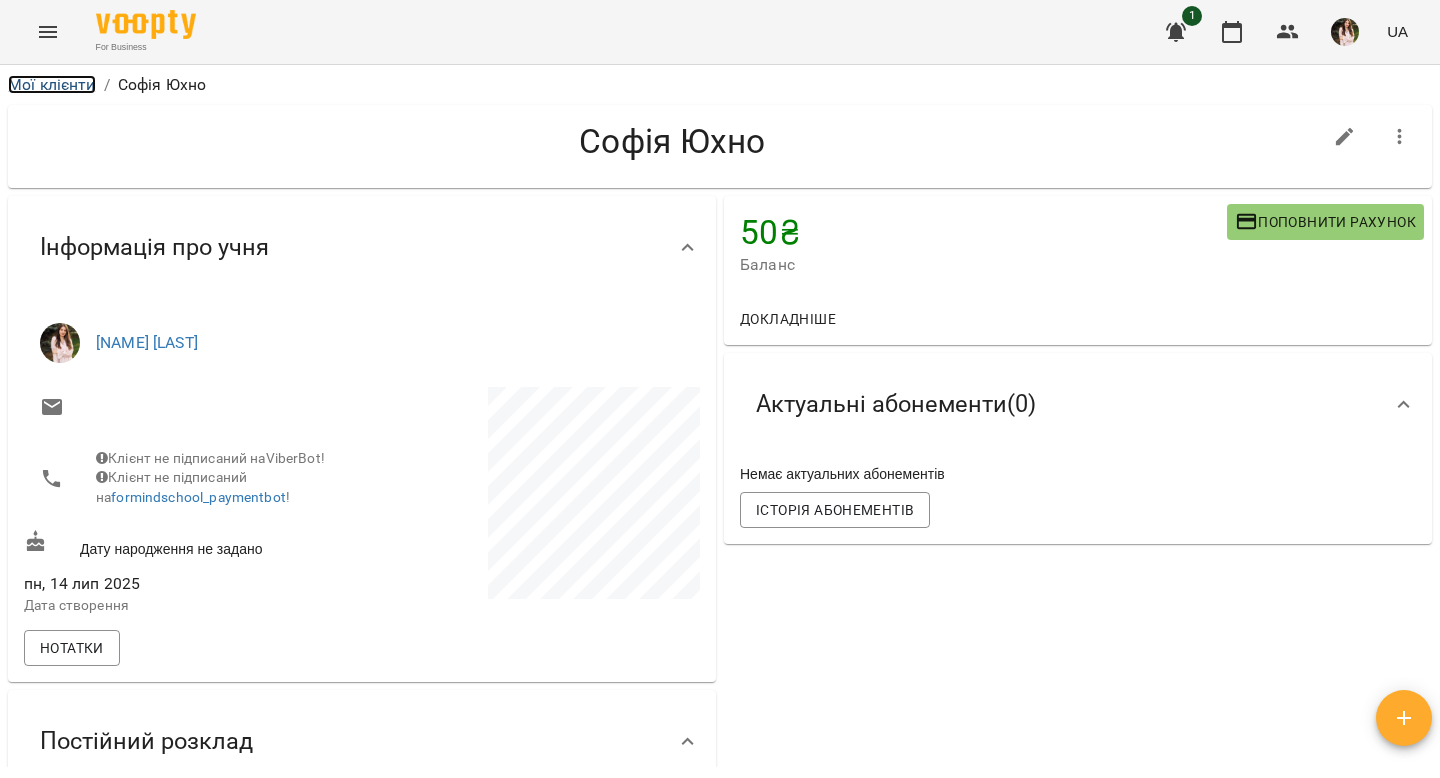 click on "Мої клієнти" at bounding box center [52, 84] 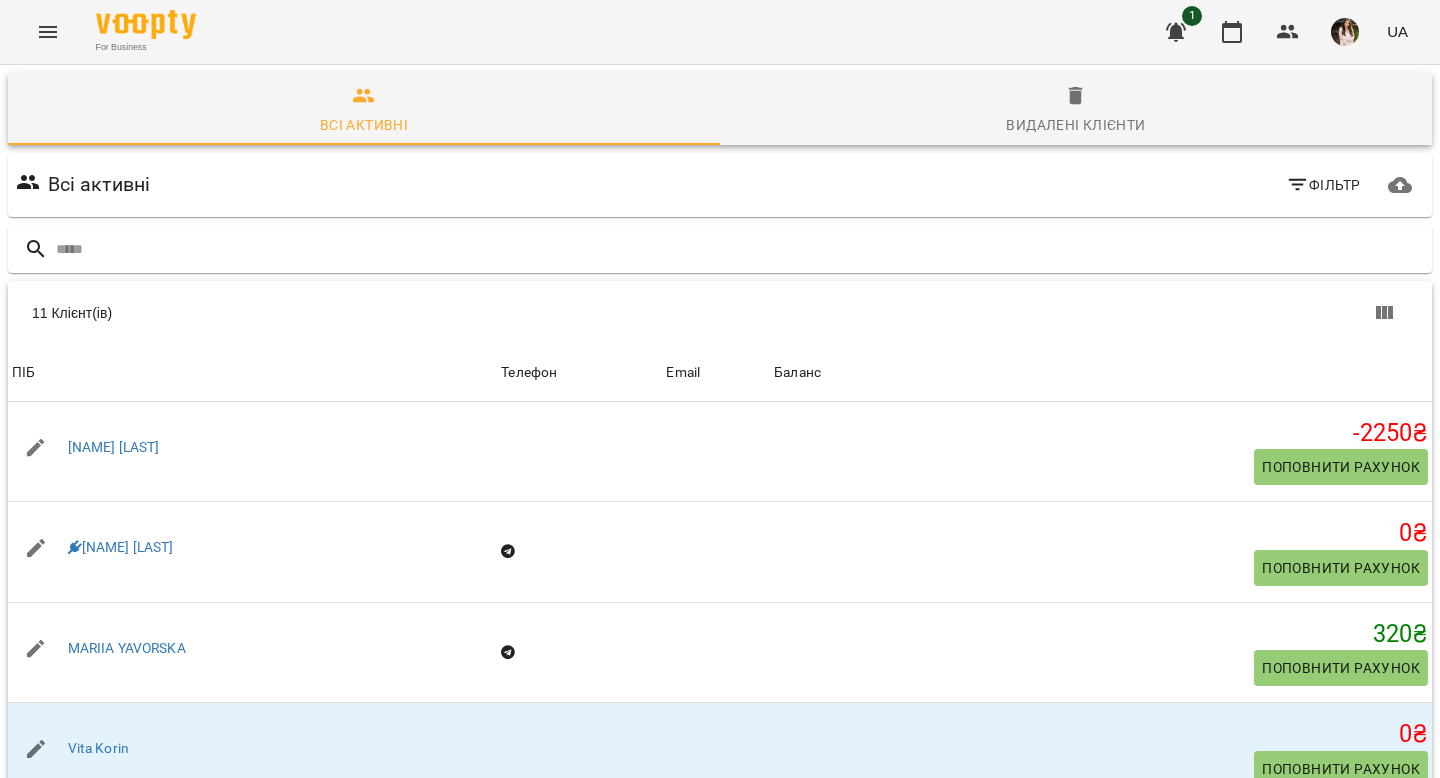 click 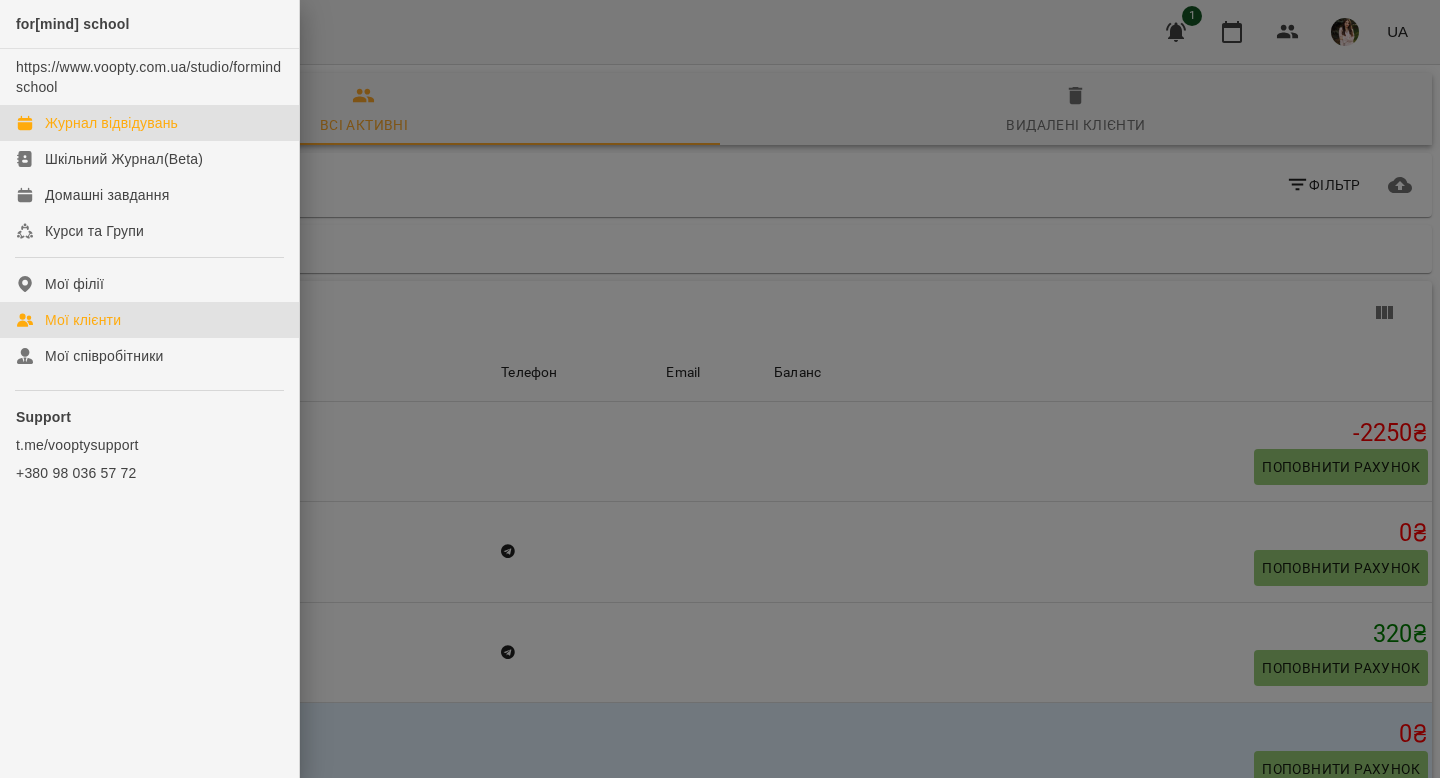 click on "Журнал відвідувань" at bounding box center [111, 123] 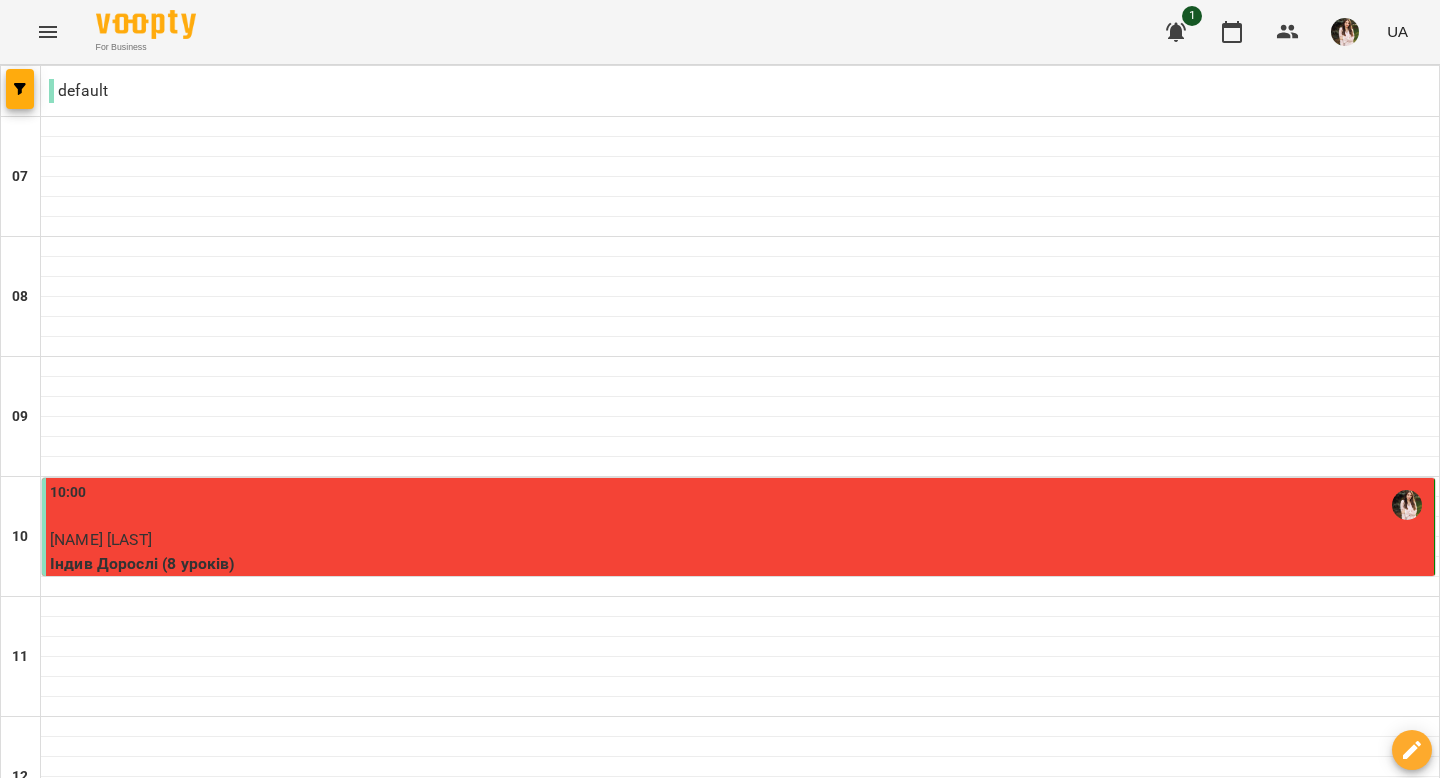 scroll, scrollTop: 1104, scrollLeft: 0, axis: vertical 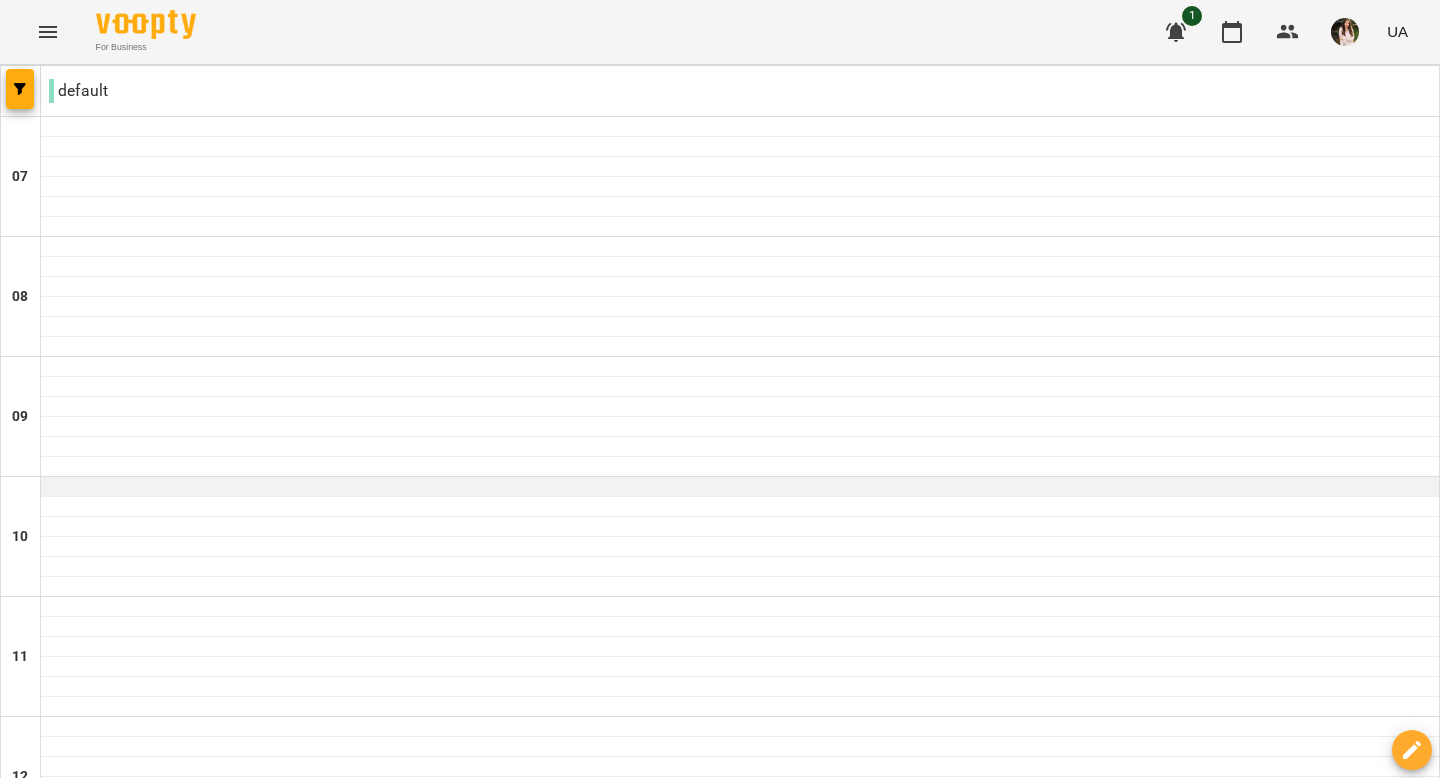 click at bounding box center [740, 487] 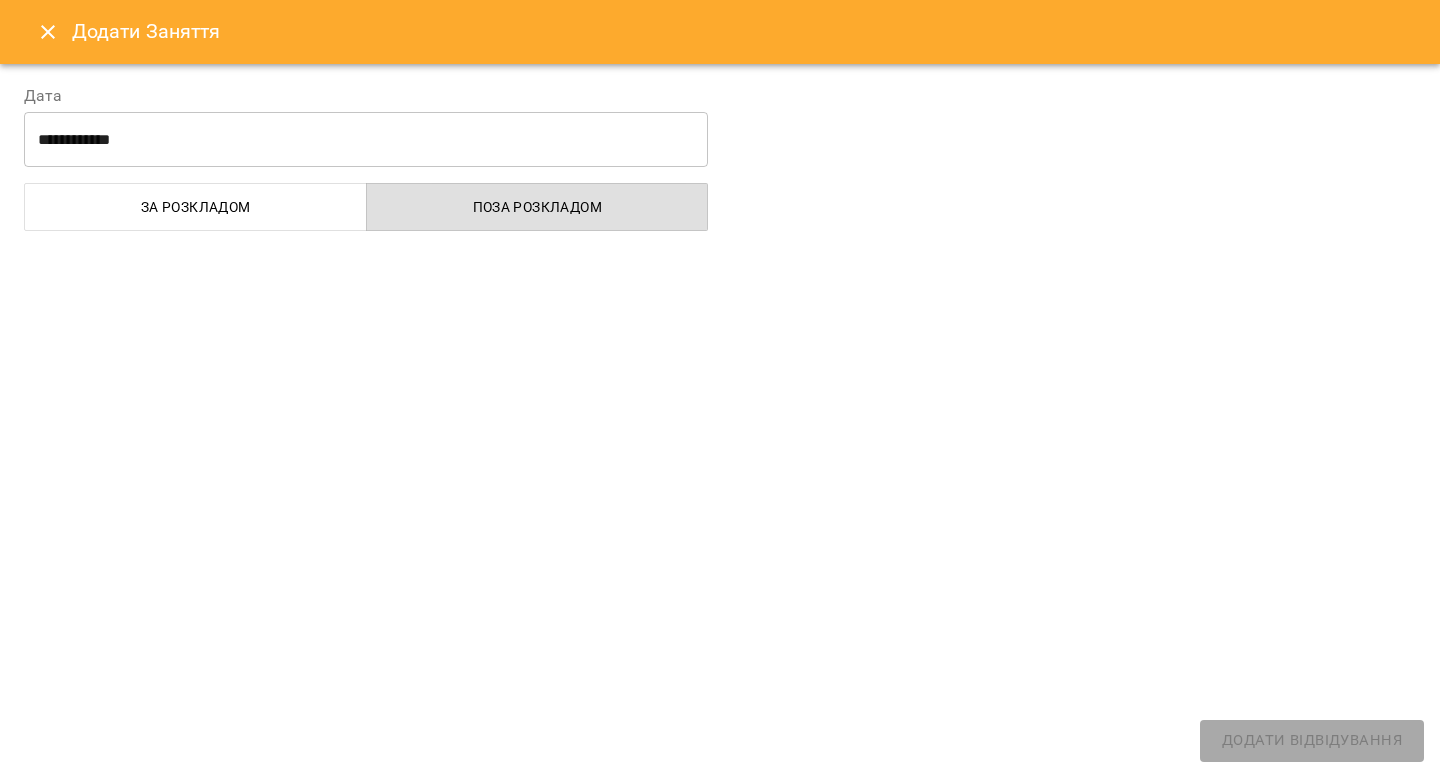 select on "**********" 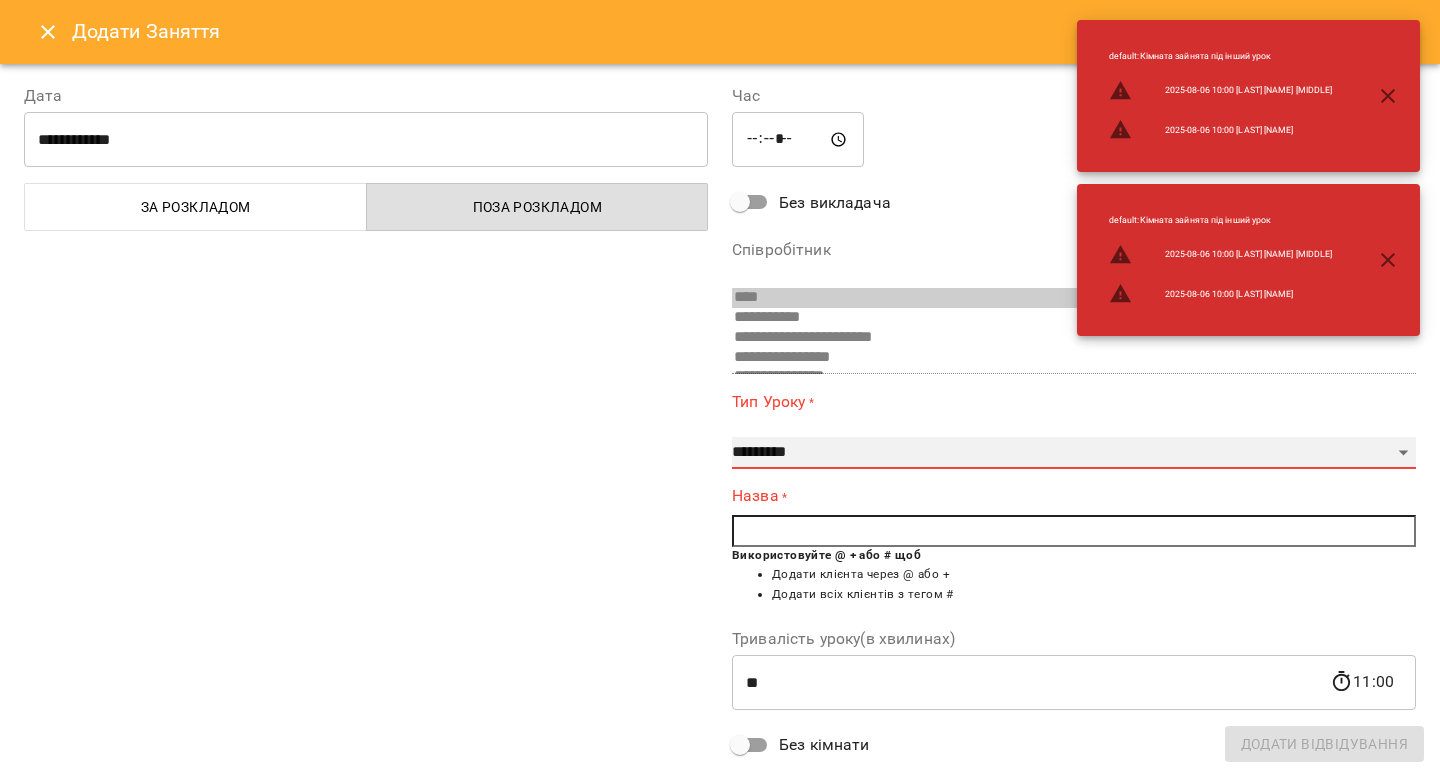 click on "**********" at bounding box center [1074, 453] 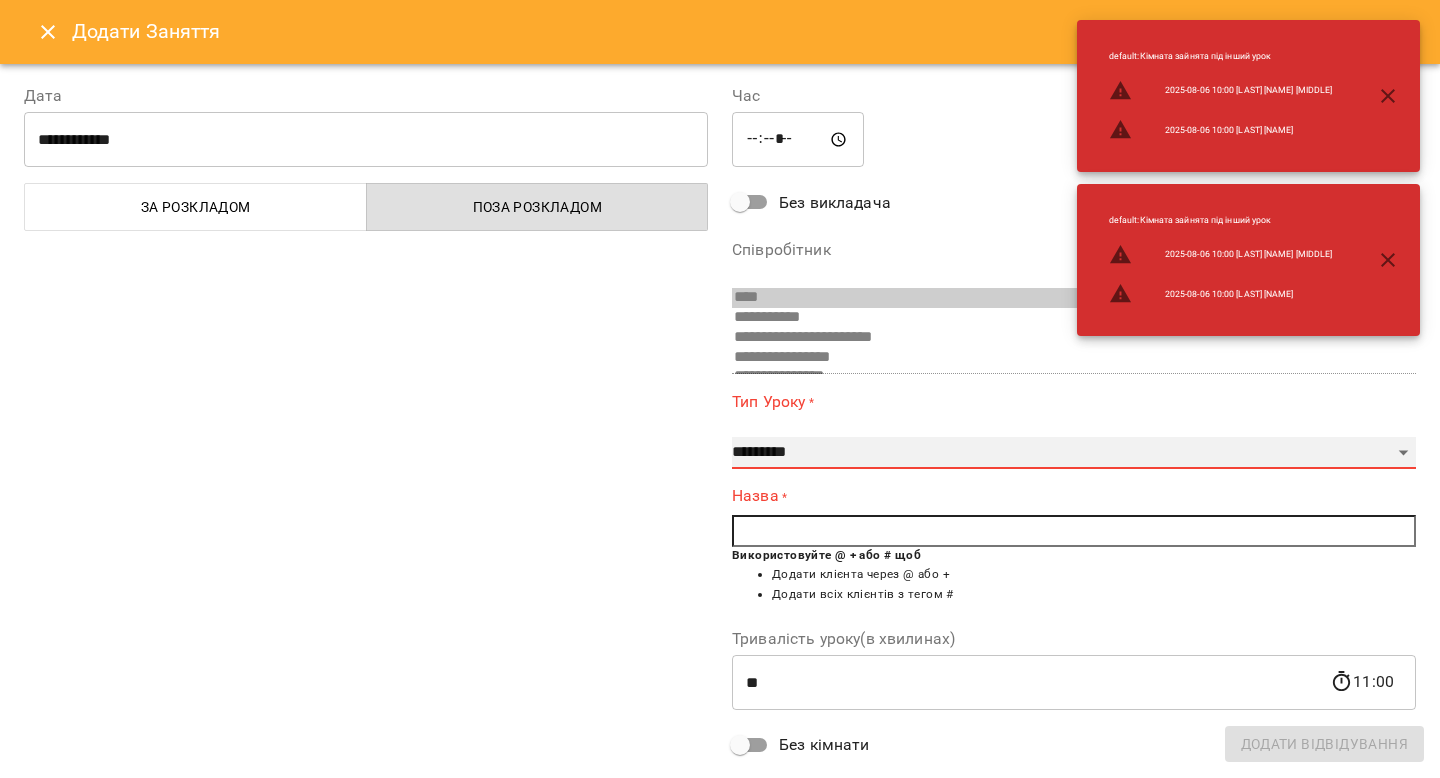 select on "**********" 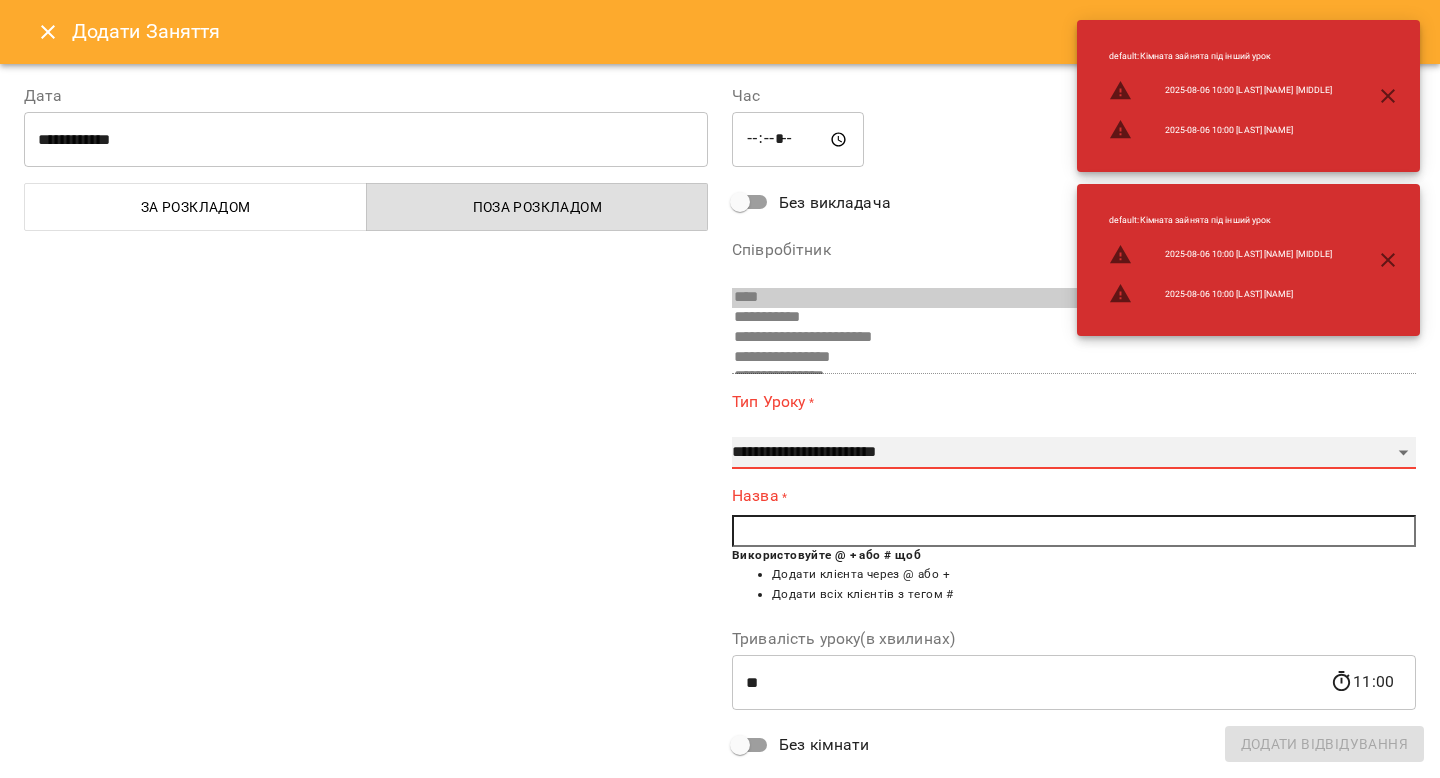 type on "**" 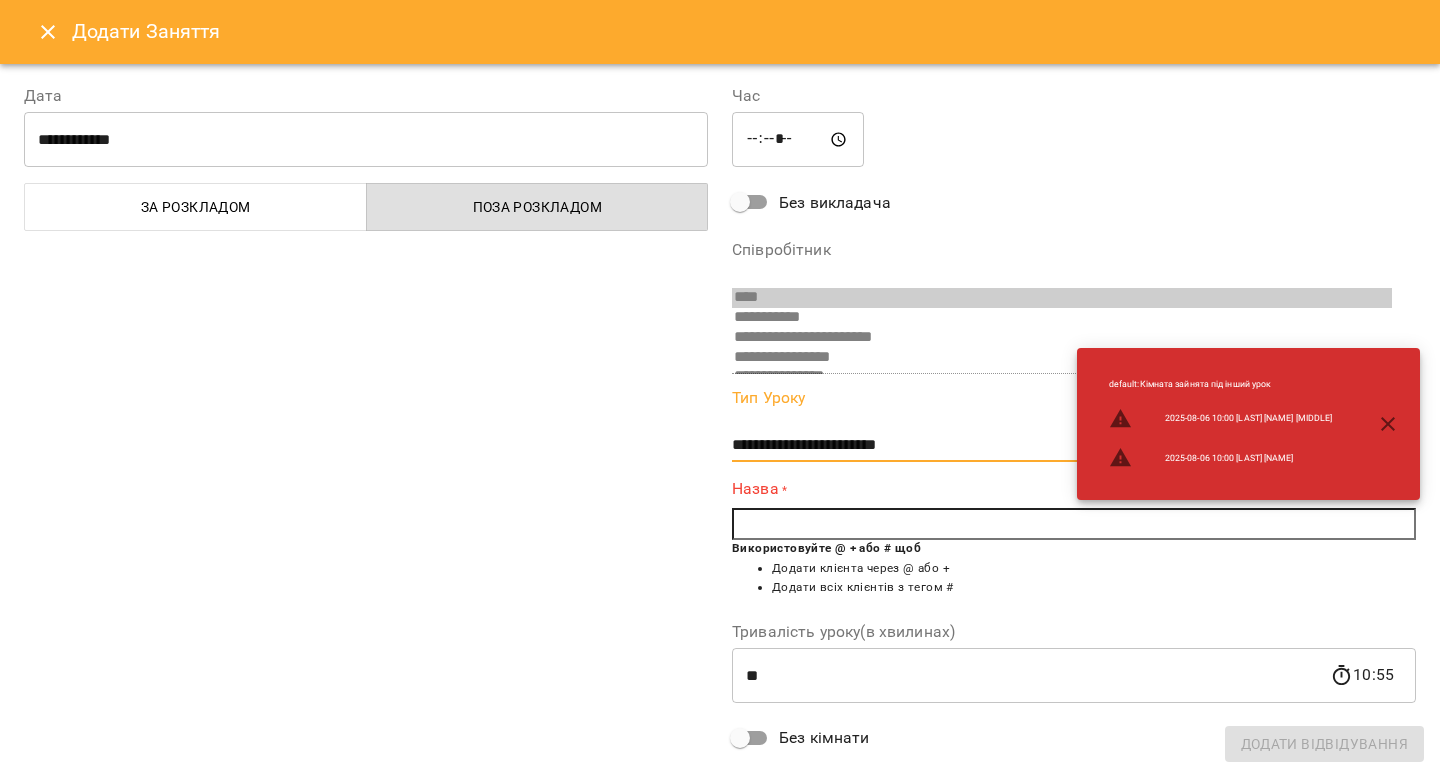 click at bounding box center [1074, 524] 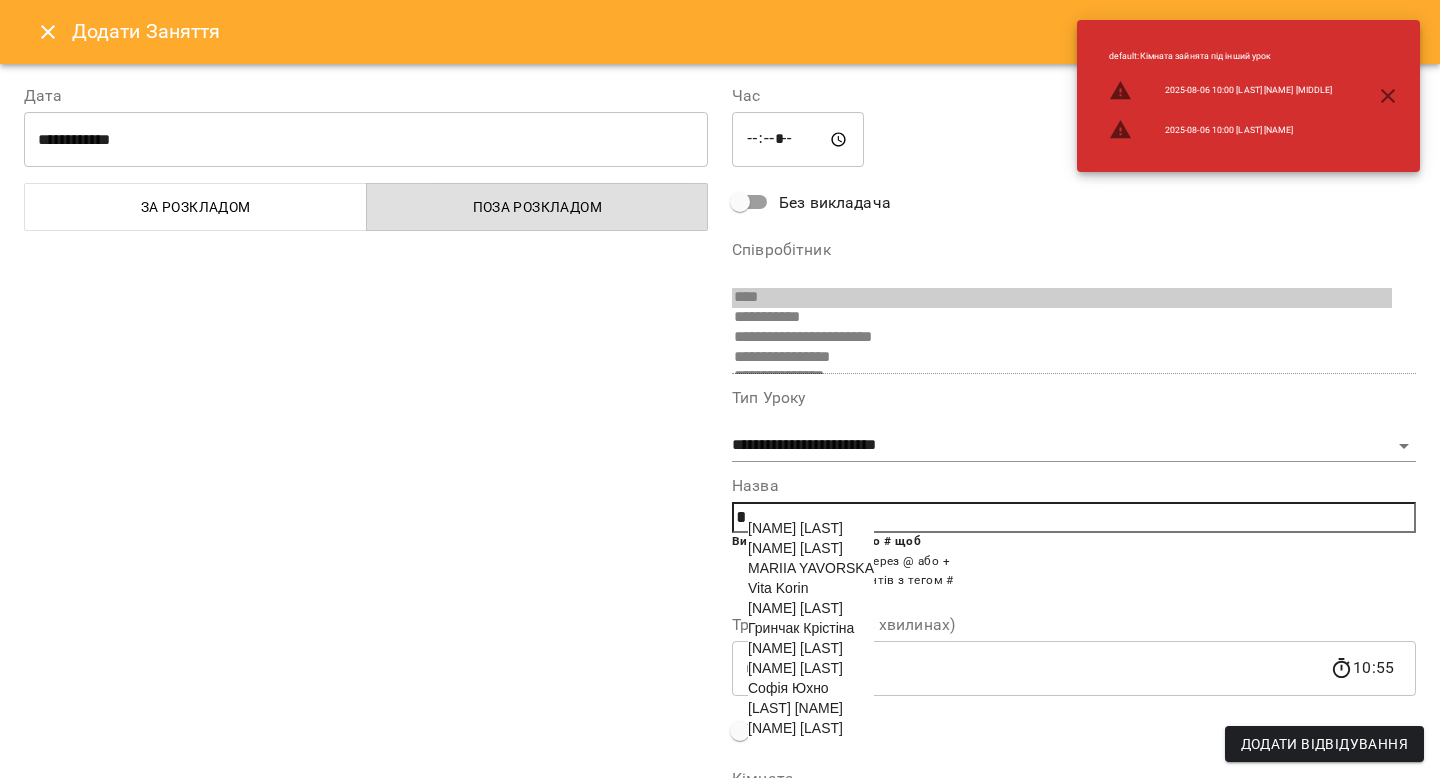 click on "Vita Korin" at bounding box center [778, 588] 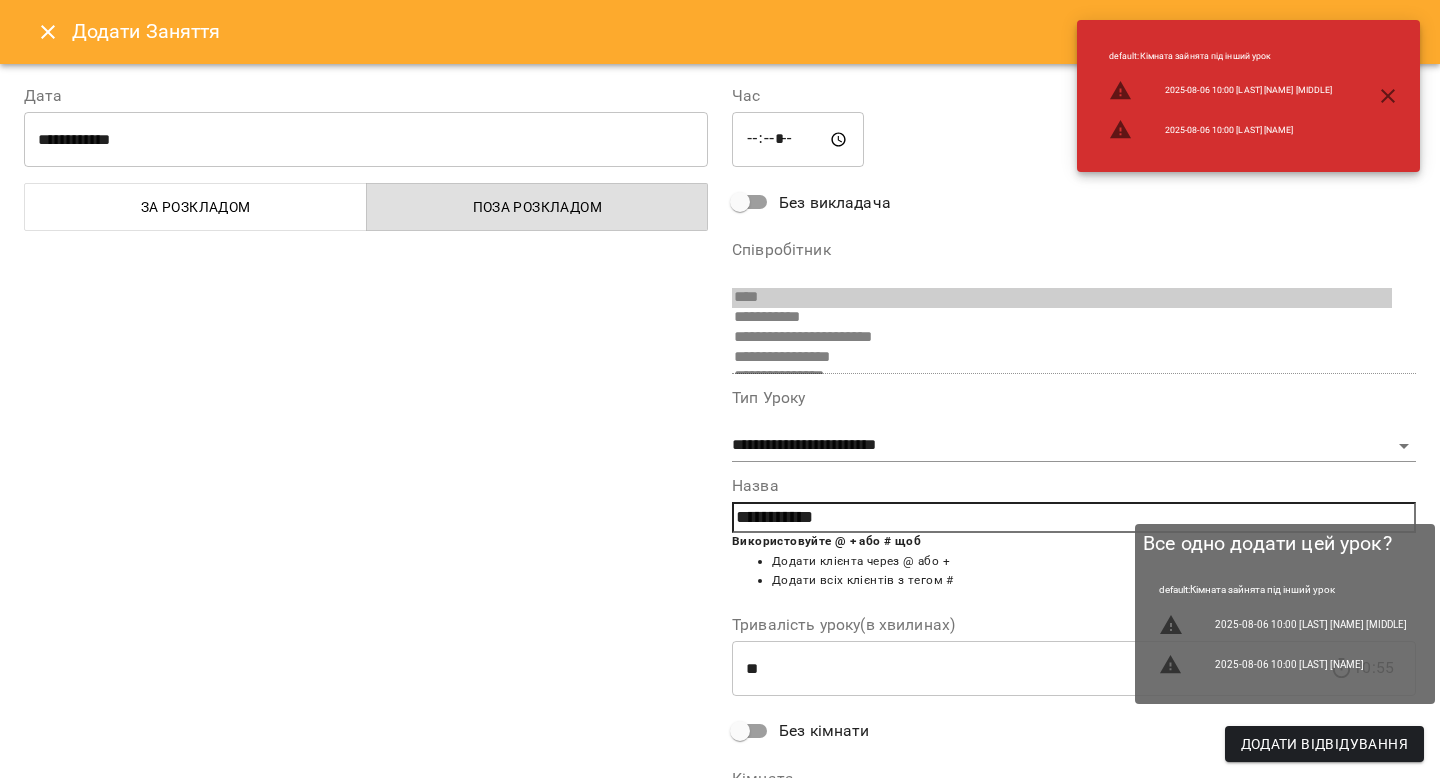 click on "Додати Відвідування" at bounding box center [1324, 744] 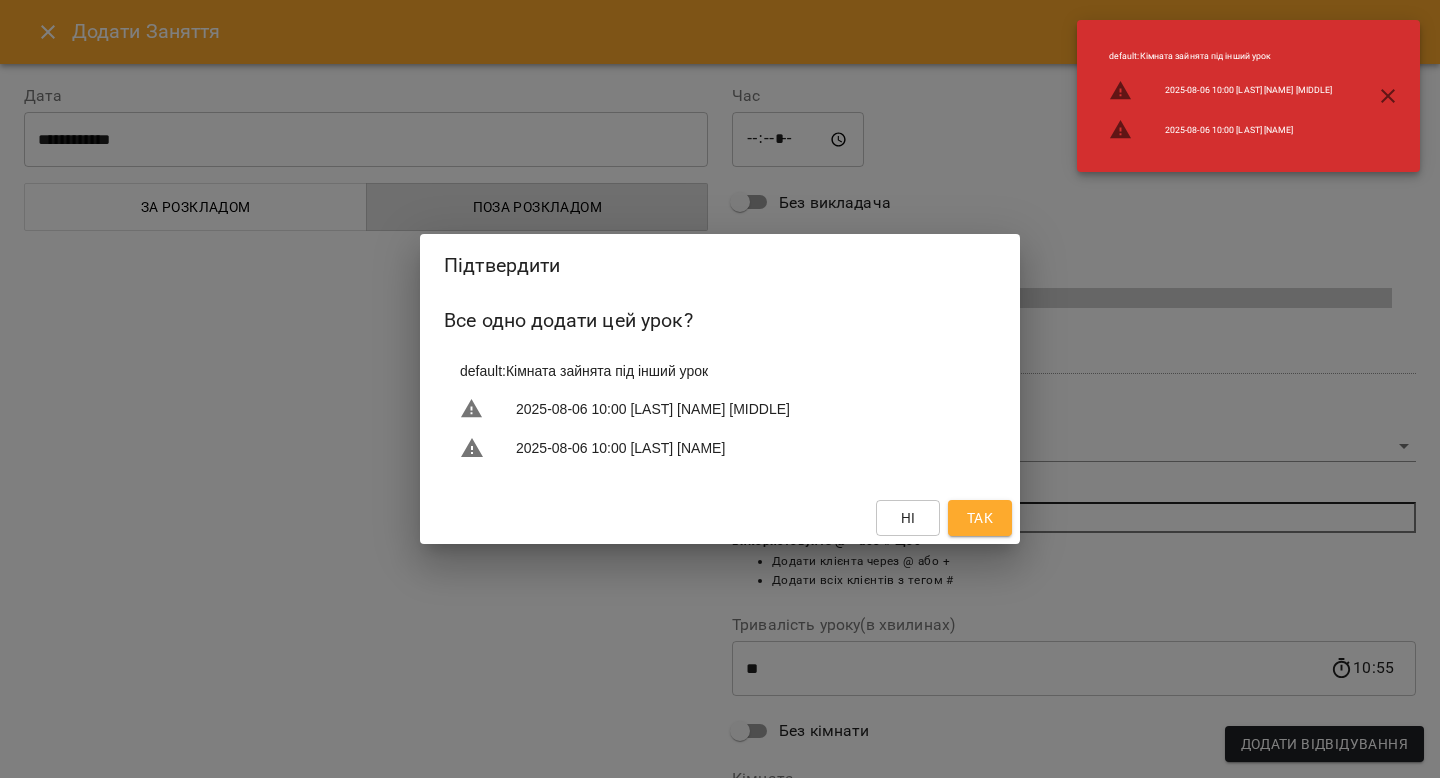 click on "Так" at bounding box center [980, 518] 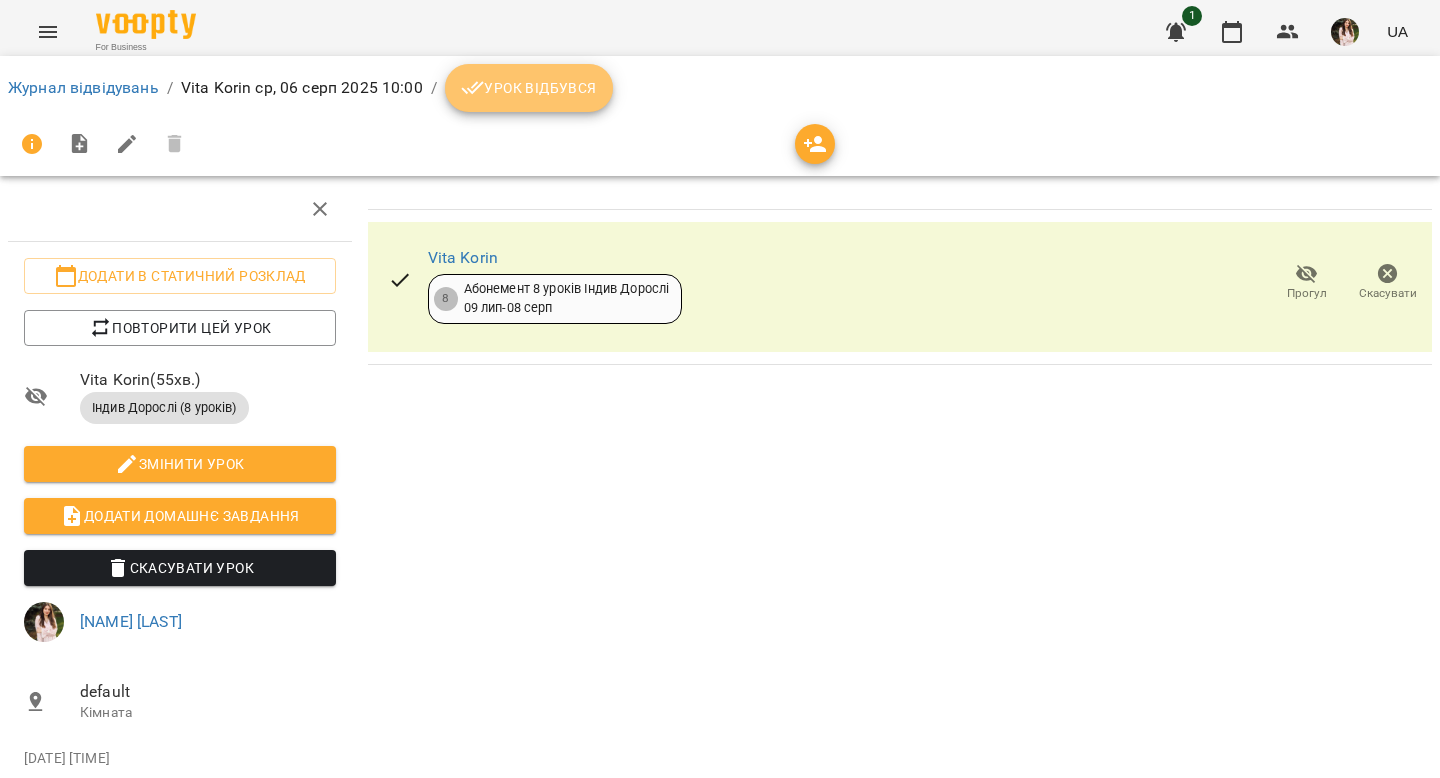 click on "Урок відбувся" at bounding box center (529, 88) 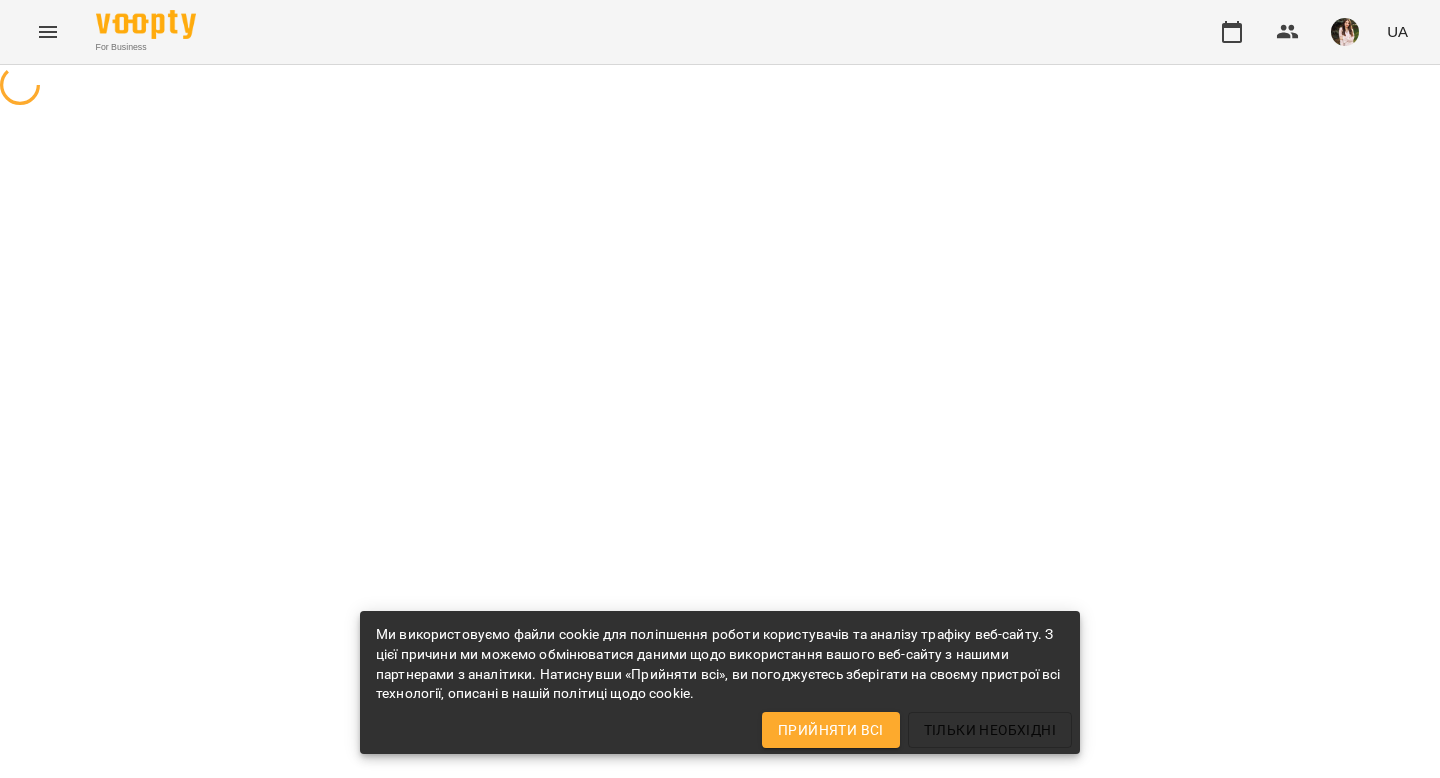 scroll, scrollTop: 0, scrollLeft: 0, axis: both 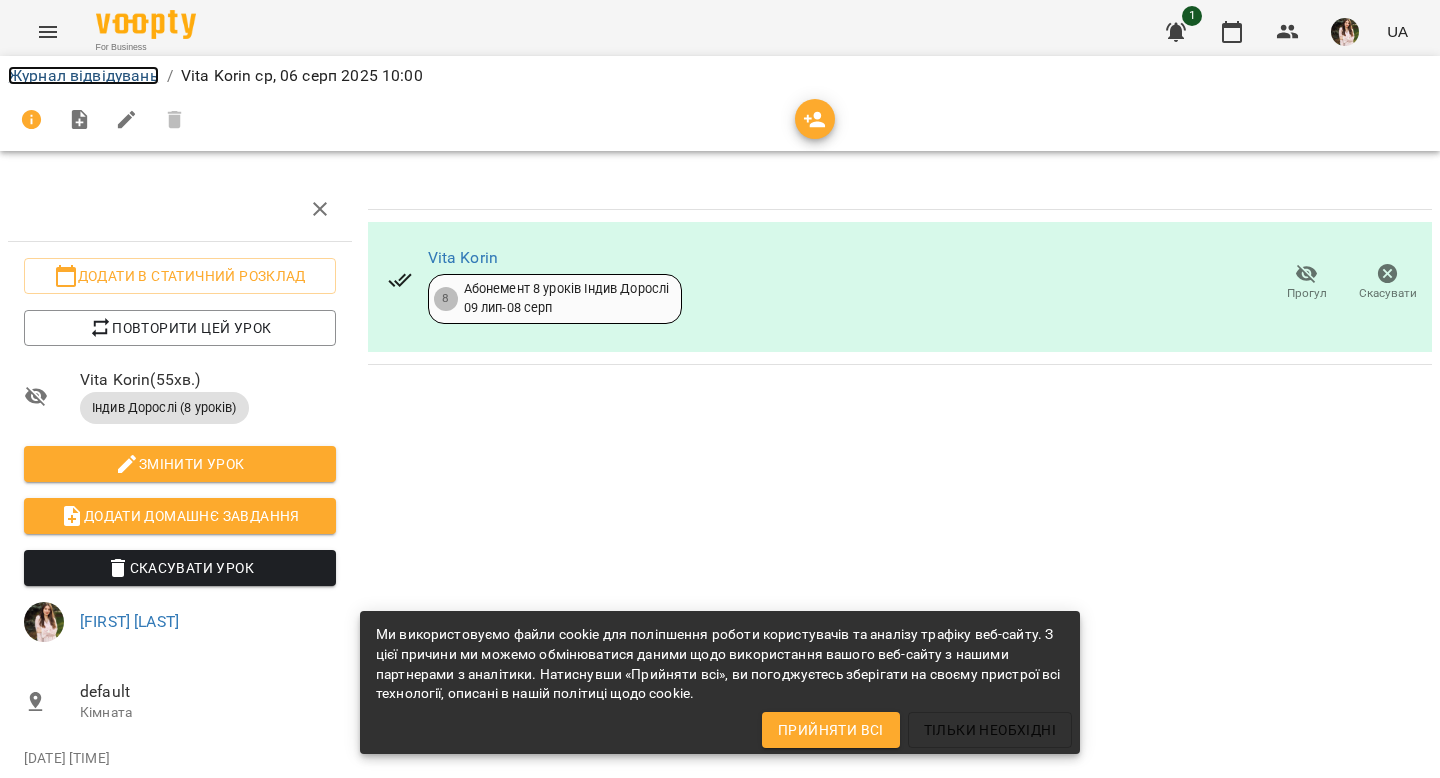 click on "Журнал відвідувань" at bounding box center [83, 75] 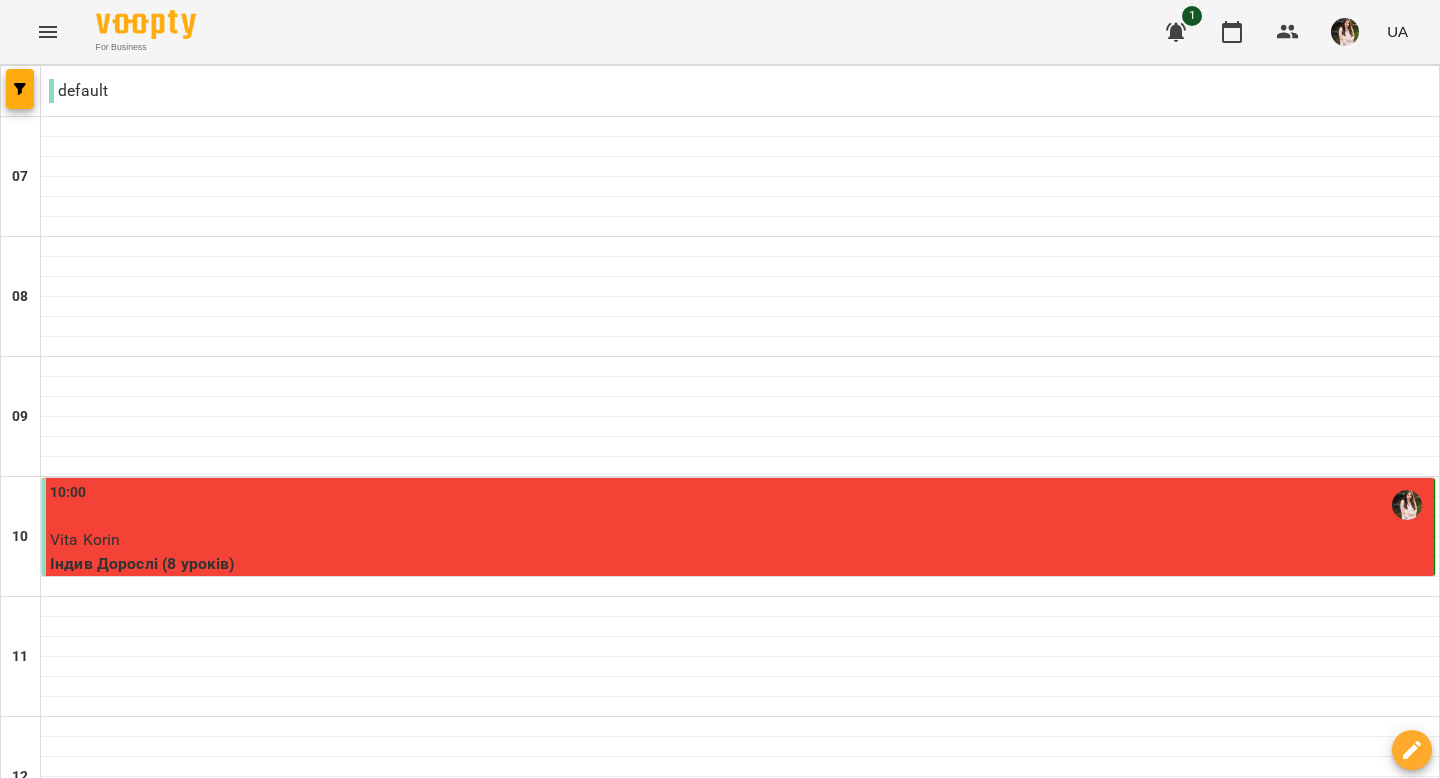 scroll, scrollTop: 624, scrollLeft: 0, axis: vertical 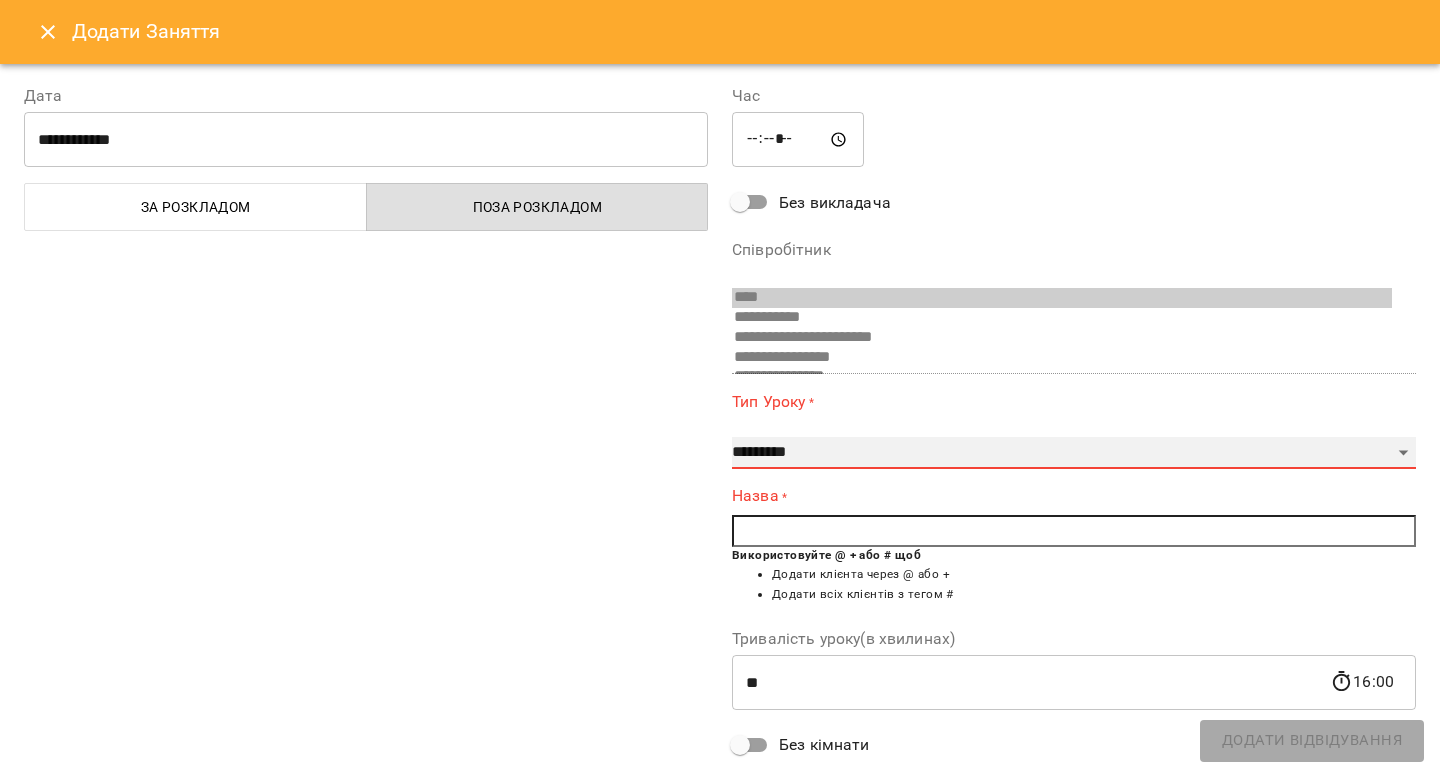 click on "**********" at bounding box center (1074, 453) 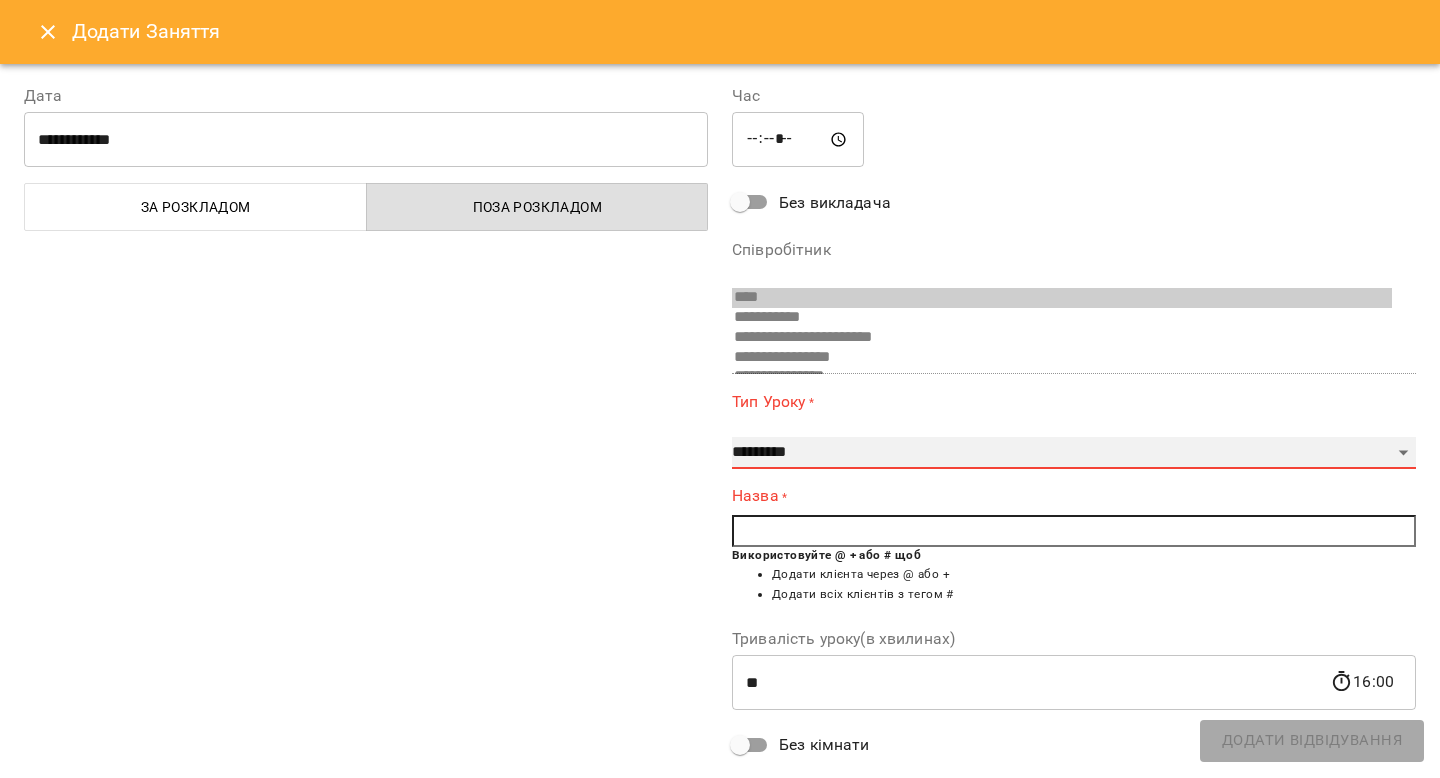select on "**********" 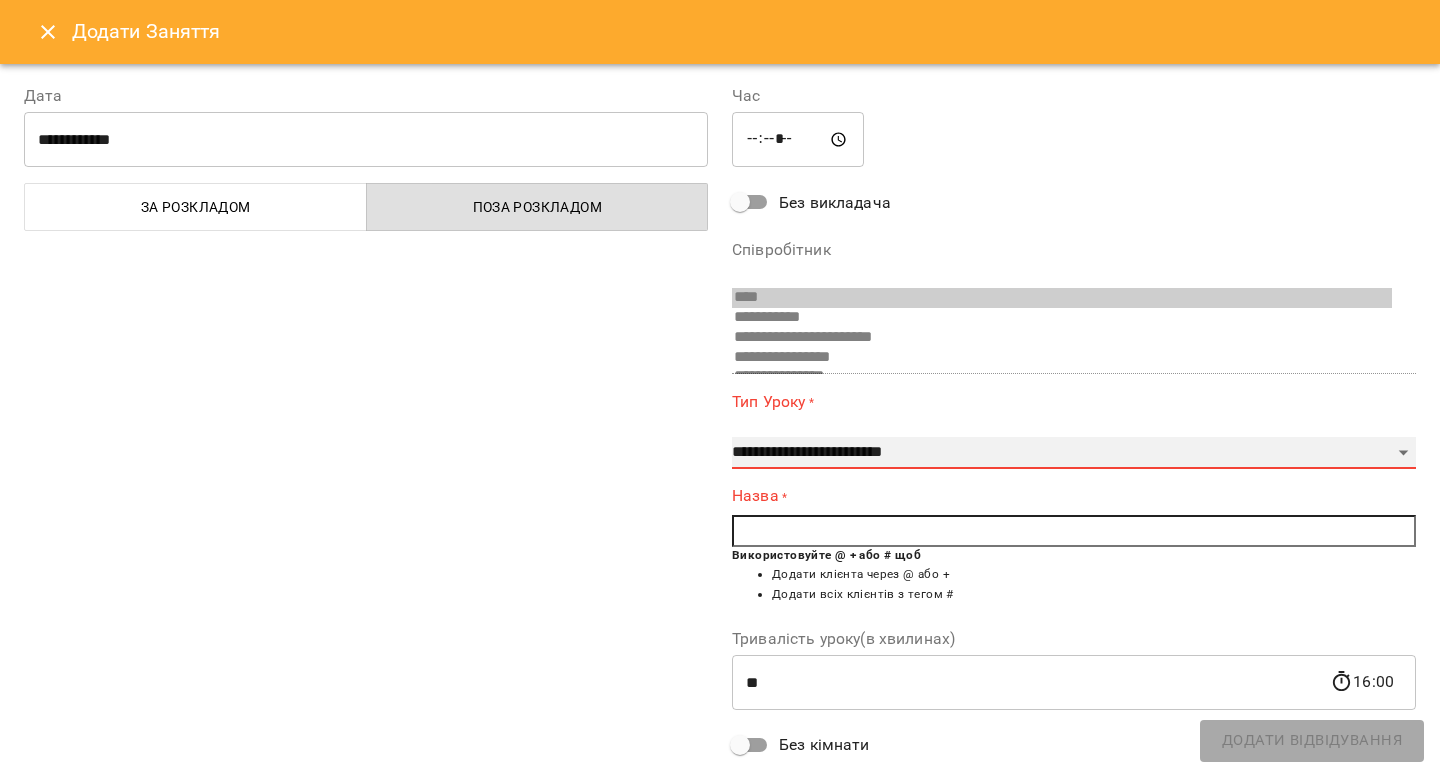 type on "**" 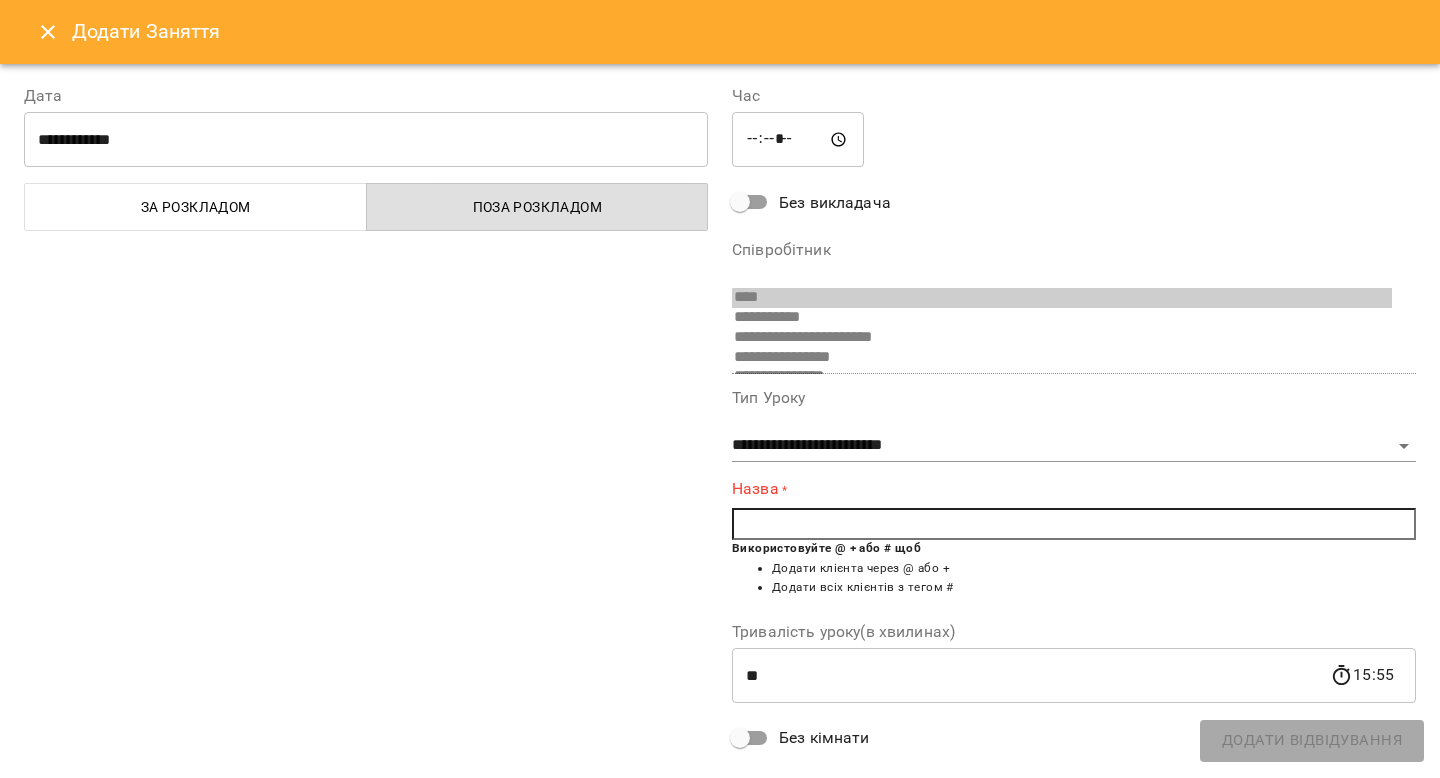 click at bounding box center (1074, 524) 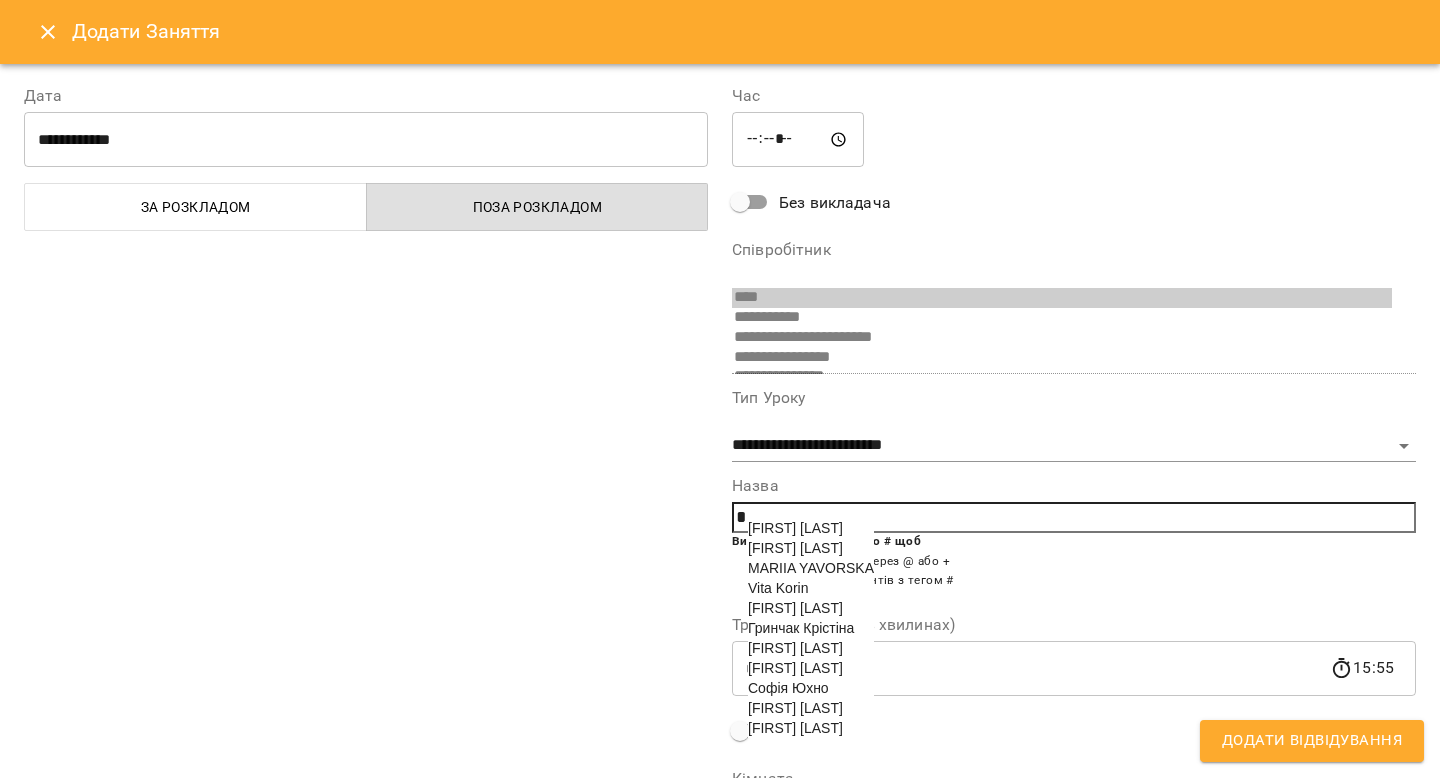 click on "[FIRST] [LAST]" at bounding box center (795, 708) 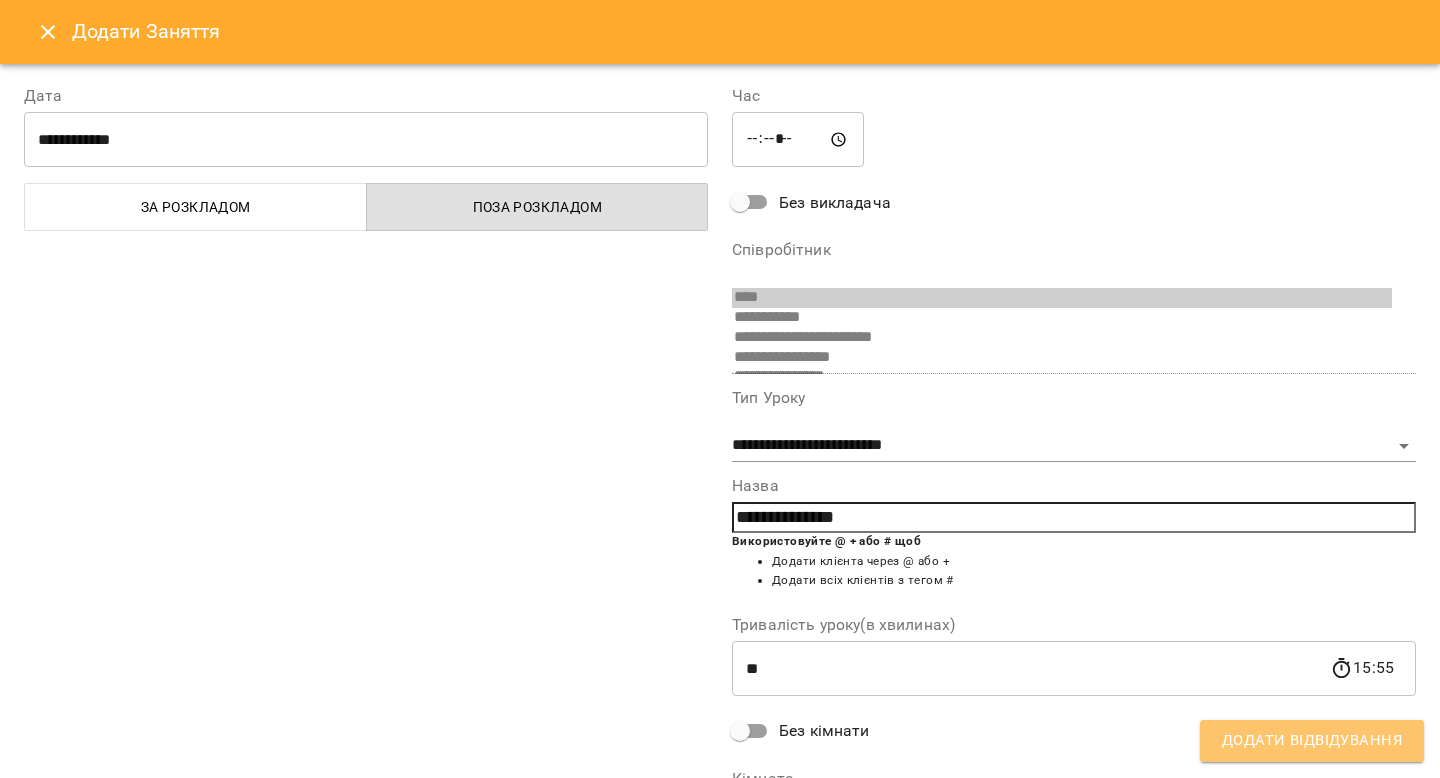 click on "Додати Відвідування" at bounding box center [1312, 741] 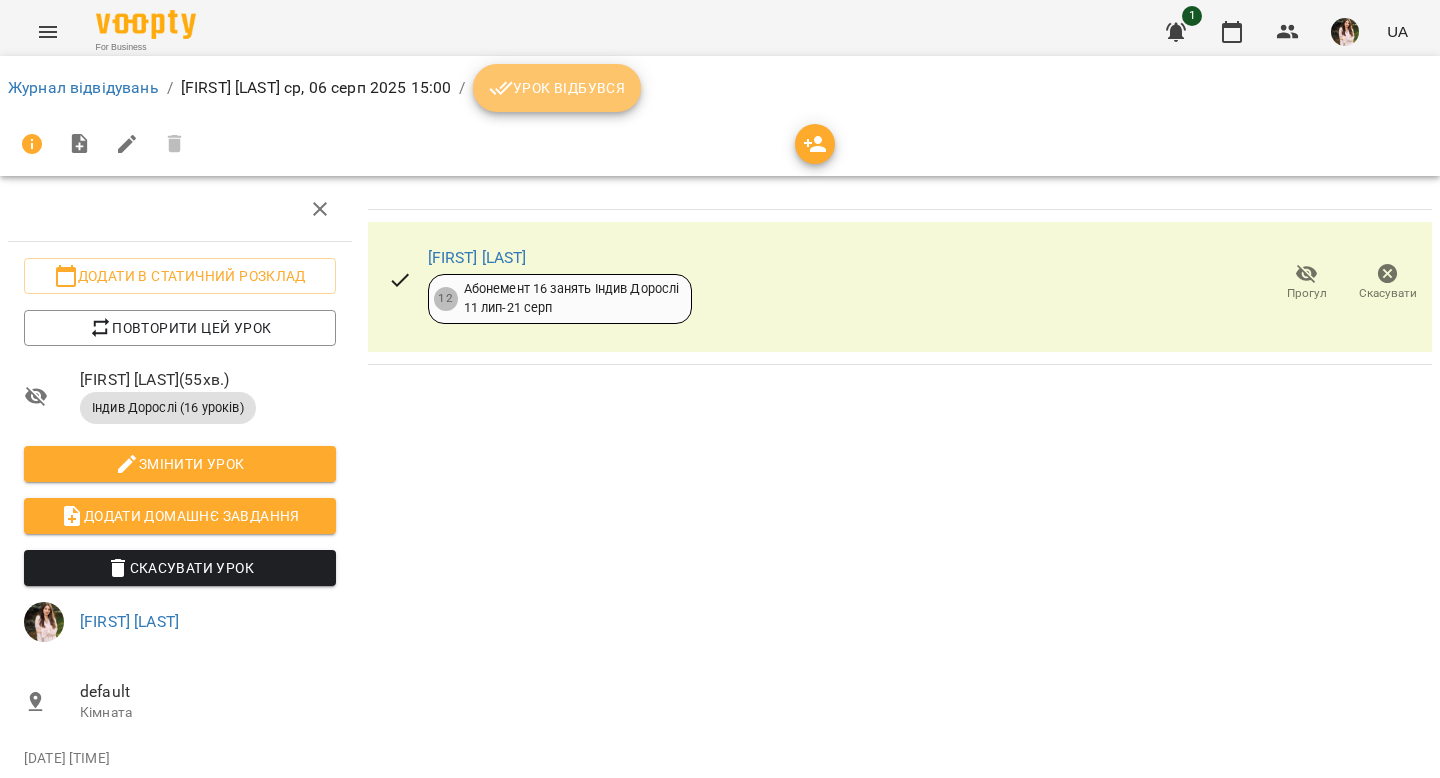 click on "Урок відбувся" at bounding box center (557, 88) 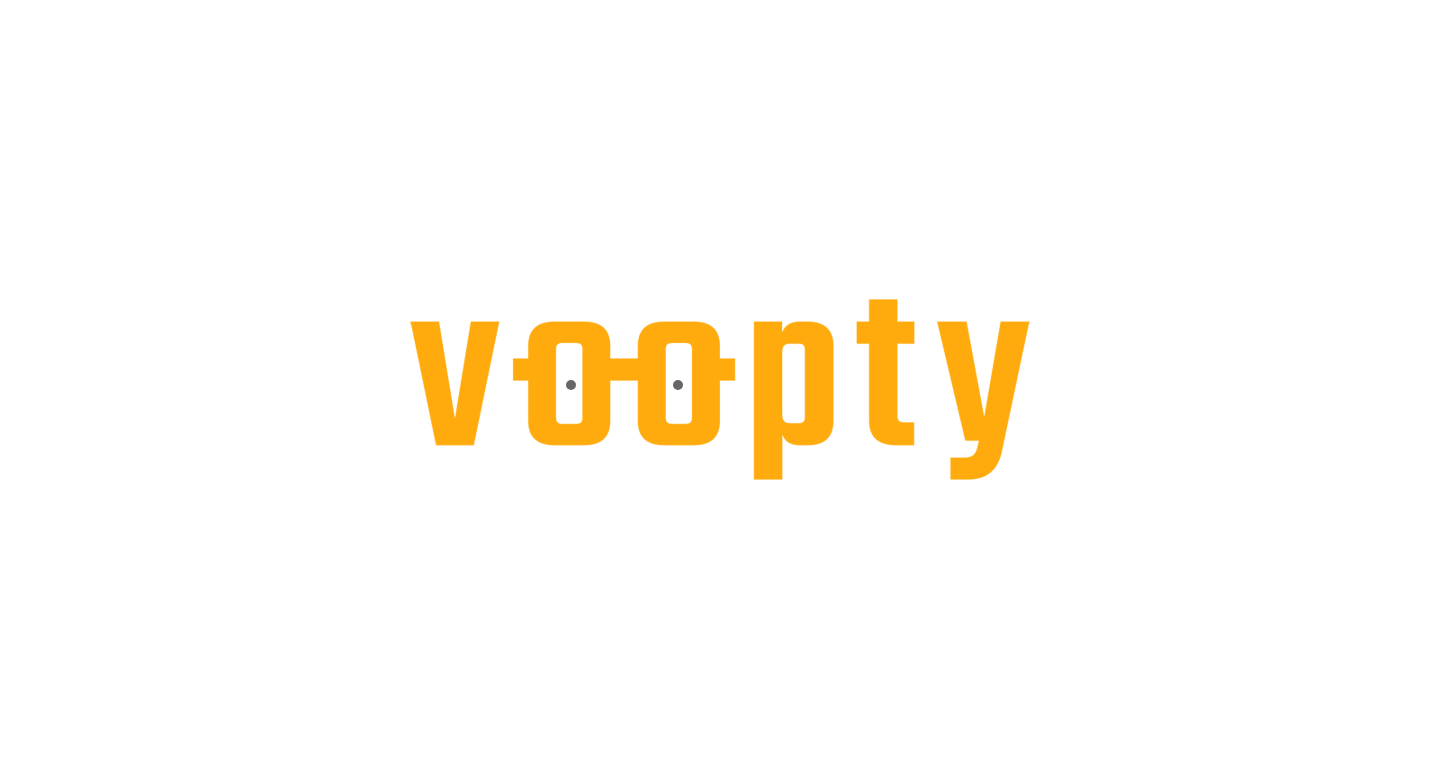 scroll, scrollTop: 0, scrollLeft: 0, axis: both 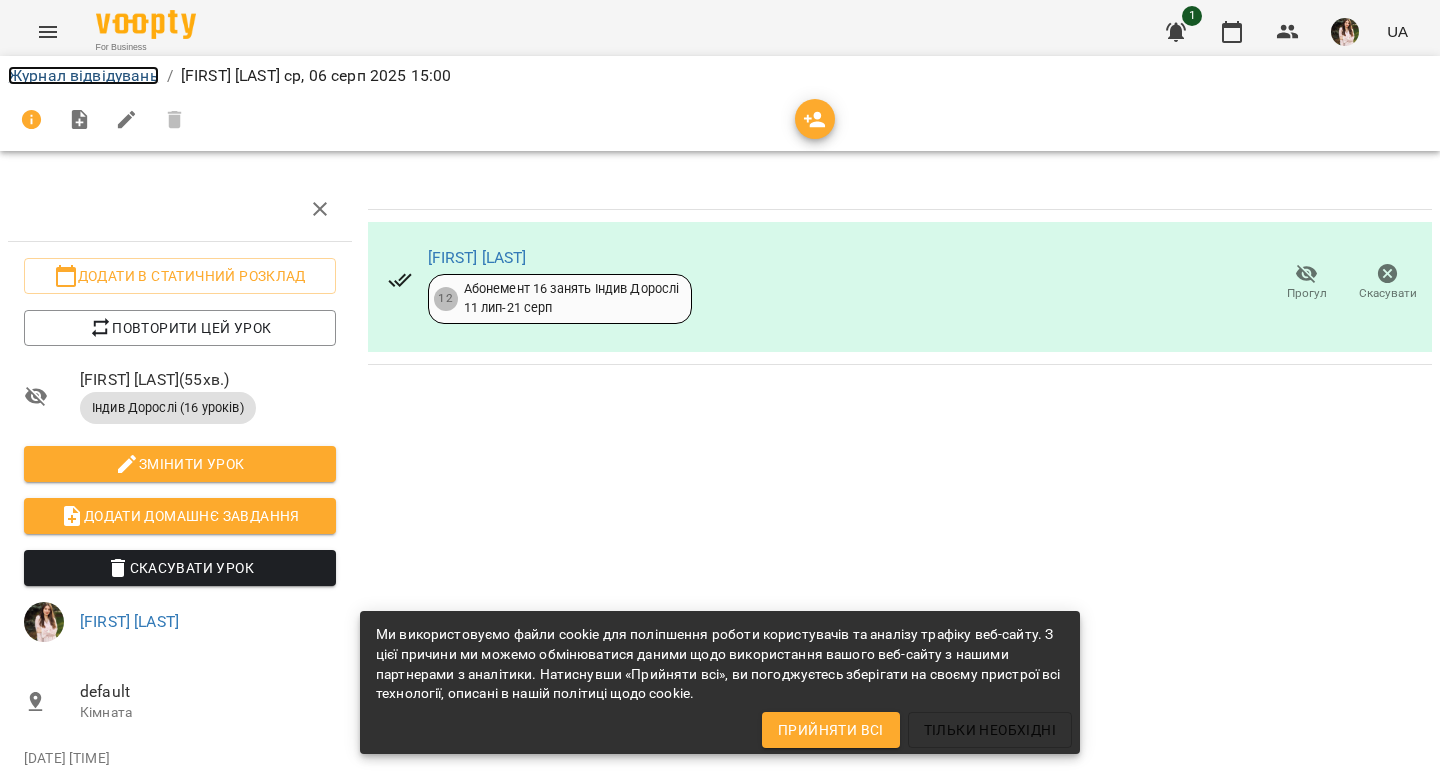 click on "Журнал відвідувань" at bounding box center (83, 75) 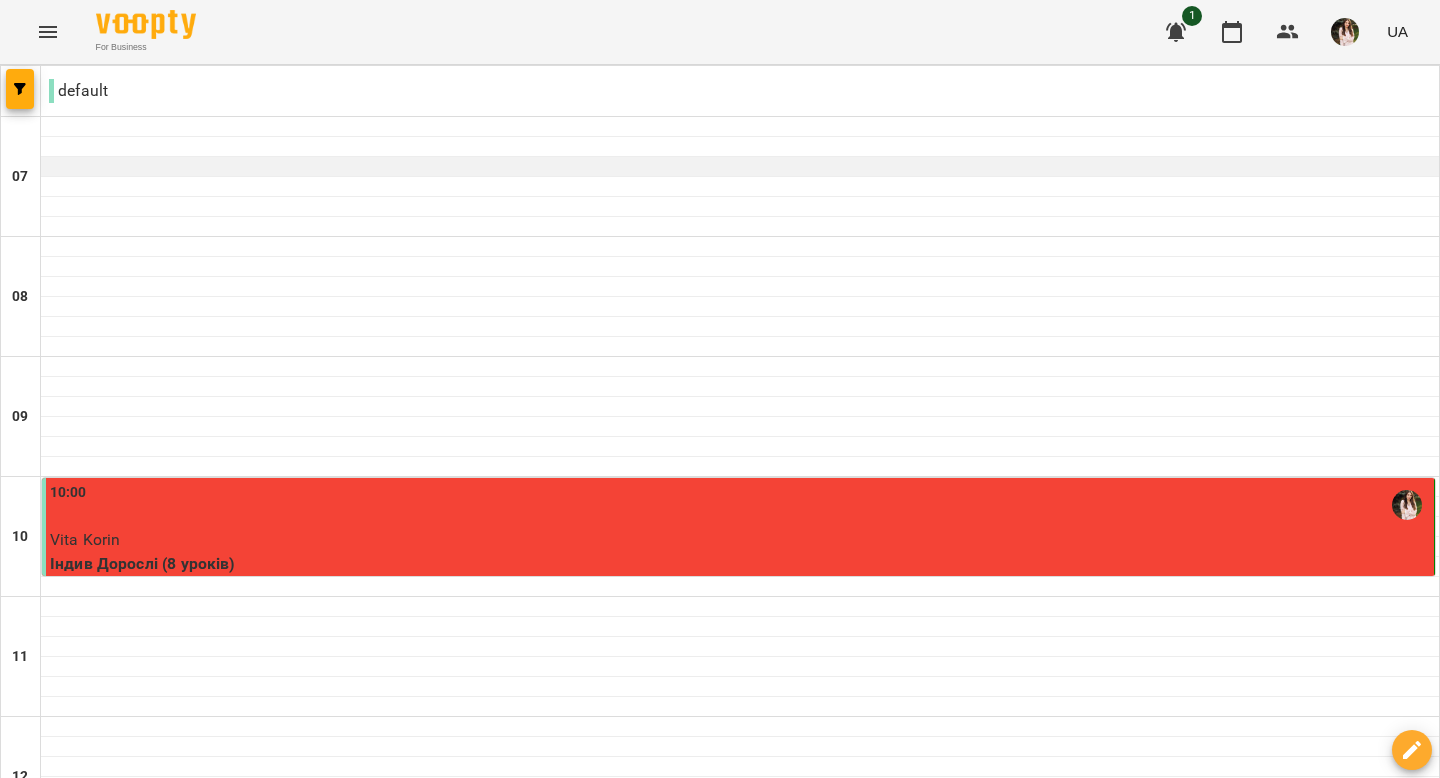 scroll, scrollTop: 738, scrollLeft: 0, axis: vertical 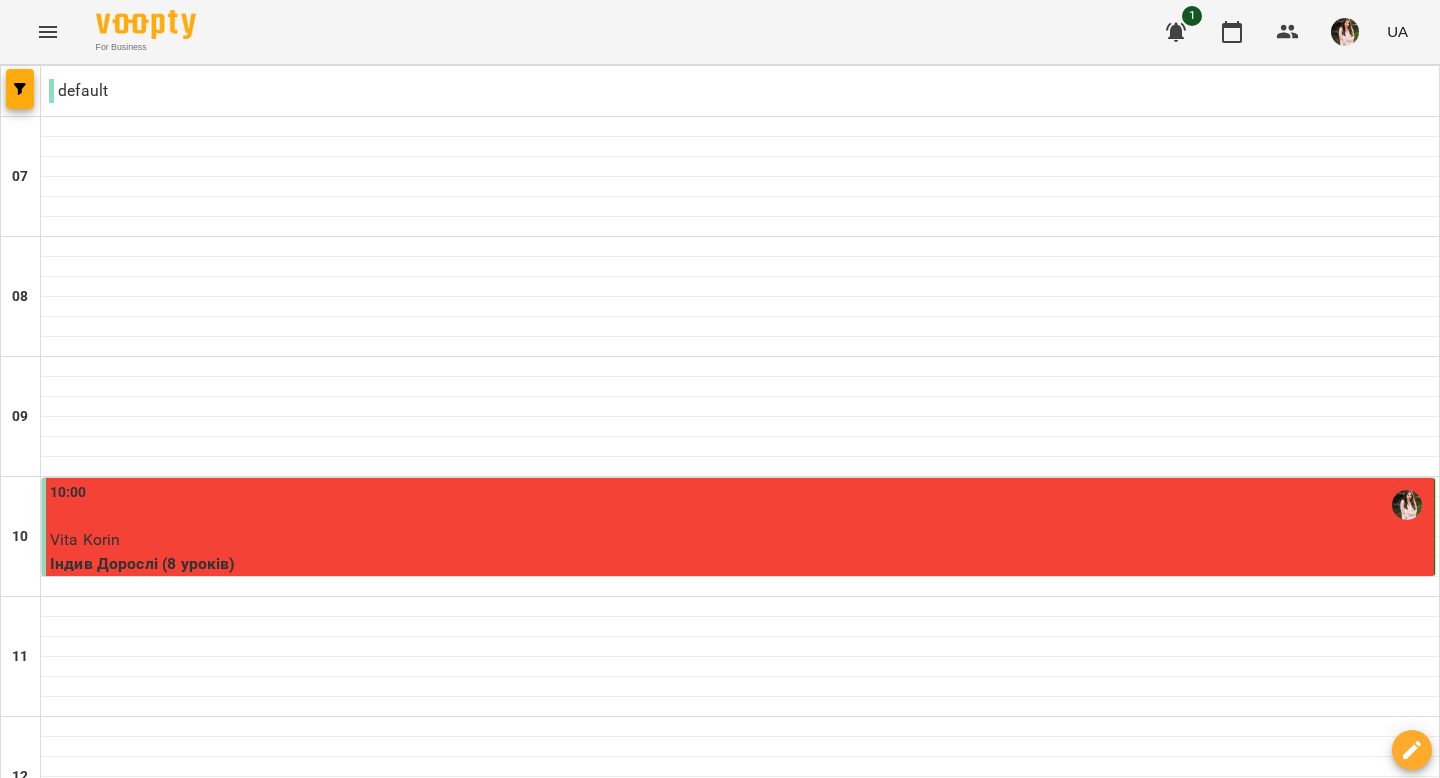click at bounding box center [740, 1207] 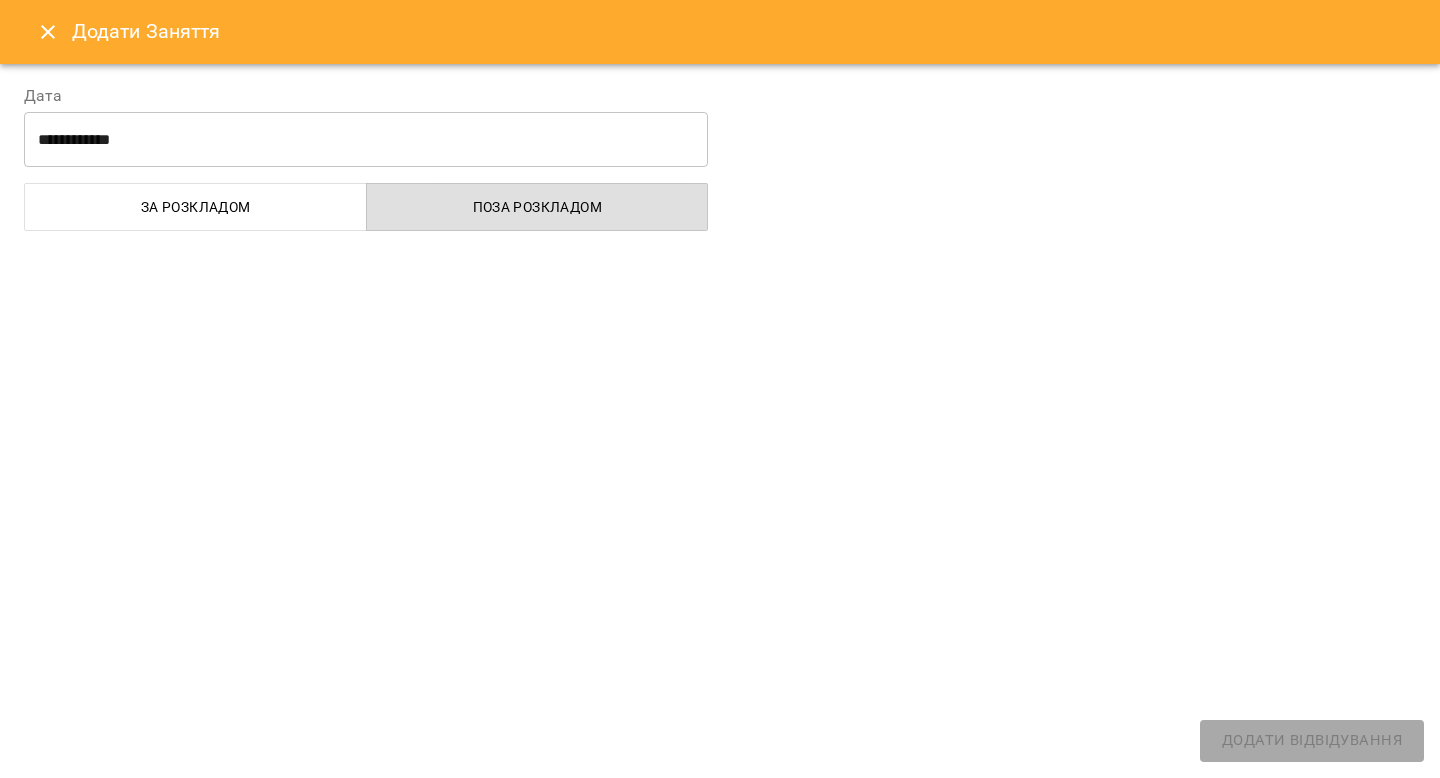 select on "**********" 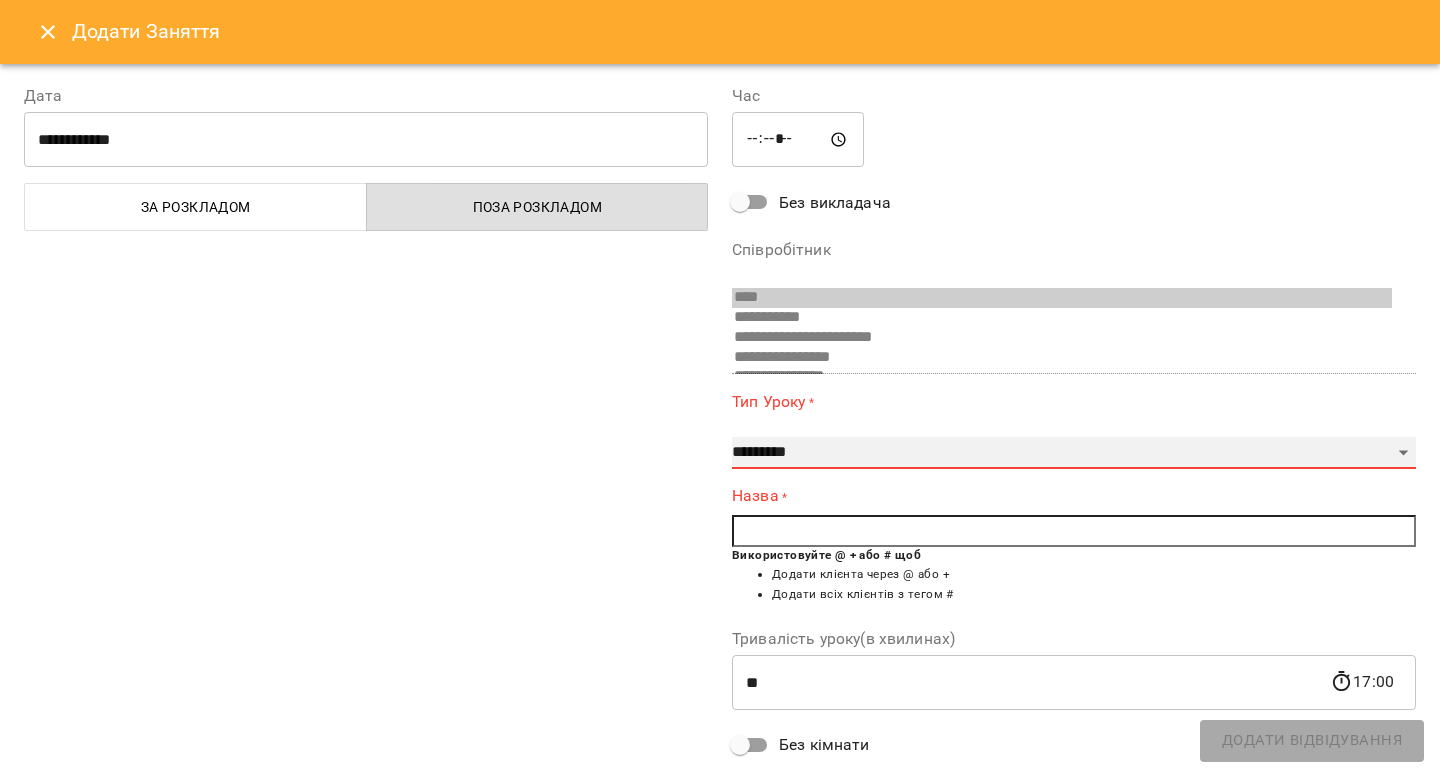 click on "**********" at bounding box center (1074, 453) 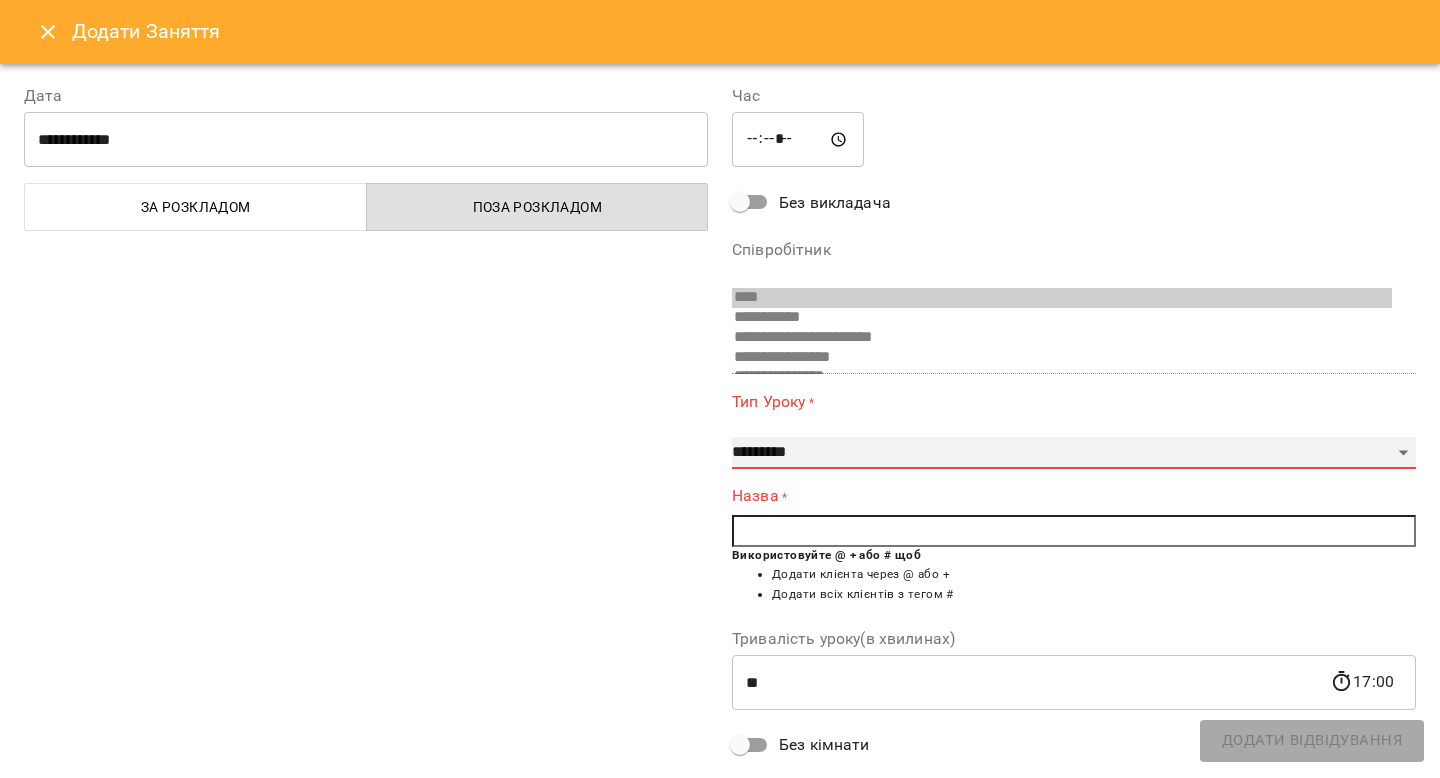 select on "**********" 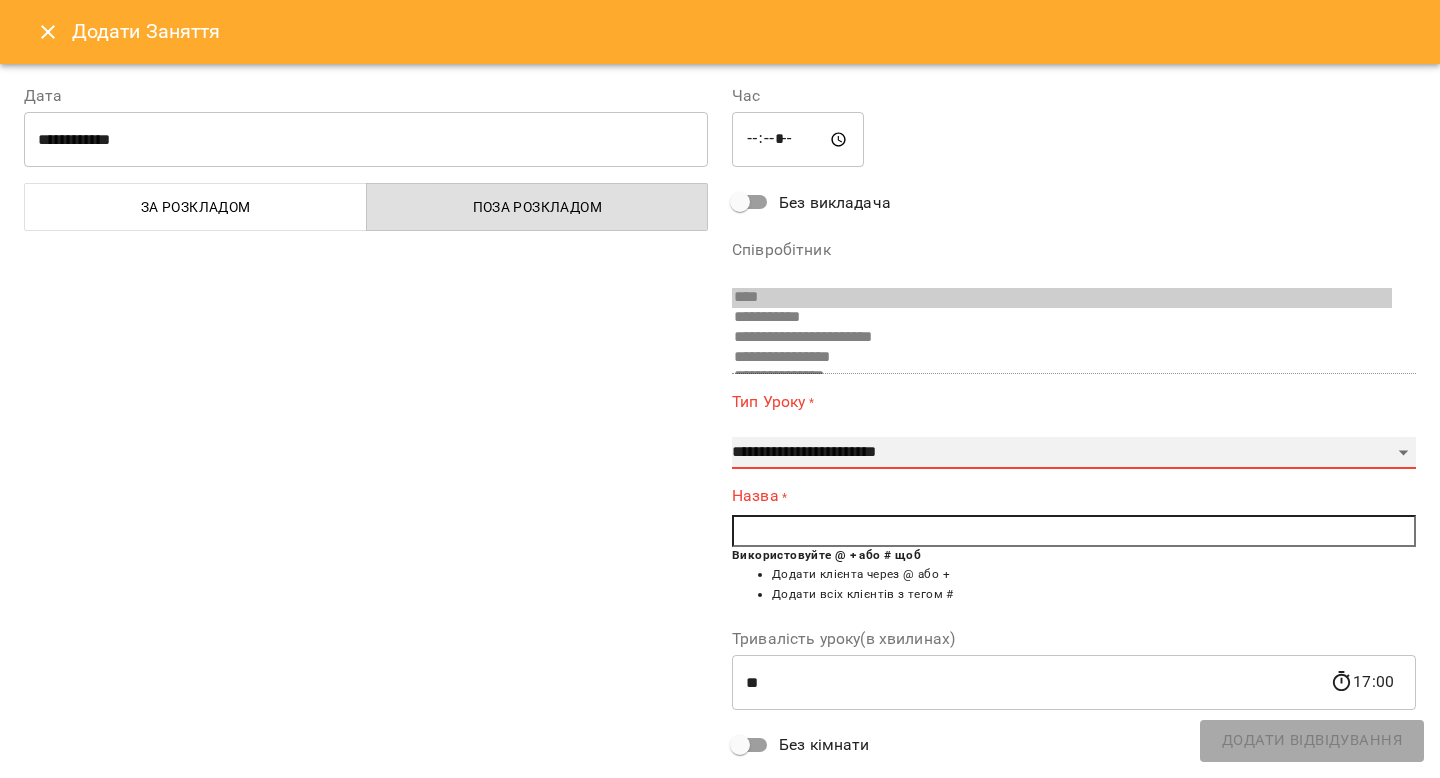 type on "**" 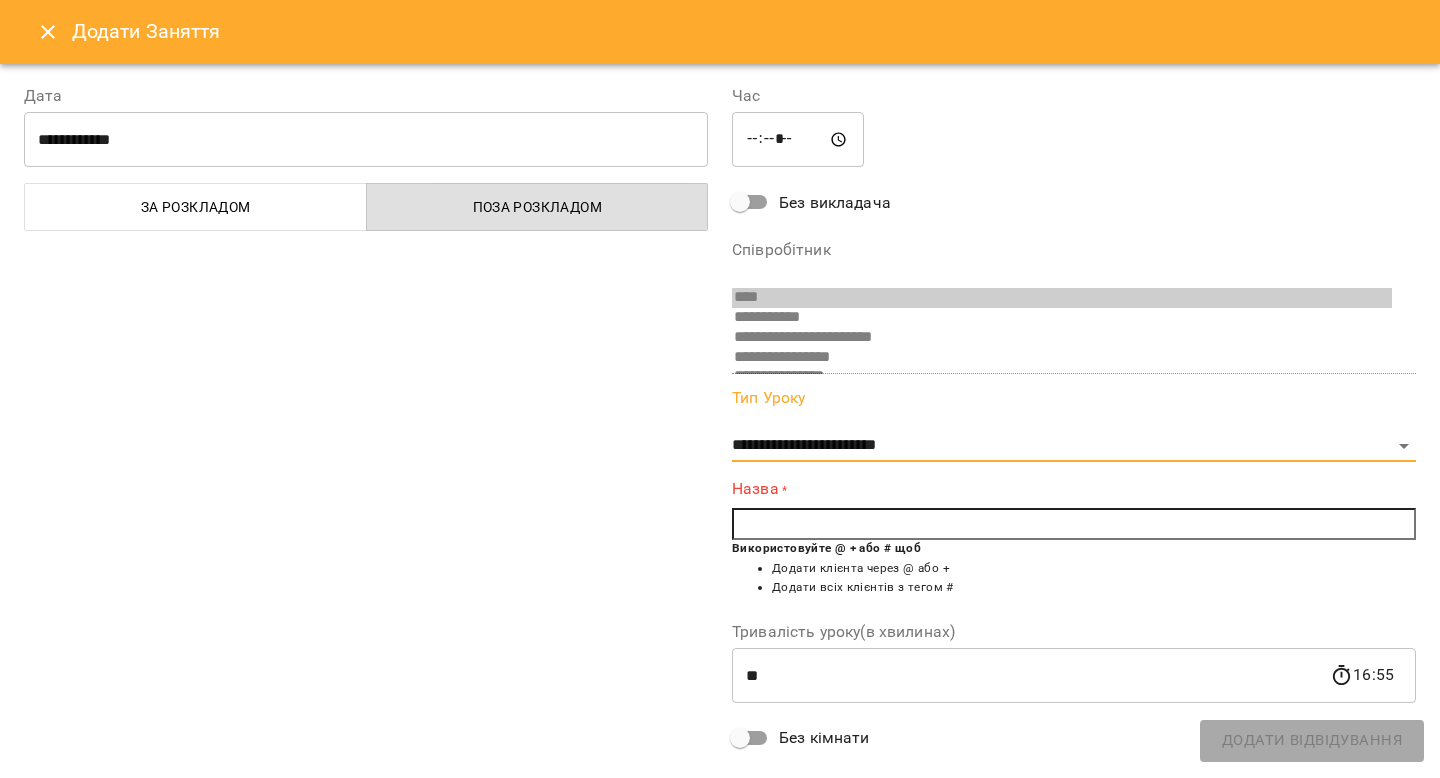 click at bounding box center (1074, 524) 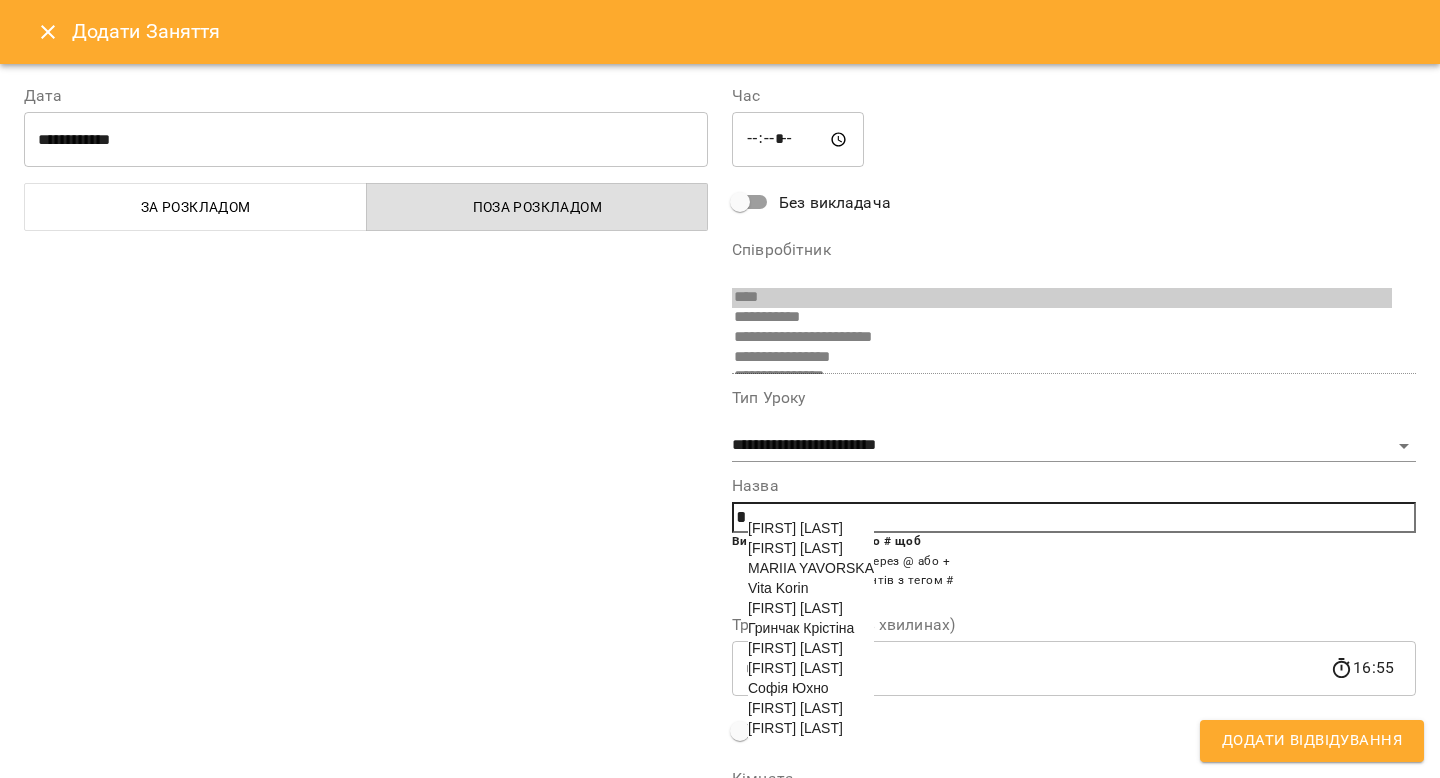 click on "[FIRST] [LAST]" at bounding box center (795, 708) 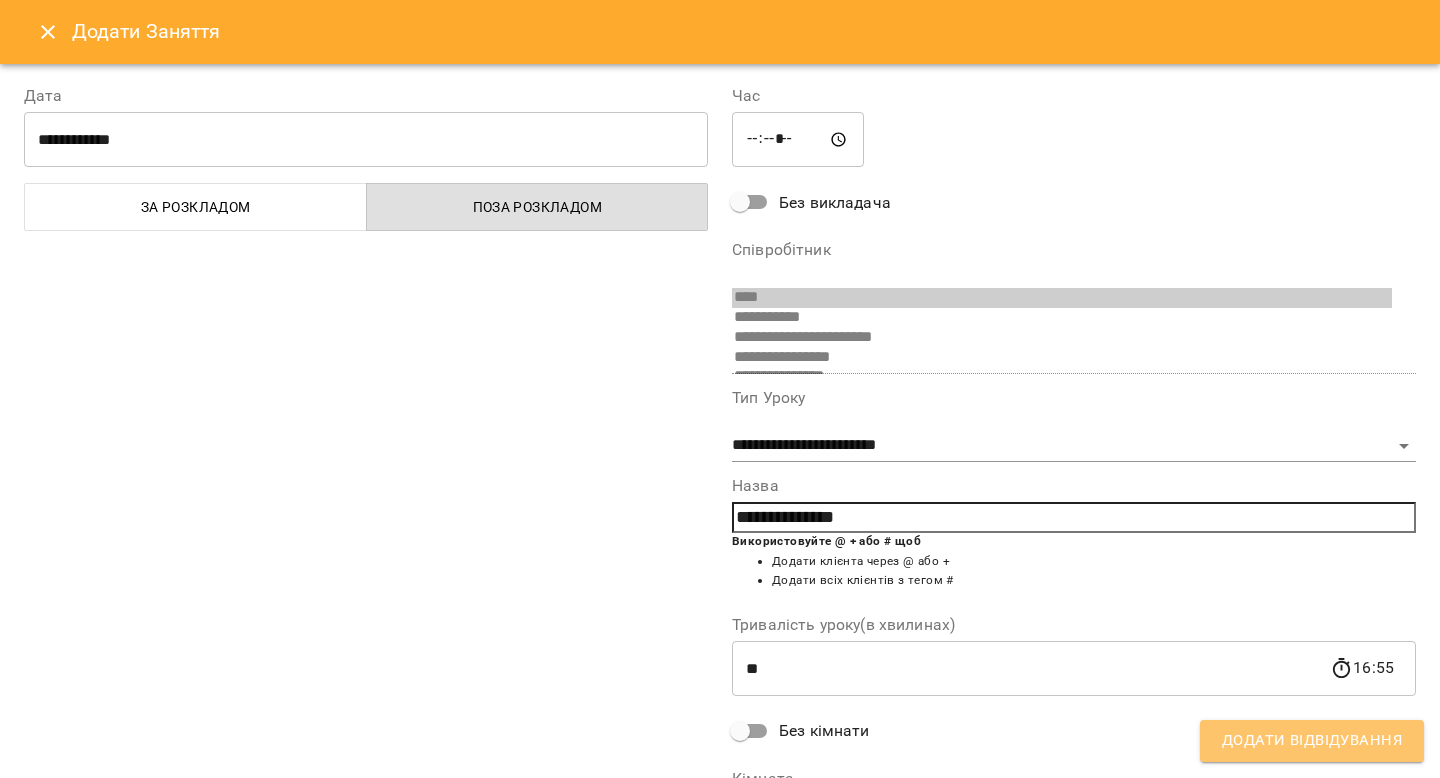 click on "Додати Відвідування" at bounding box center (1312, 741) 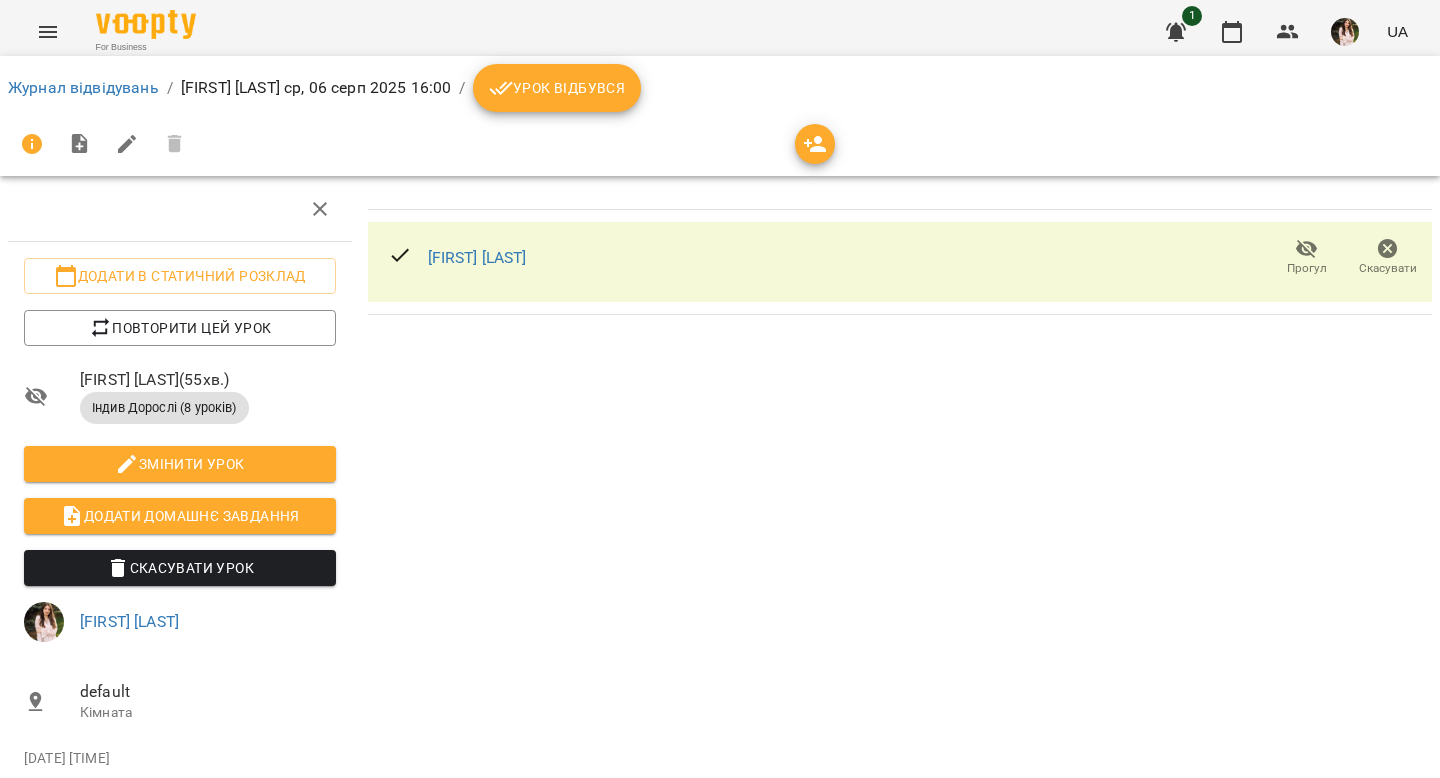 click on "Урок відбувся" at bounding box center [557, 88] 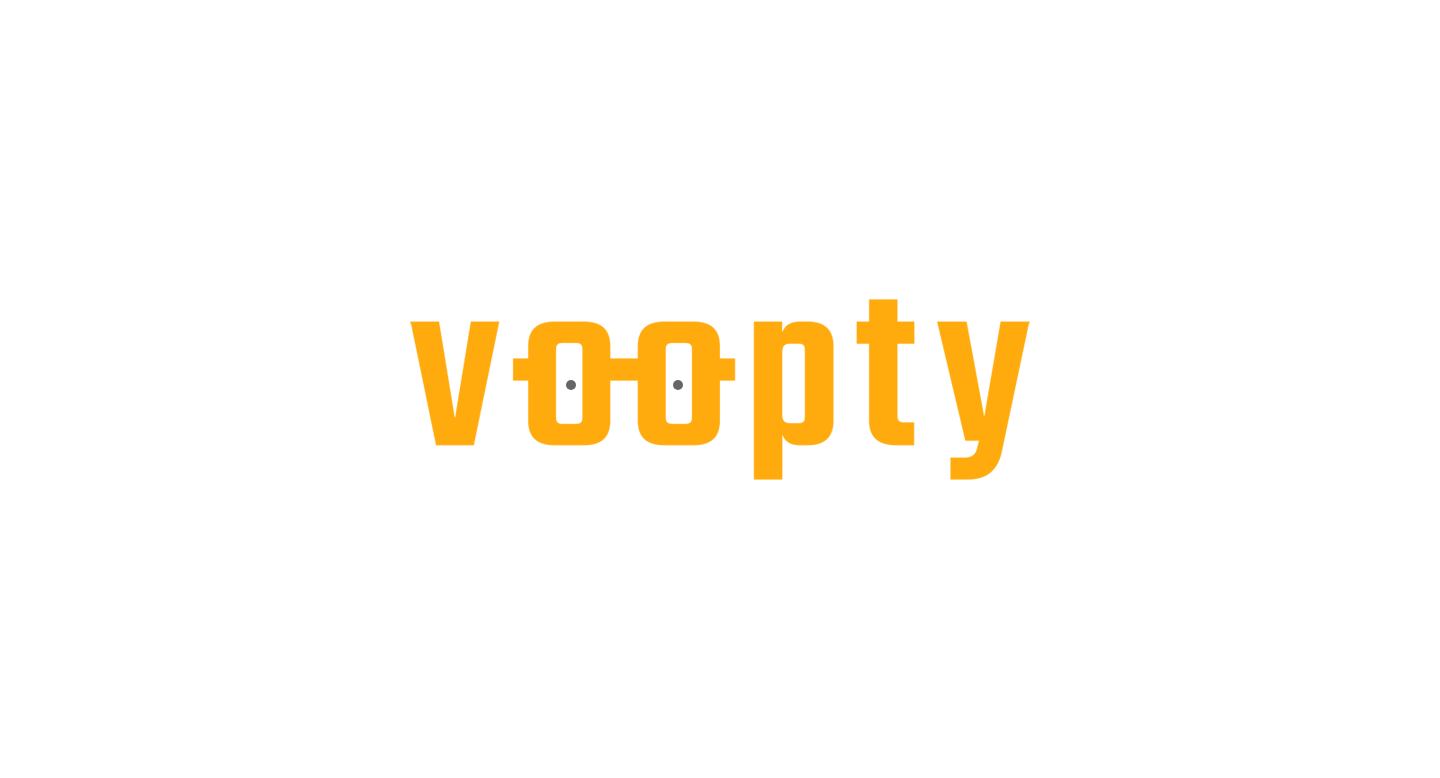 scroll, scrollTop: 0, scrollLeft: 0, axis: both 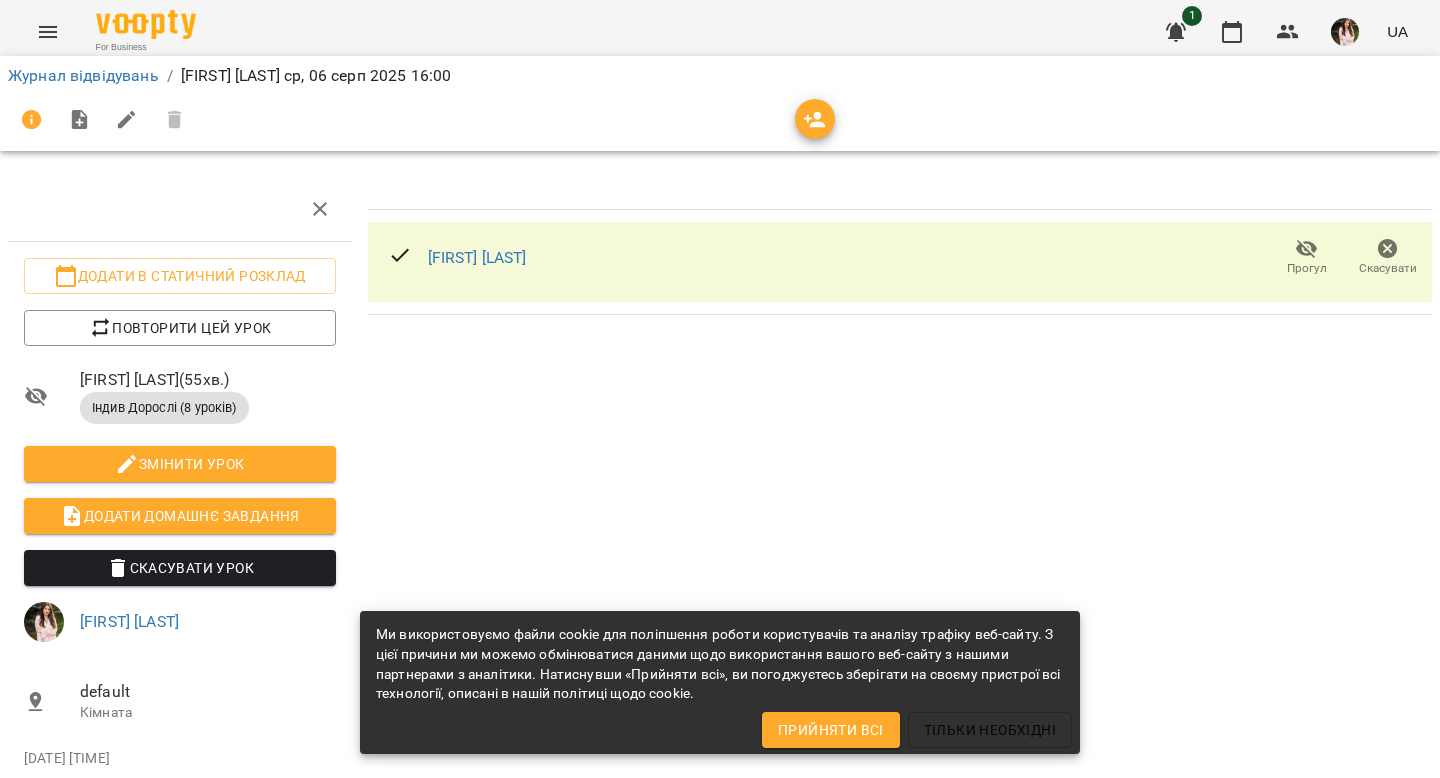 click at bounding box center [103, 120] 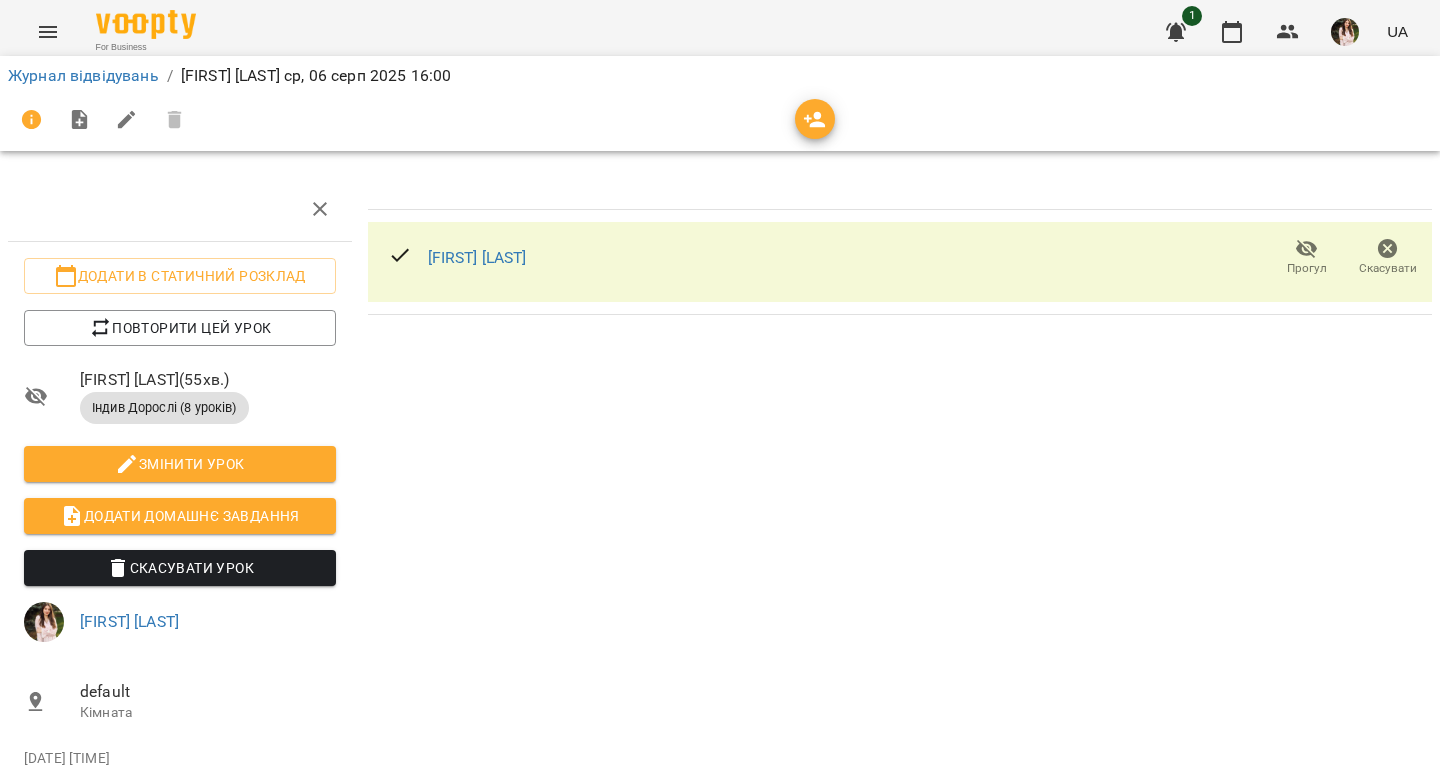 click at bounding box center [103, 120] 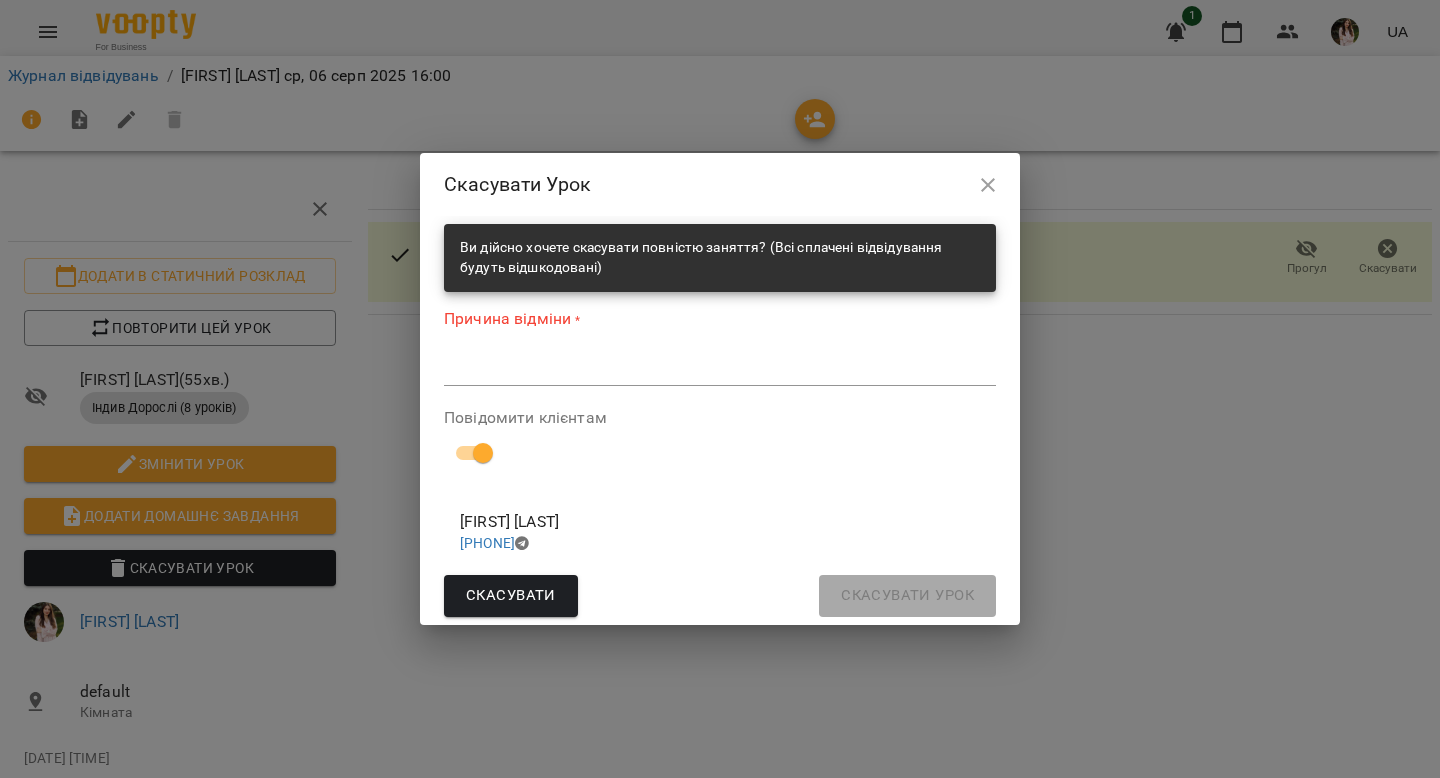 click at bounding box center (720, 369) 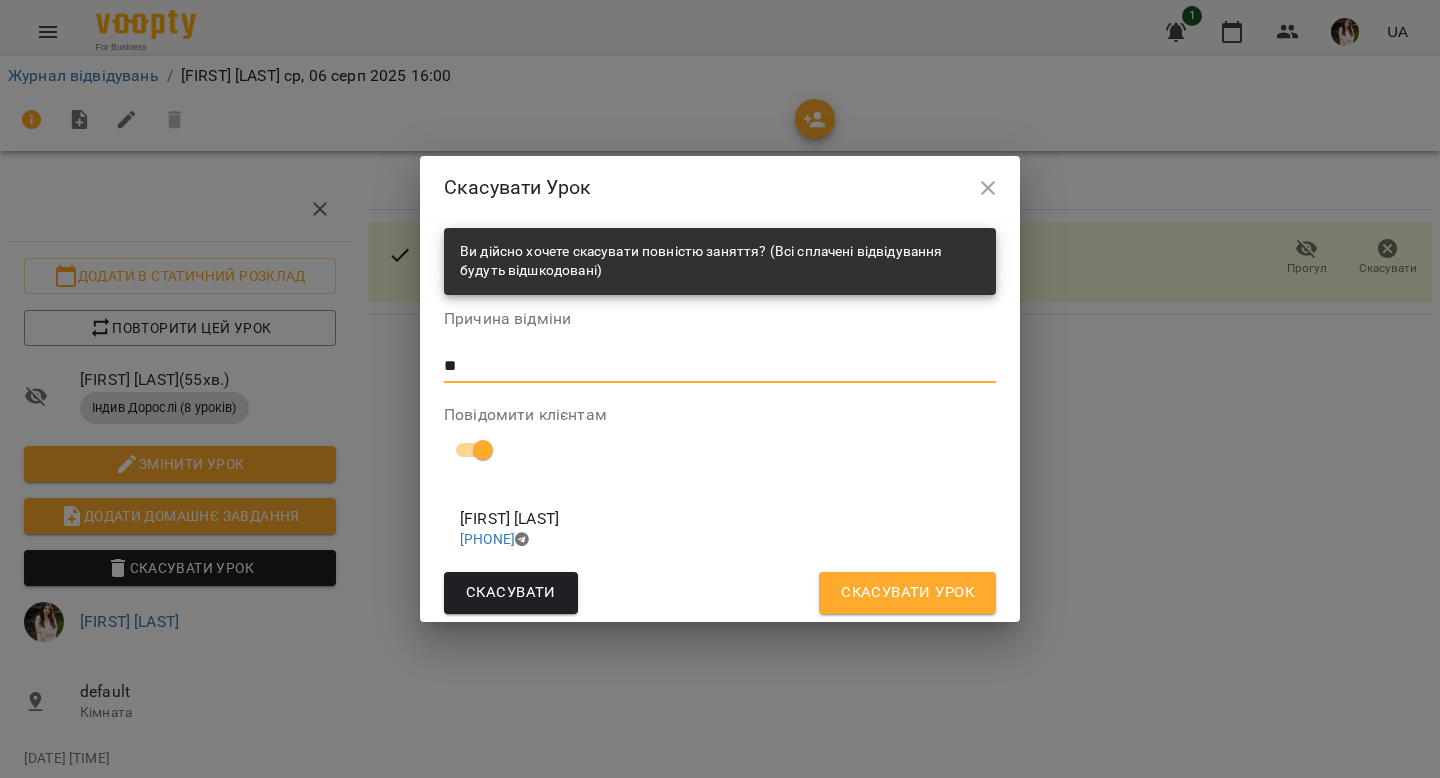 type on "*" 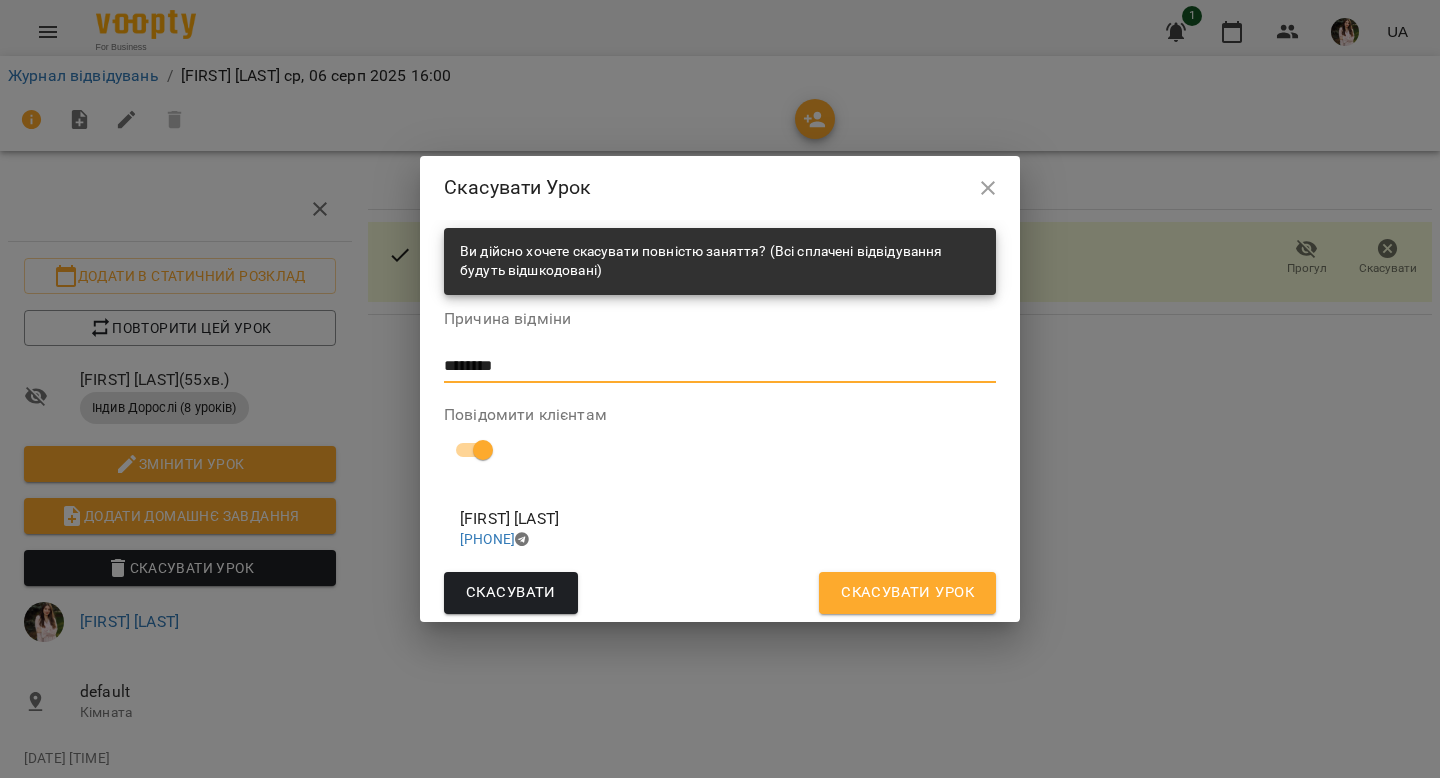 type on "*******" 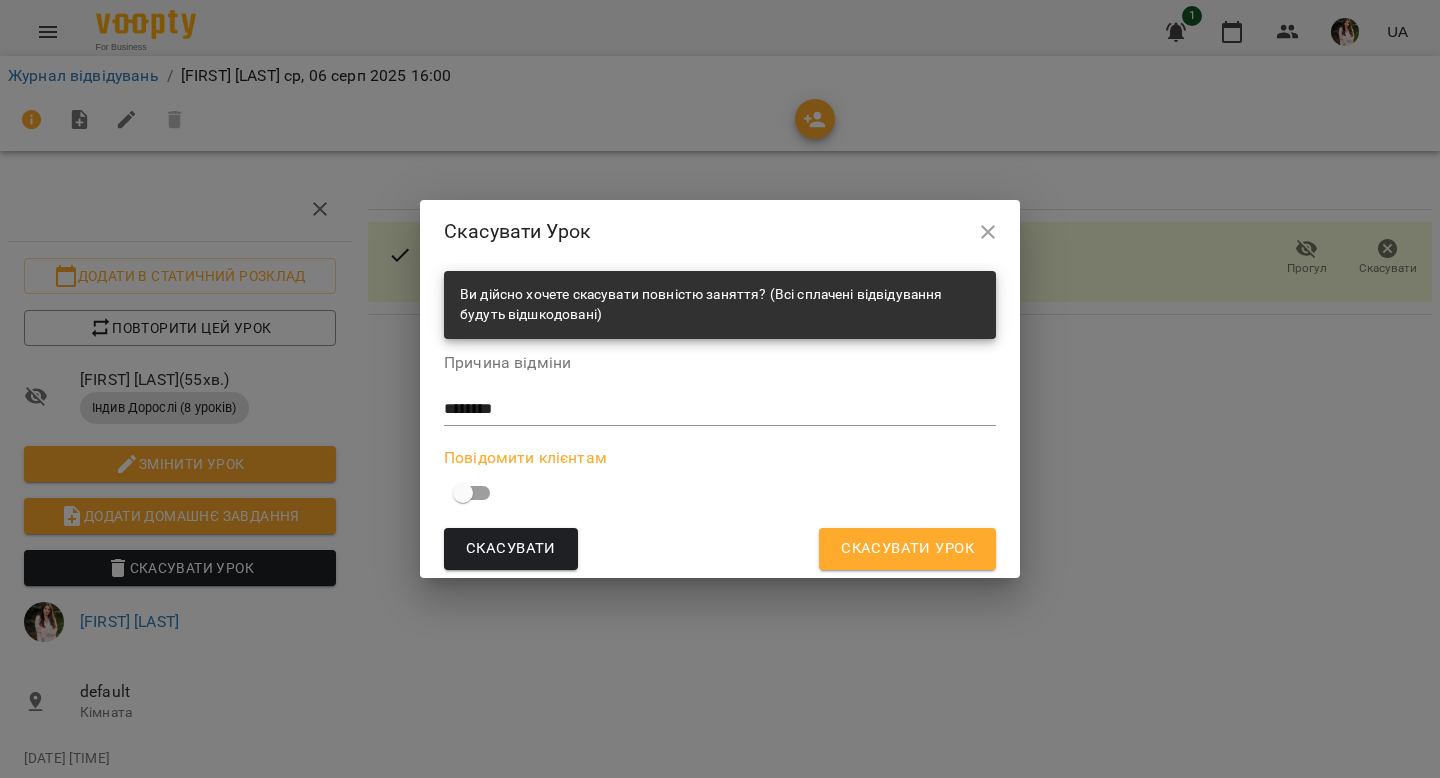 click on "Скасувати Урок" at bounding box center (907, 549) 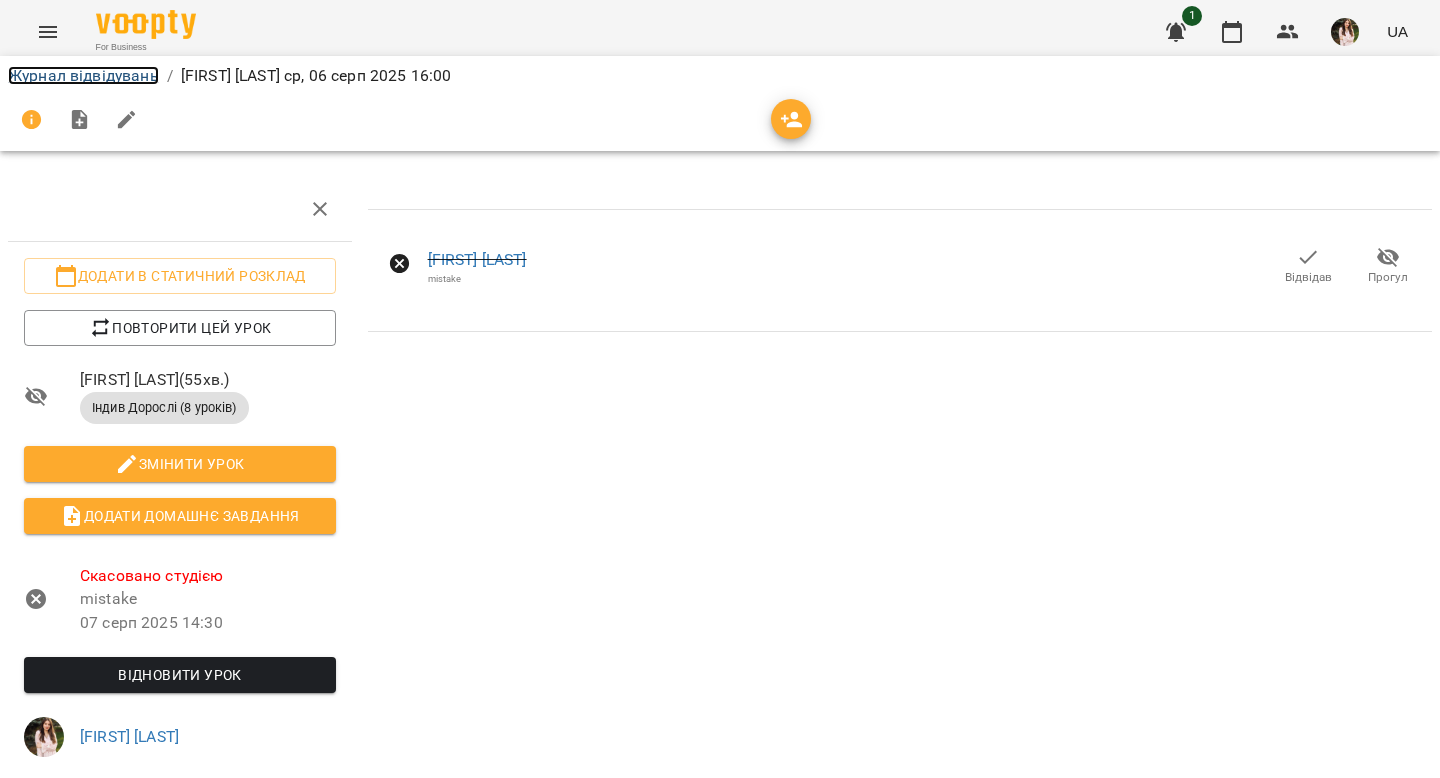 click on "Журнал відвідувань" at bounding box center (83, 75) 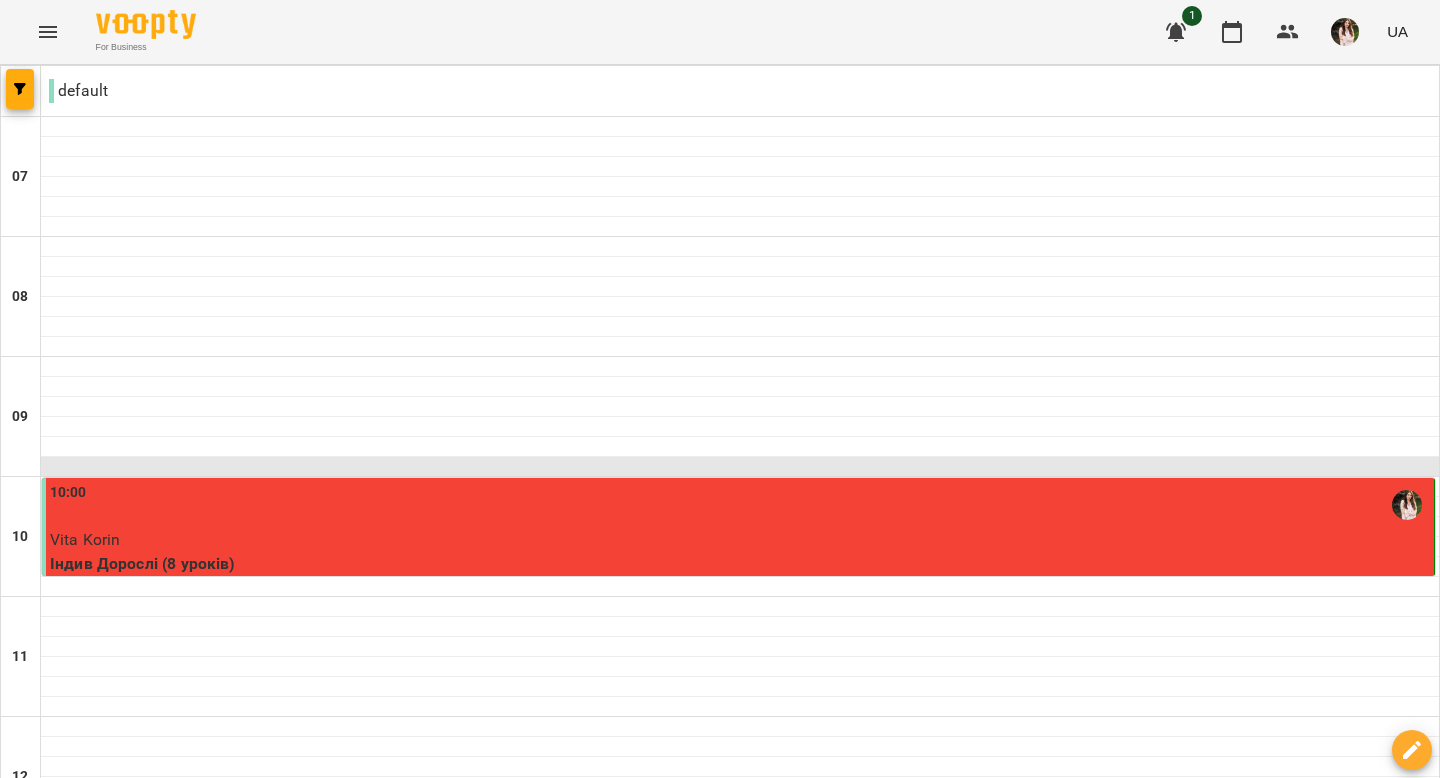 scroll, scrollTop: 899, scrollLeft: 0, axis: vertical 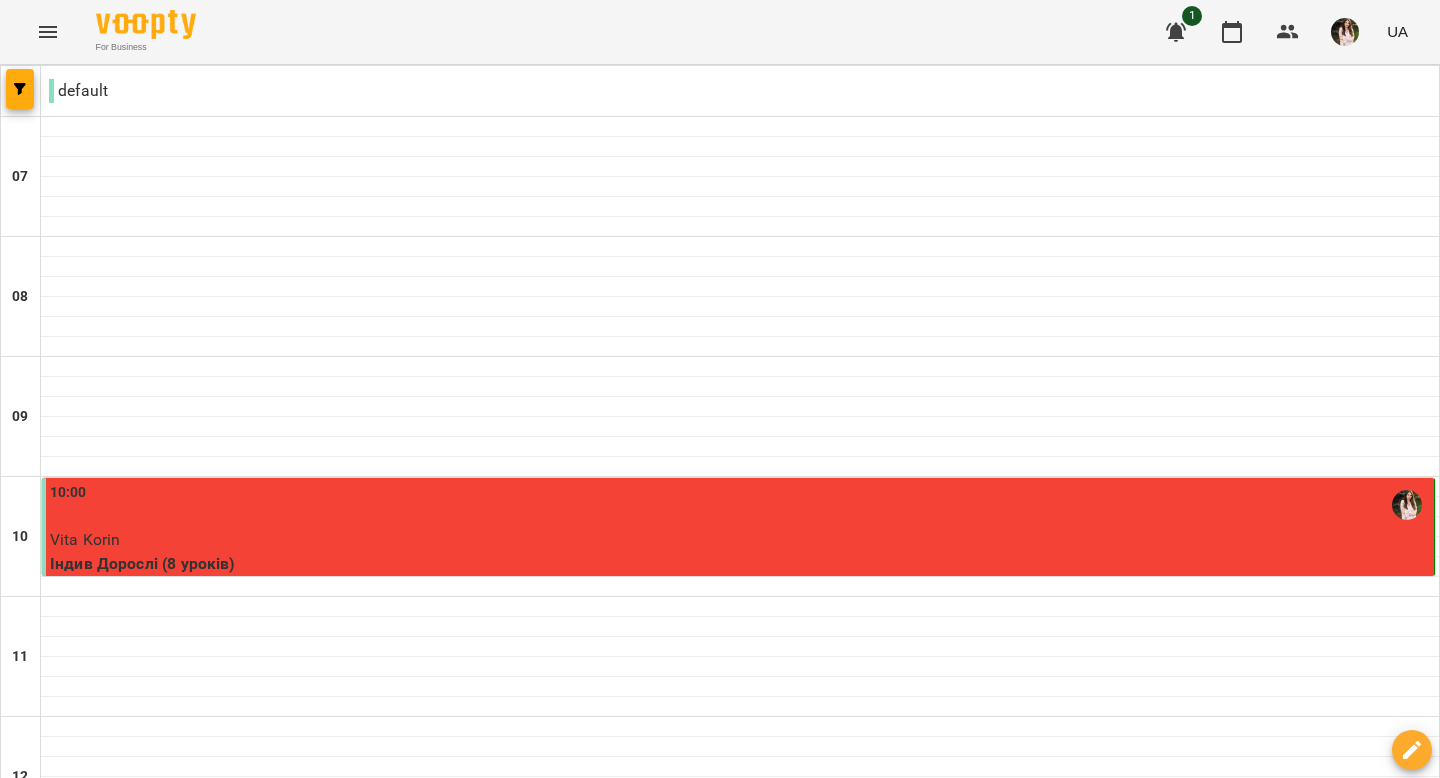 click on "16:00" at bounding box center [740, 1225] 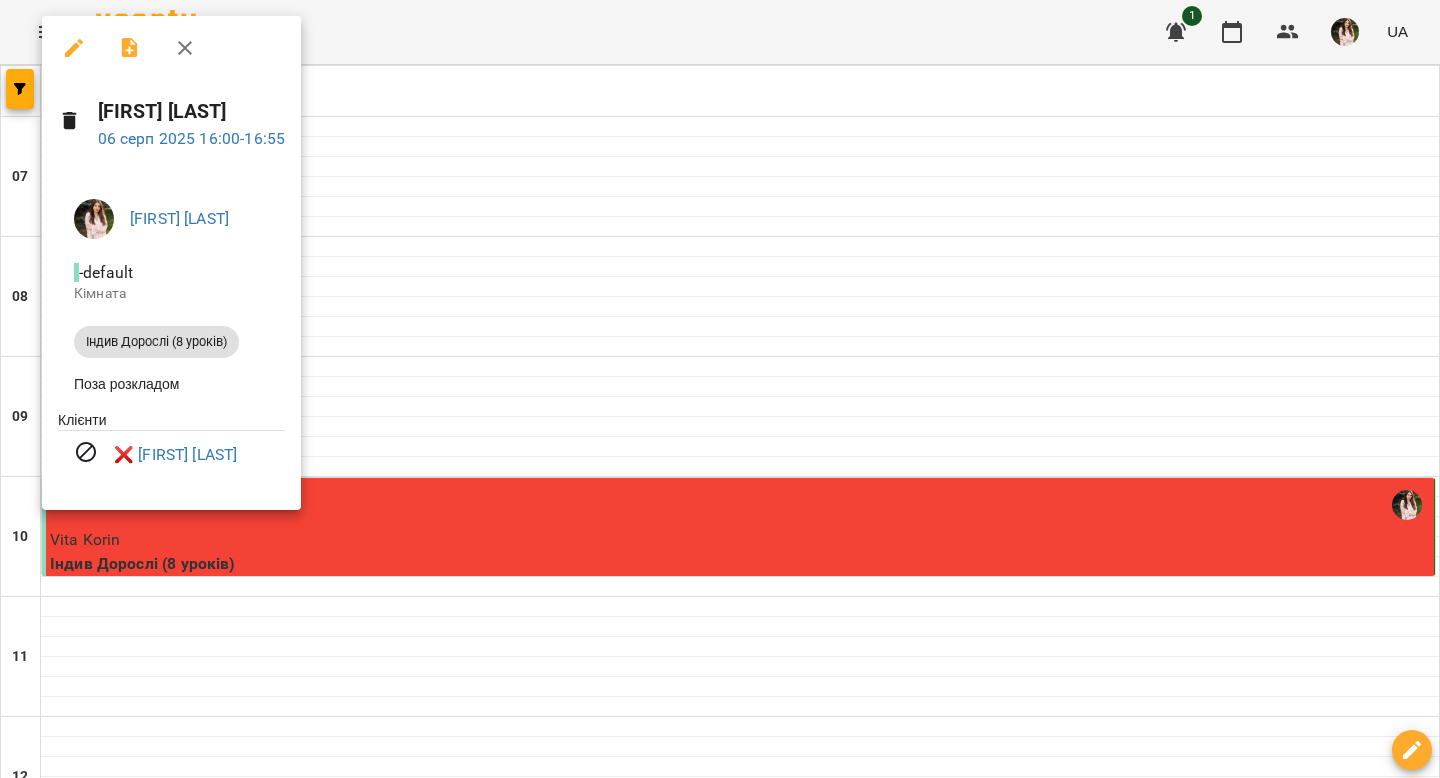 click 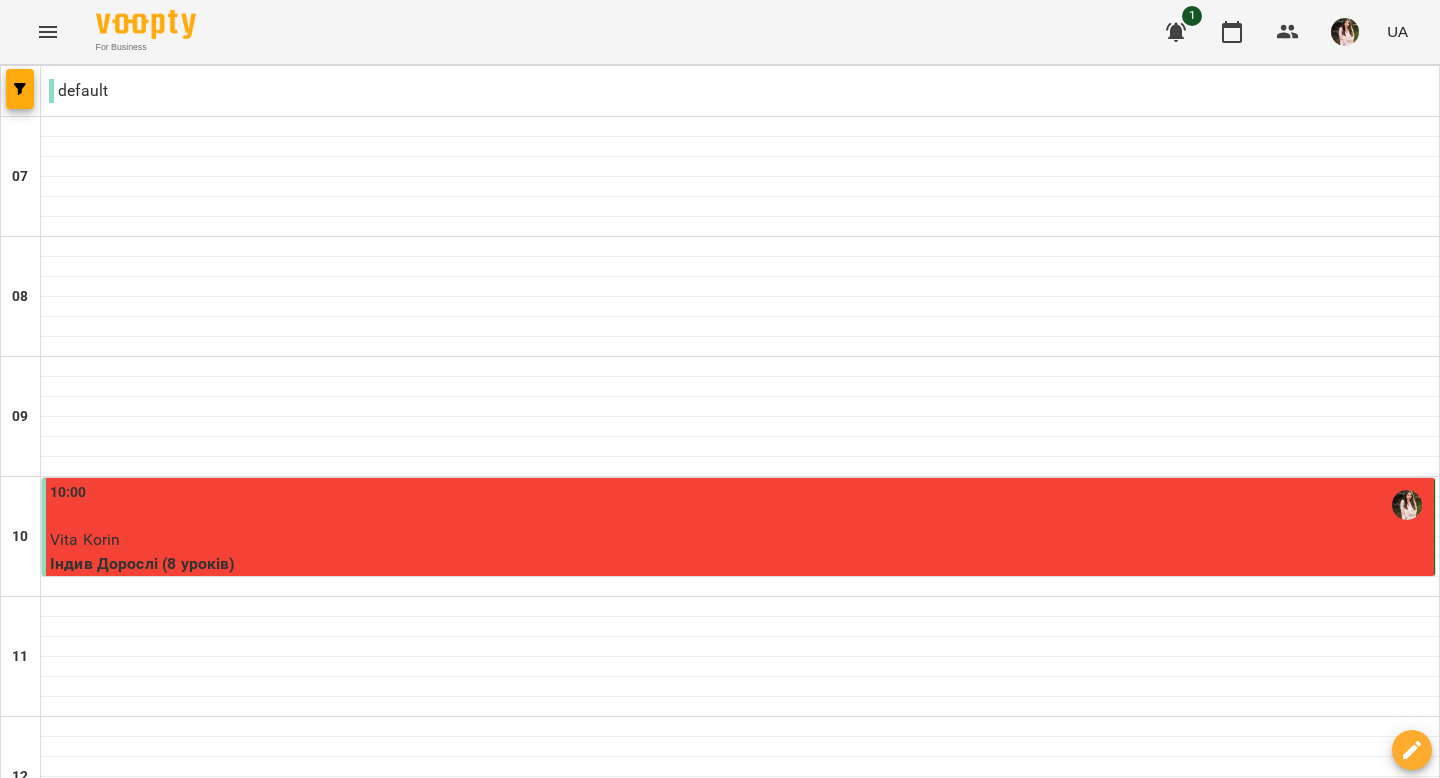 click at bounding box center (740, 1327) 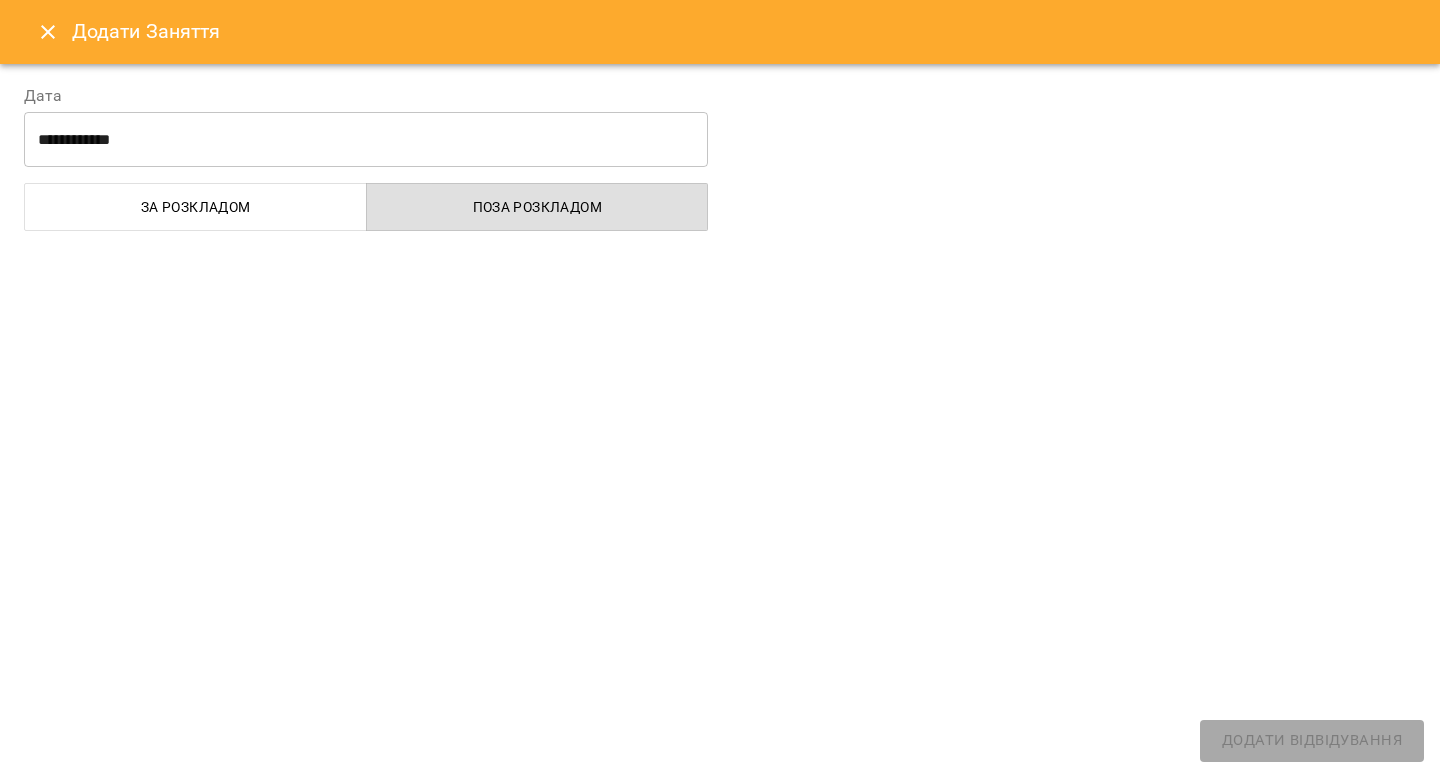 select on "**********" 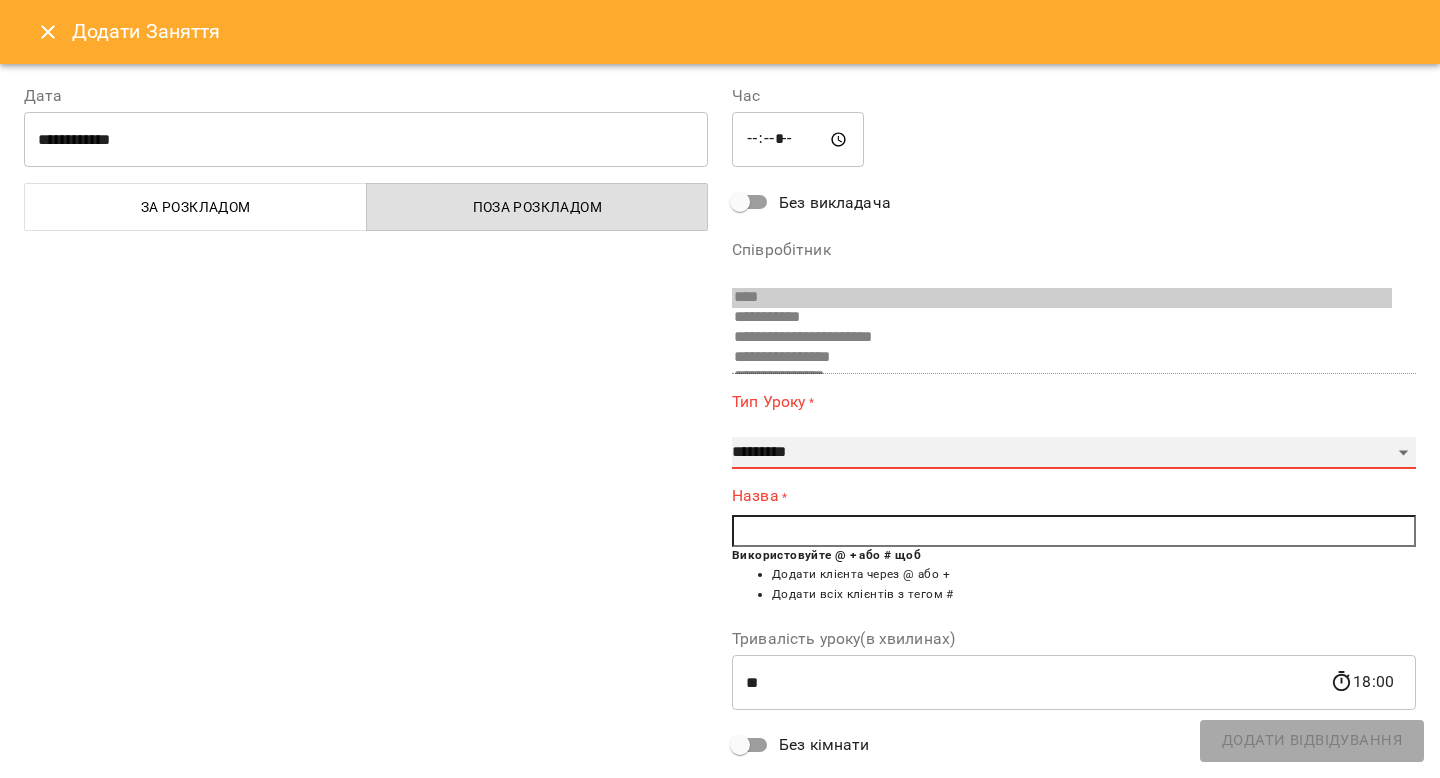 click on "**********" at bounding box center (1074, 453) 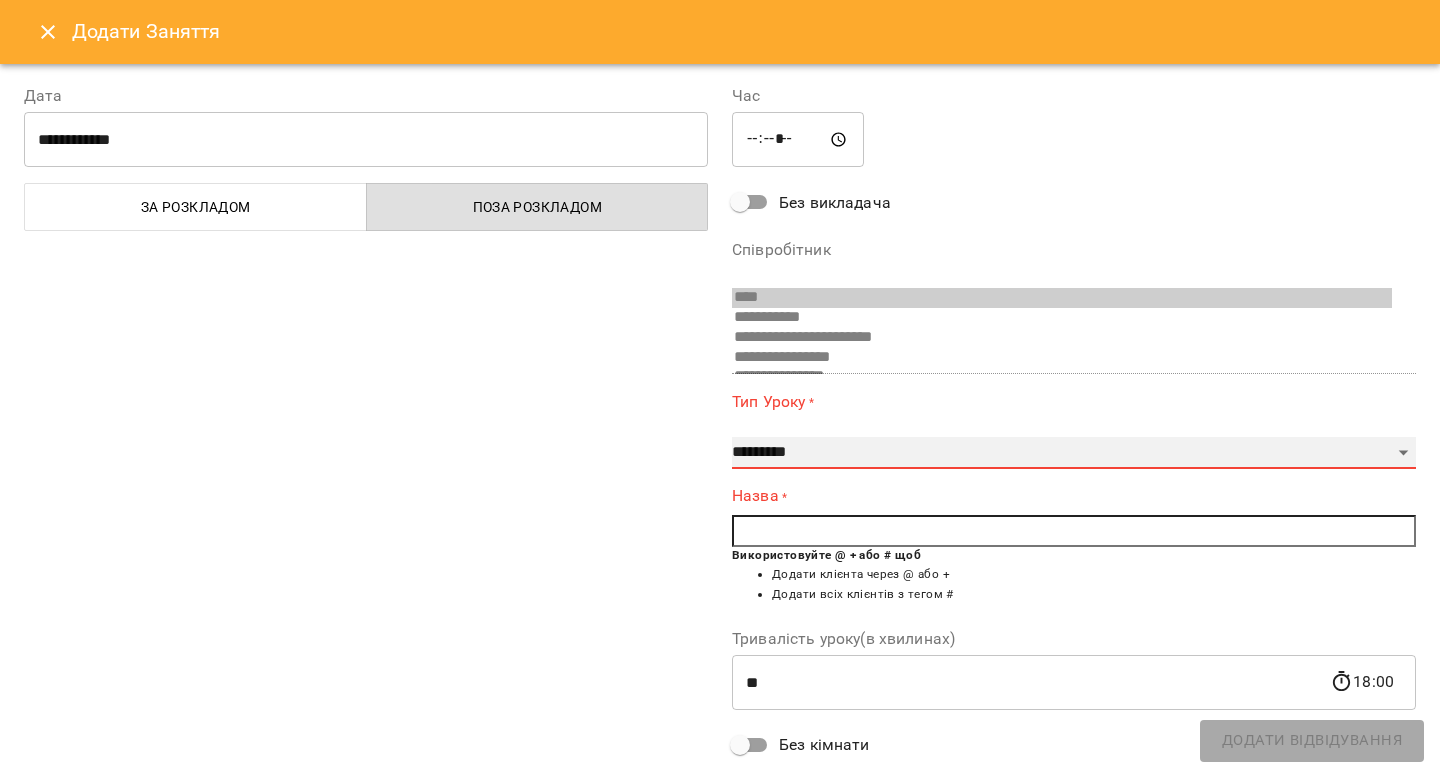 select on "**********" 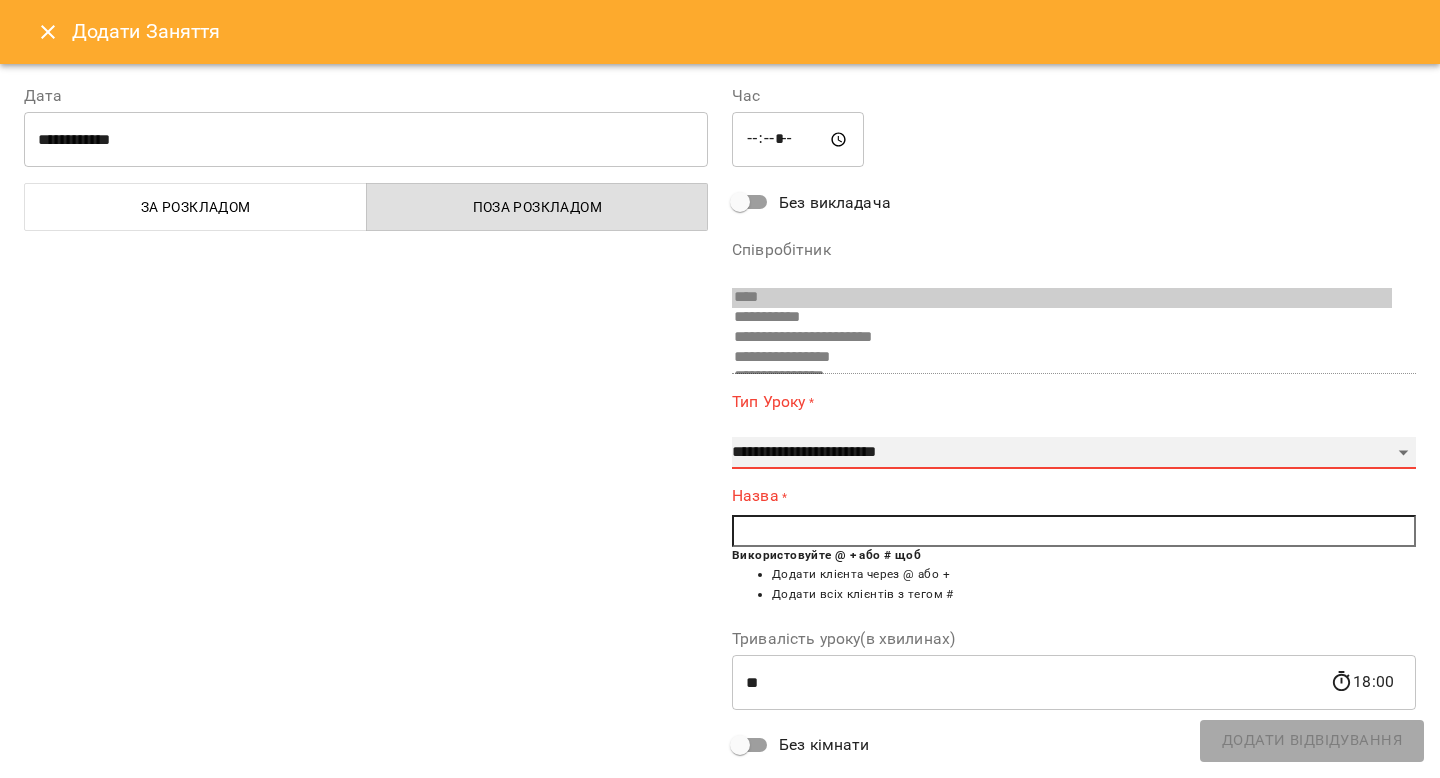 type on "**" 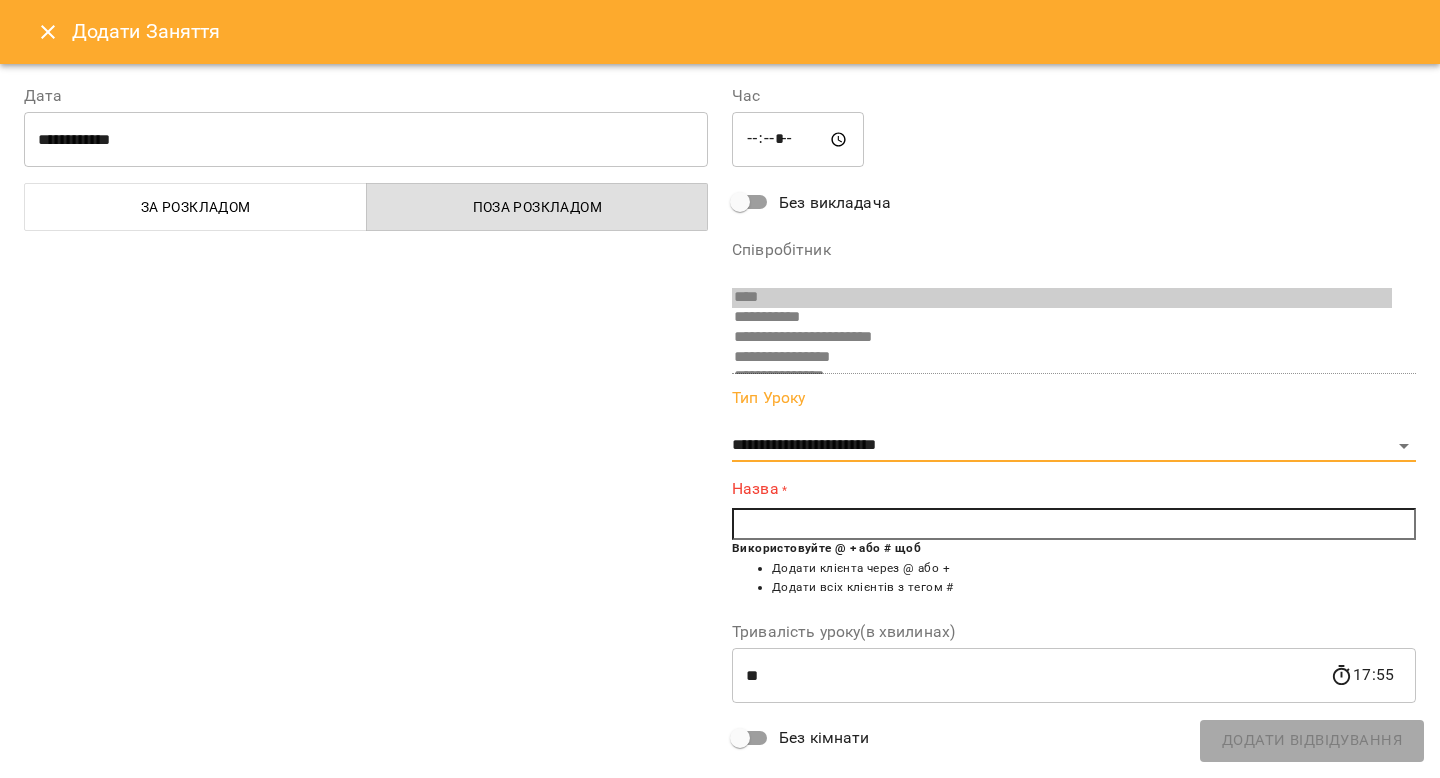 click at bounding box center (1074, 524) 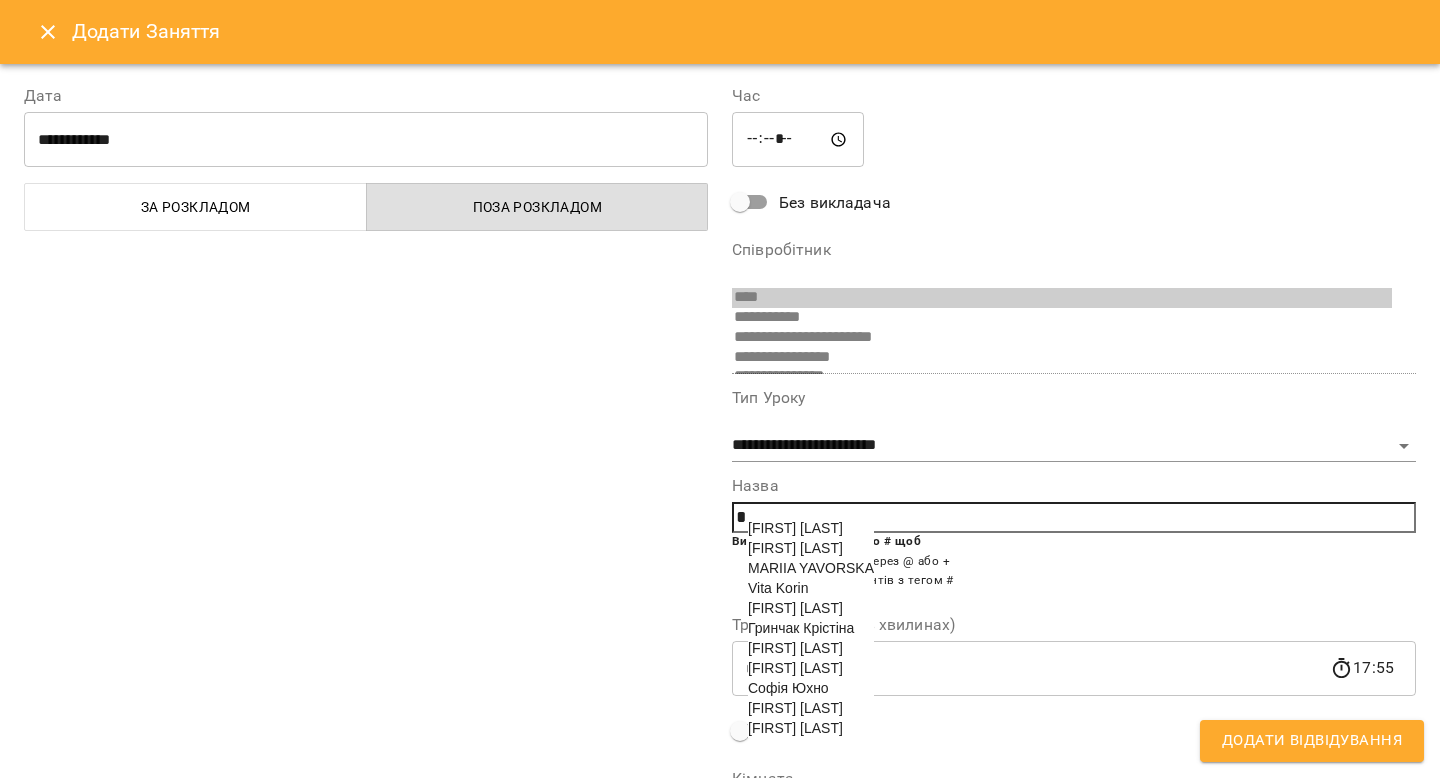 click on "[FIRST] [LAST]" at bounding box center [795, 528] 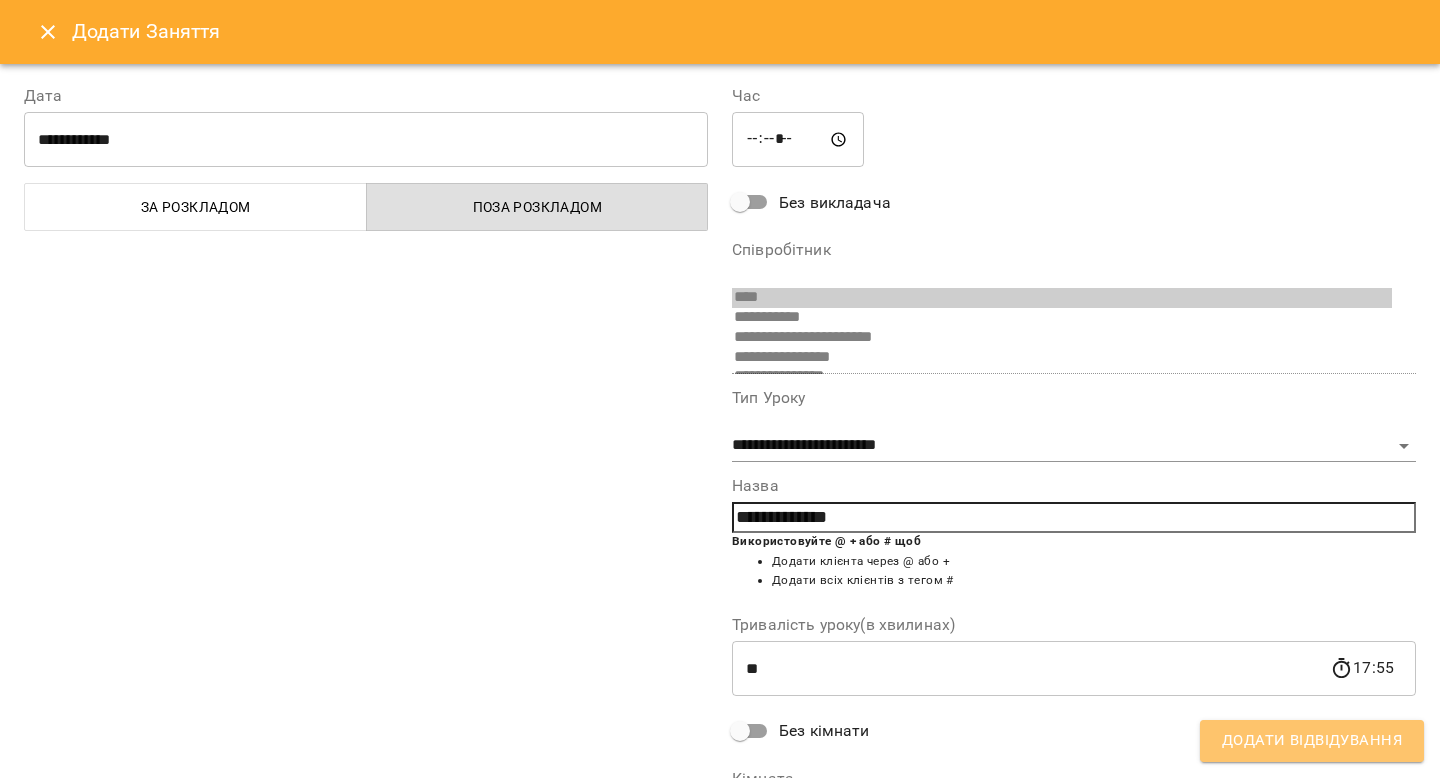 click on "Додати Відвідування" at bounding box center [1312, 741] 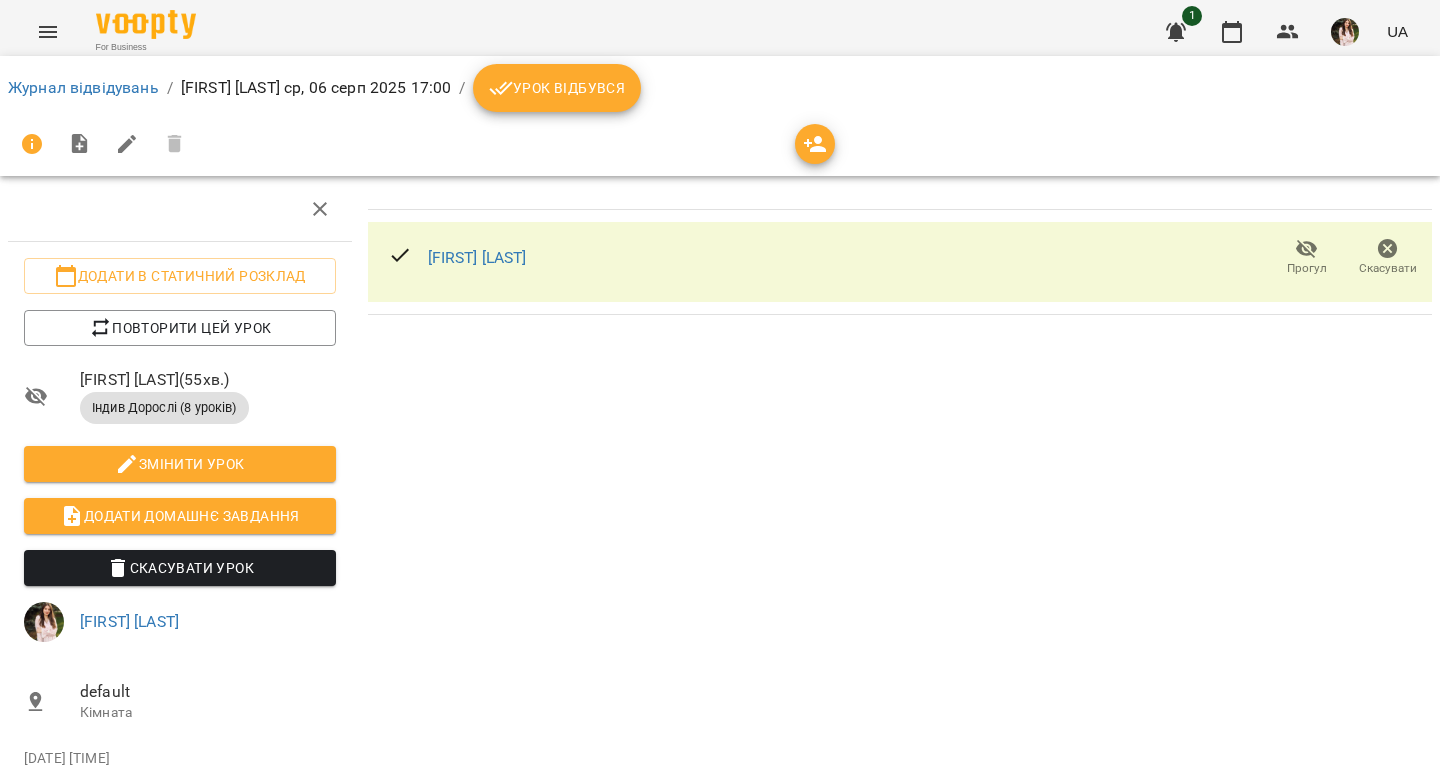 click on "Урок відбувся" at bounding box center (557, 88) 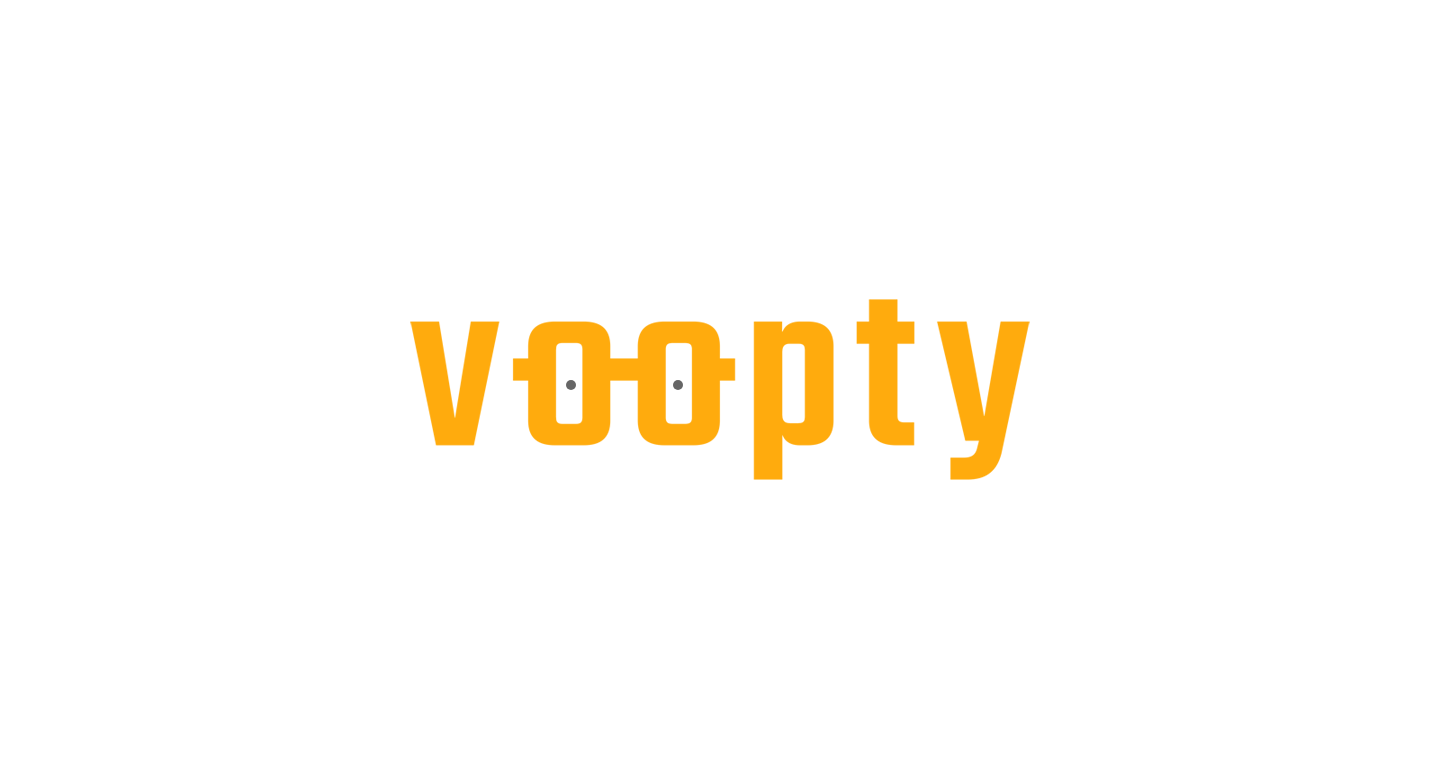 scroll, scrollTop: 0, scrollLeft: 0, axis: both 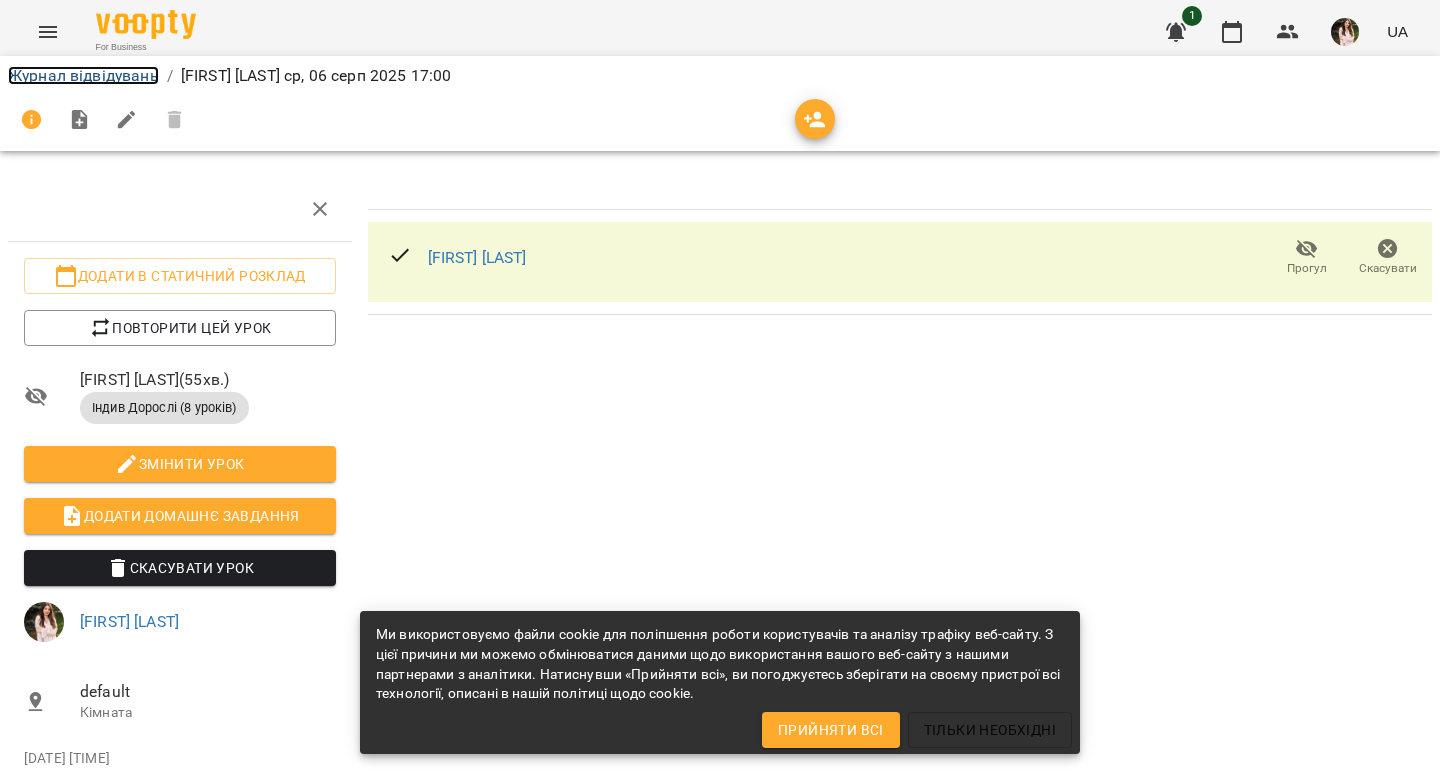 click on "Журнал відвідувань" at bounding box center [83, 75] 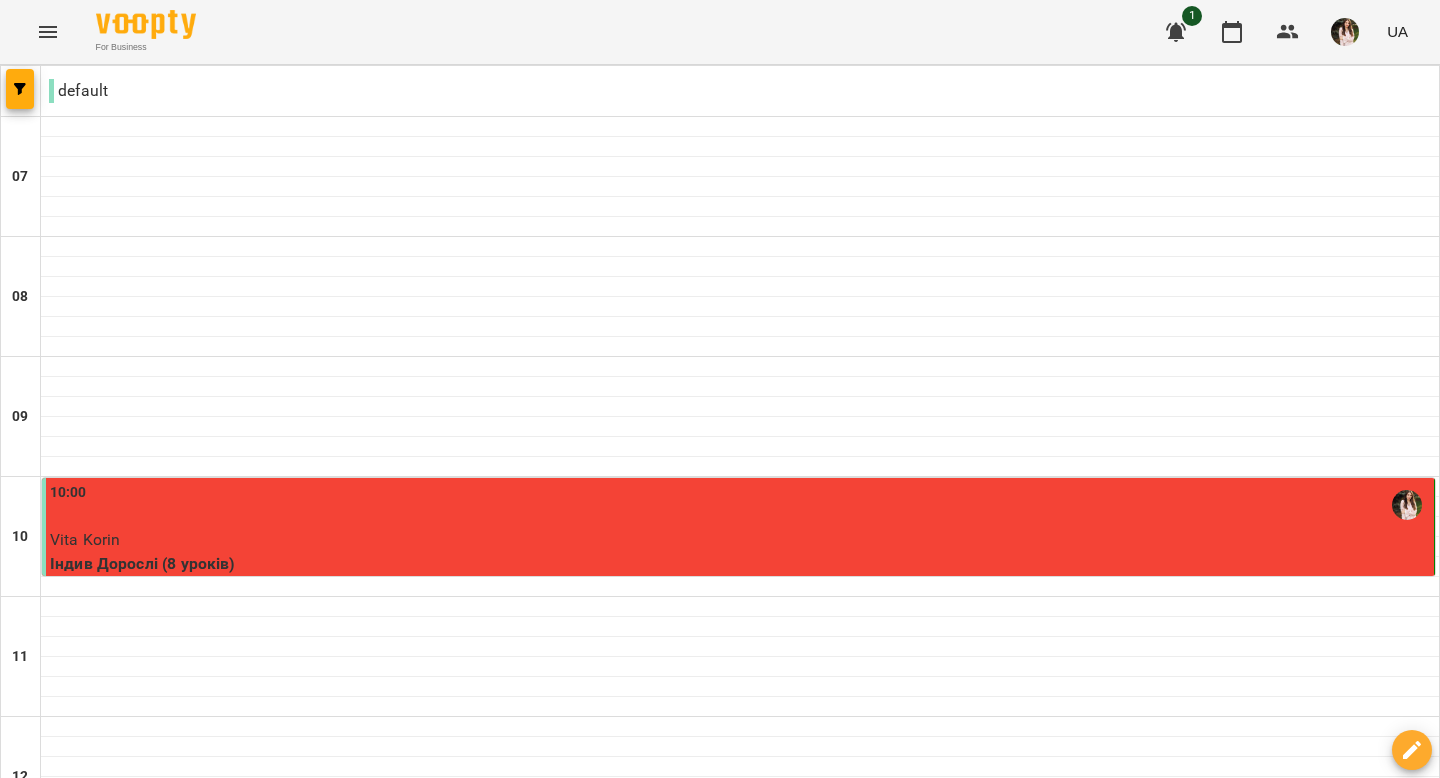 scroll, scrollTop: 906, scrollLeft: 0, axis: vertical 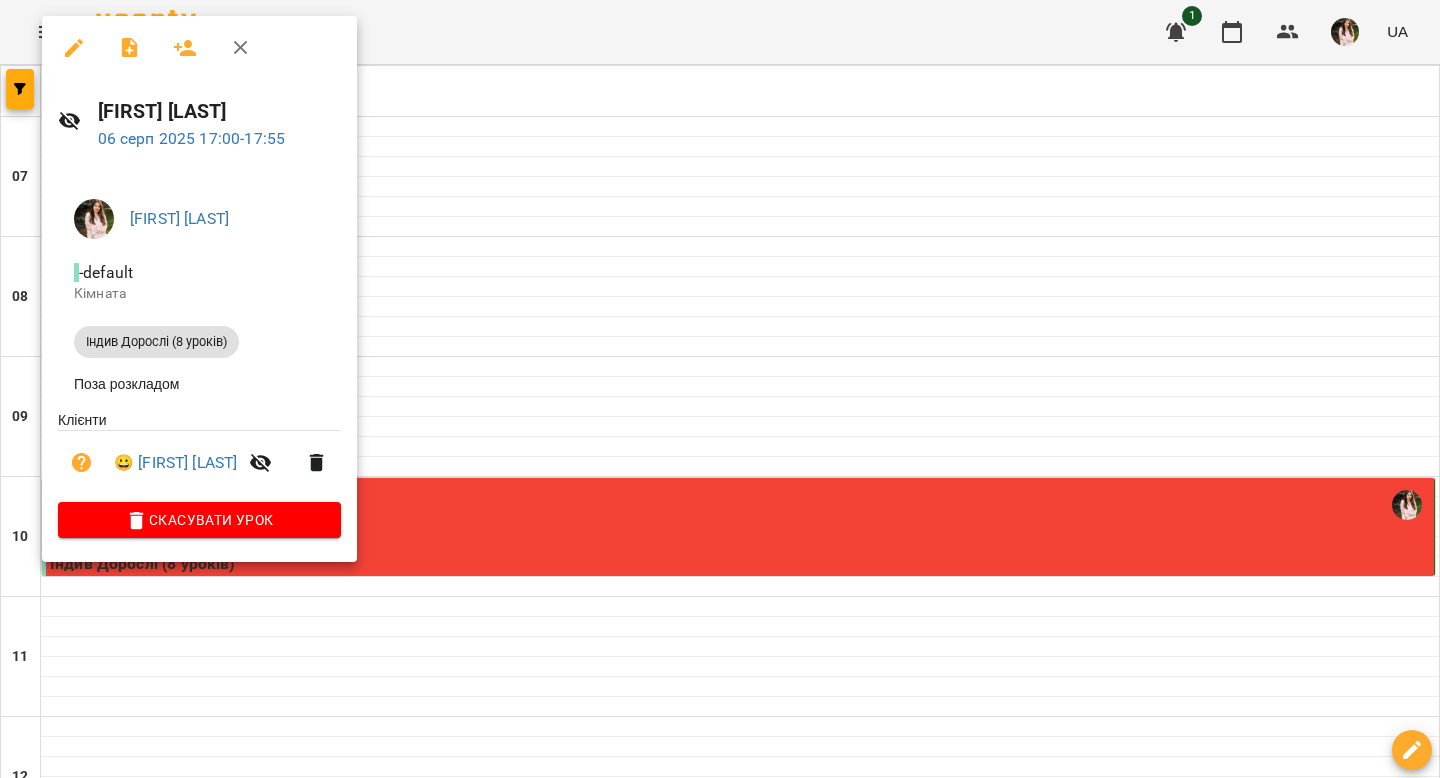 click 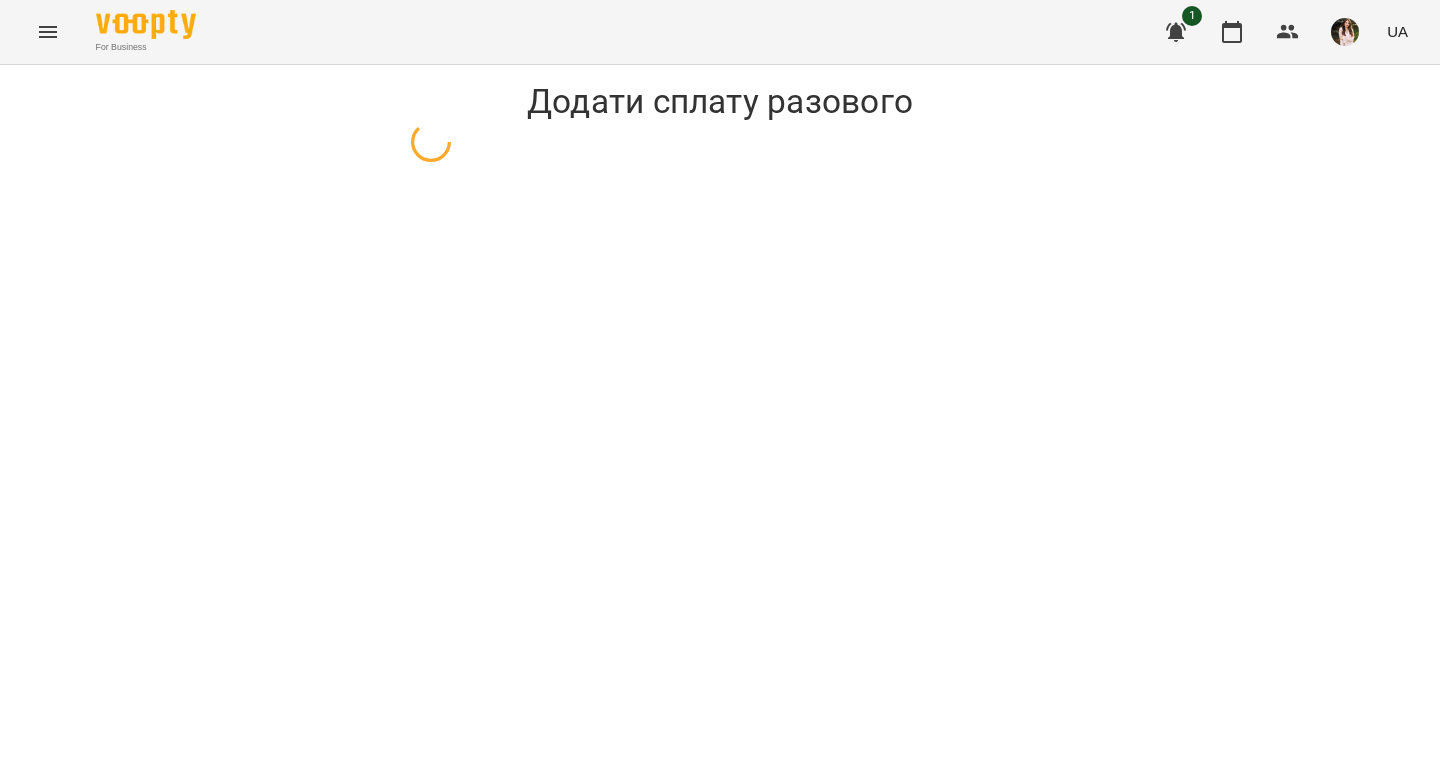 select on "**********" 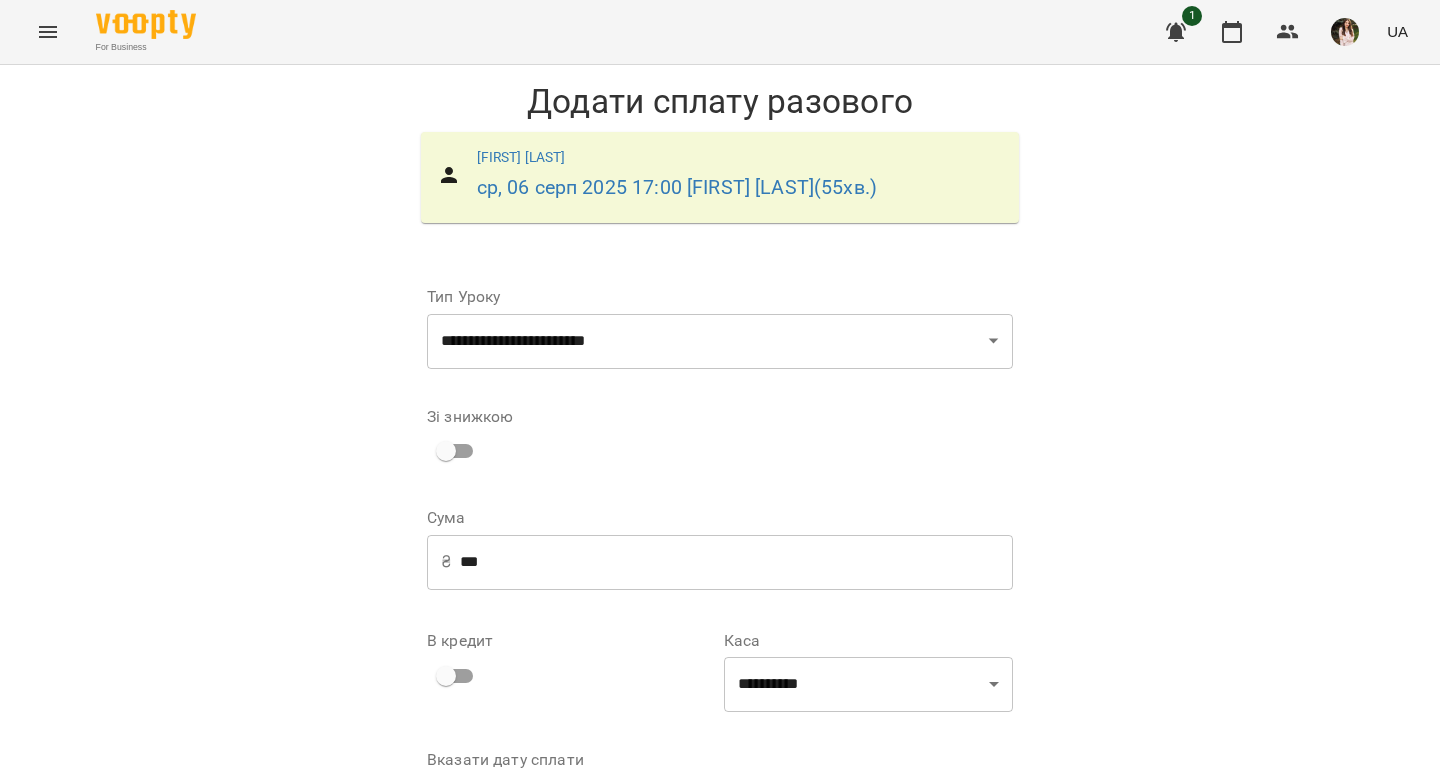 click on "***" at bounding box center [736, 562] 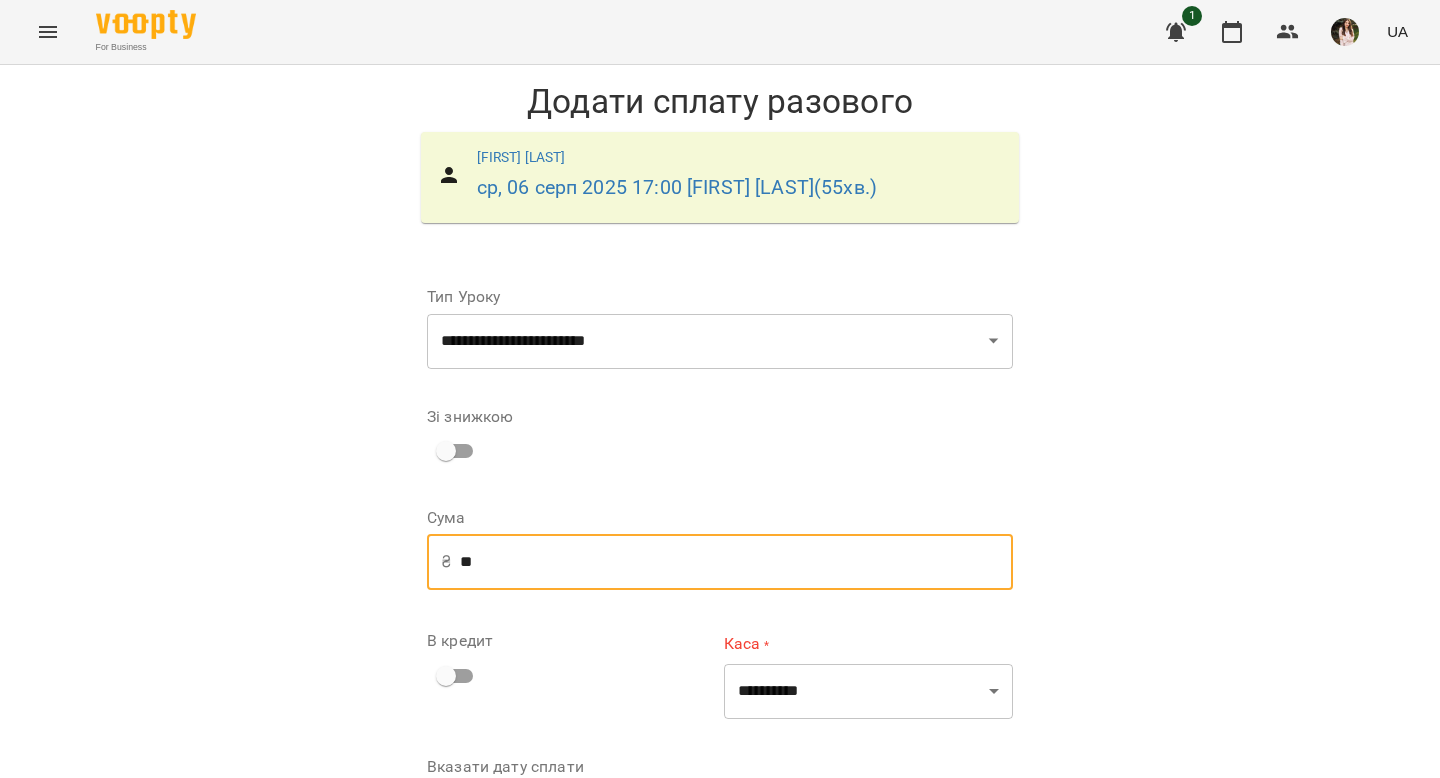 type on "*" 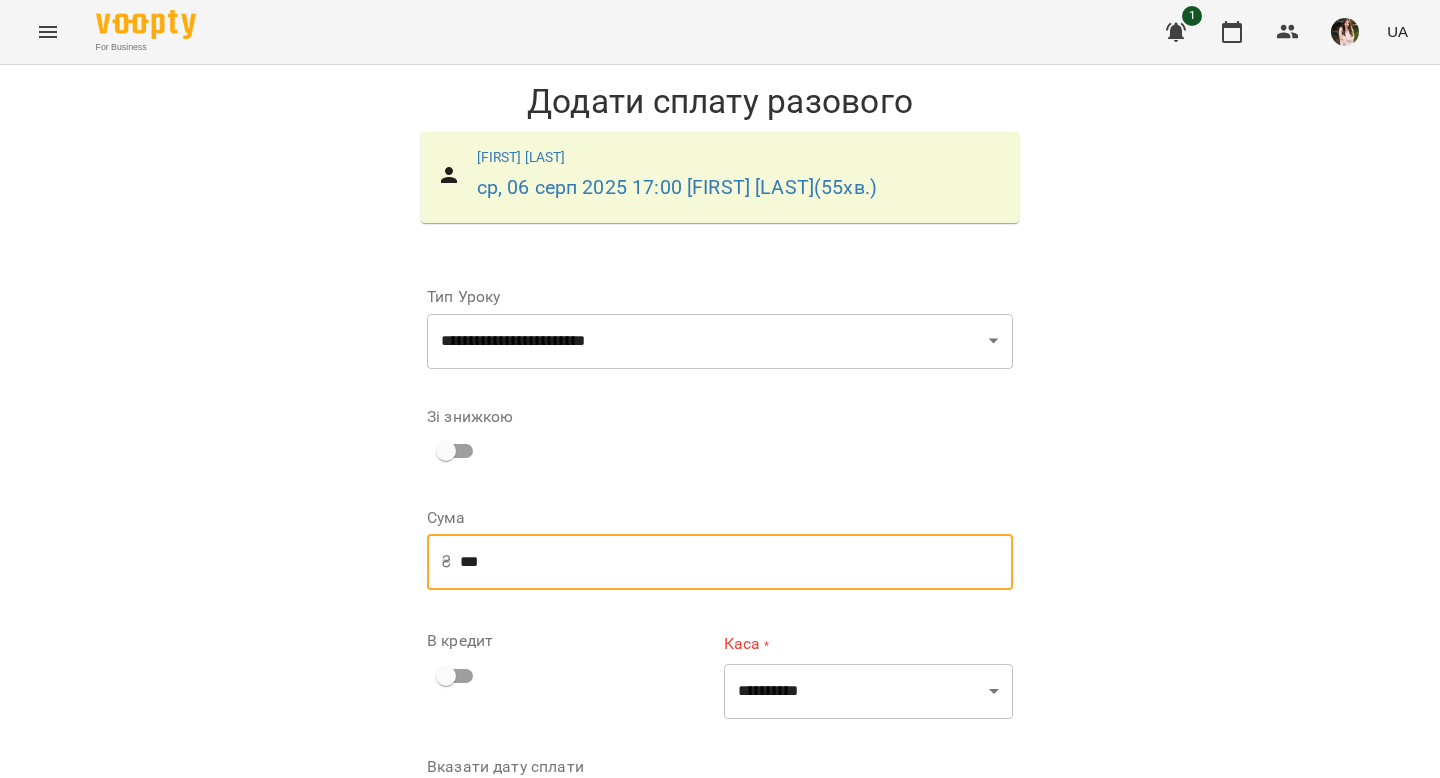 type on "***" 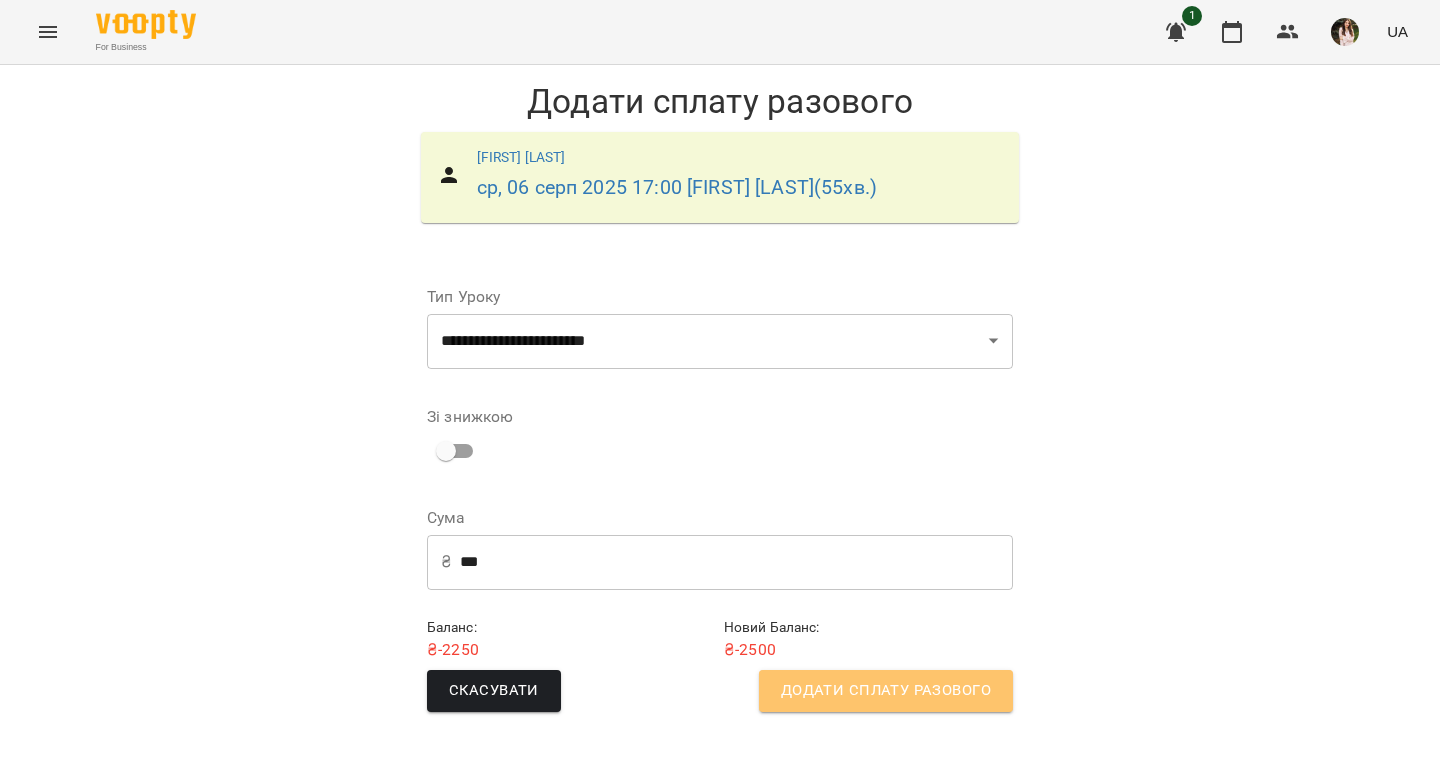 click on "Додати сплату разового" at bounding box center (886, 691) 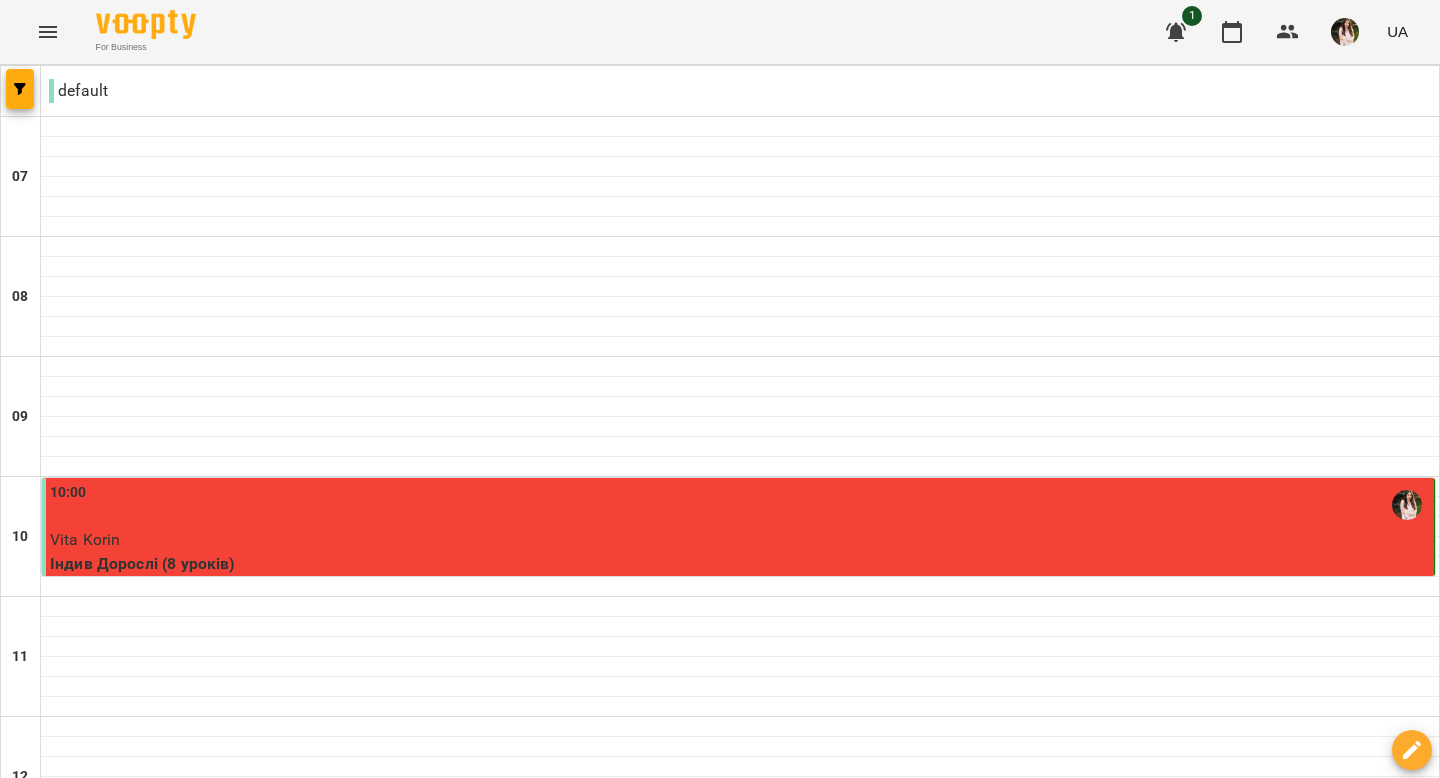 scroll, scrollTop: 1064, scrollLeft: 0, axis: vertical 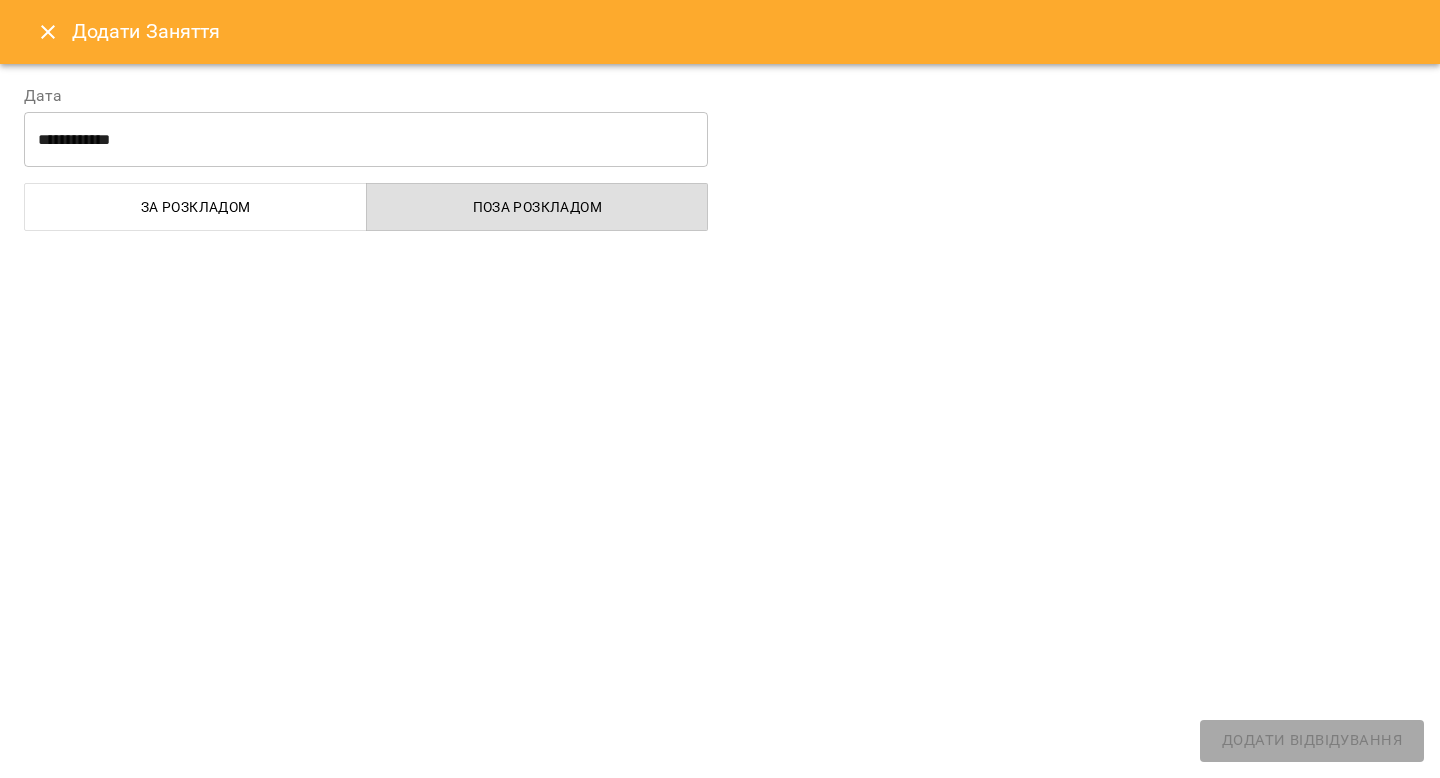 select on "**********" 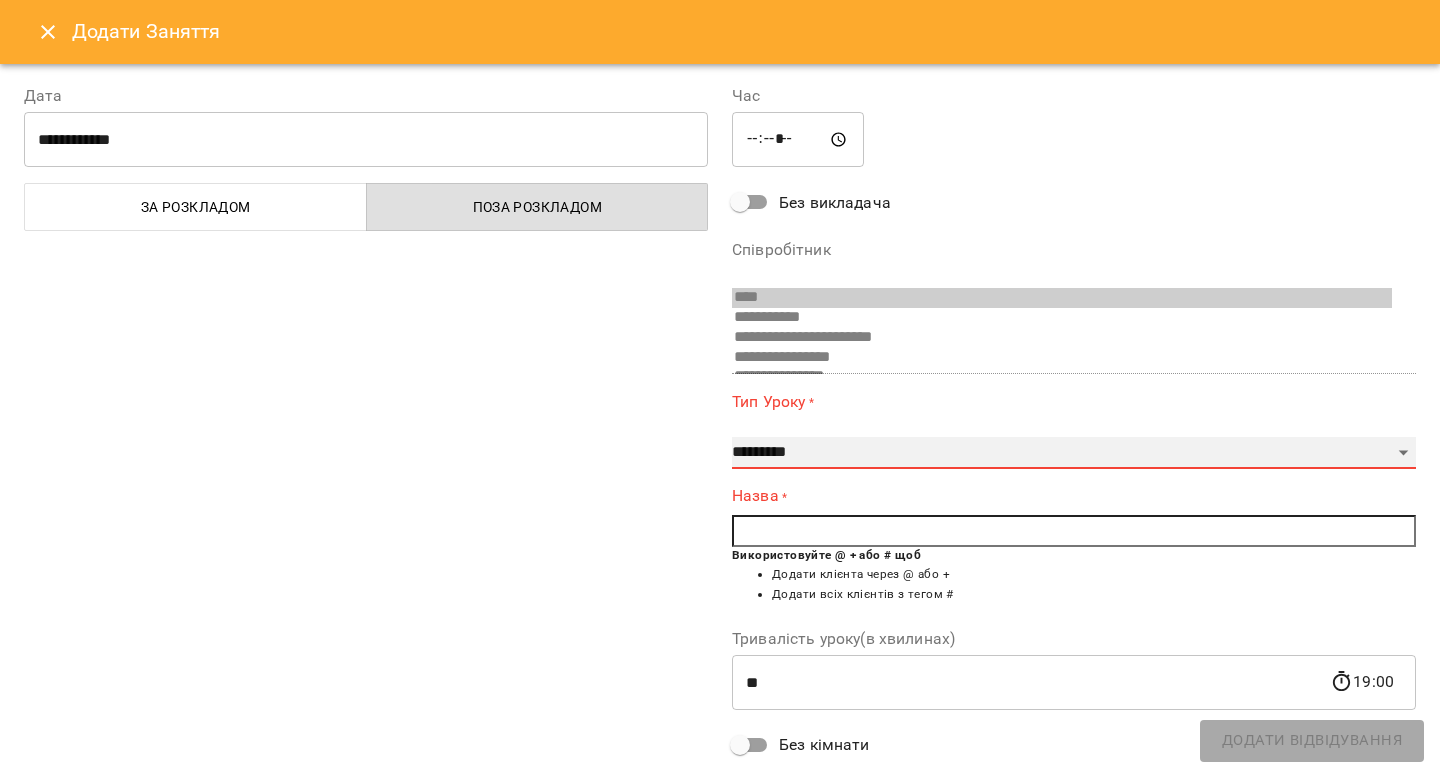click on "**********" at bounding box center [1074, 453] 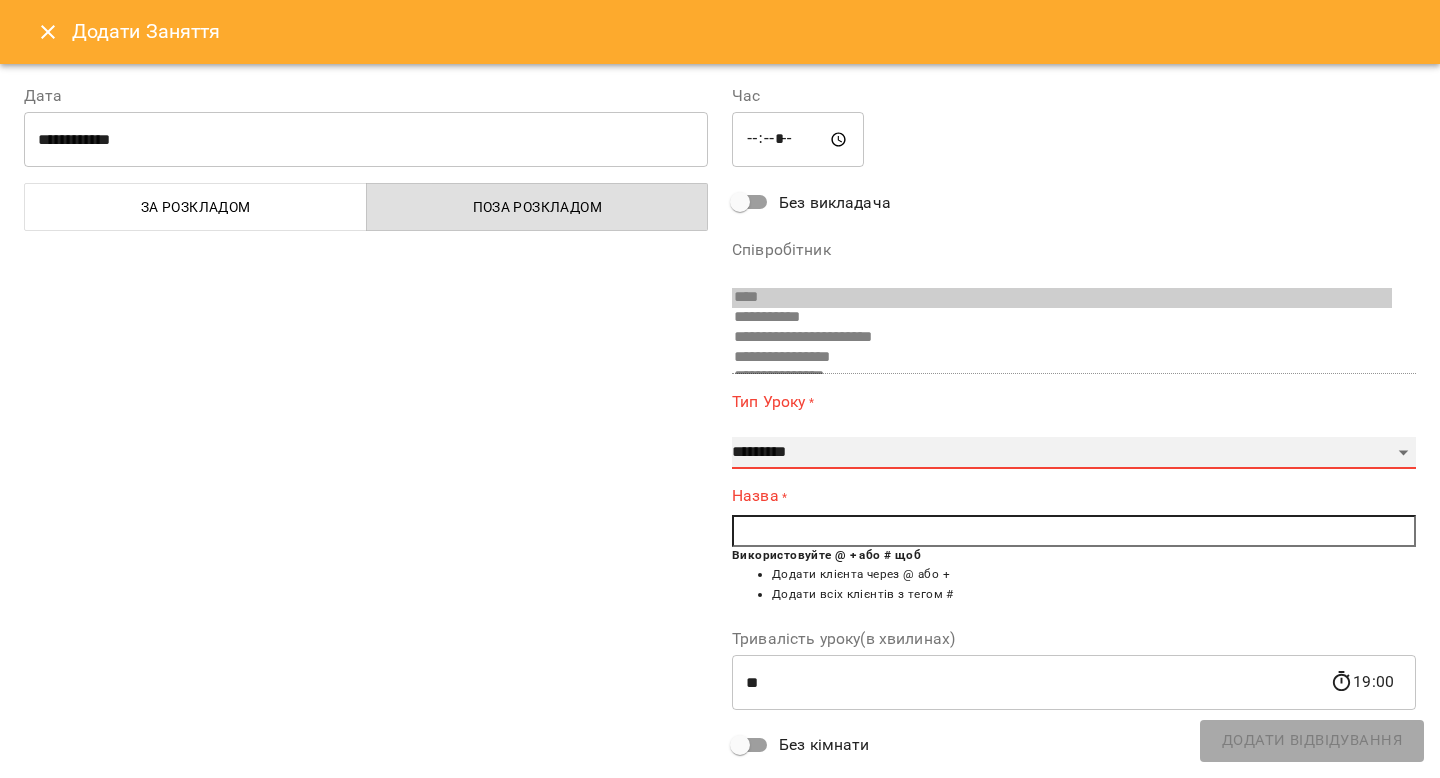 select on "**********" 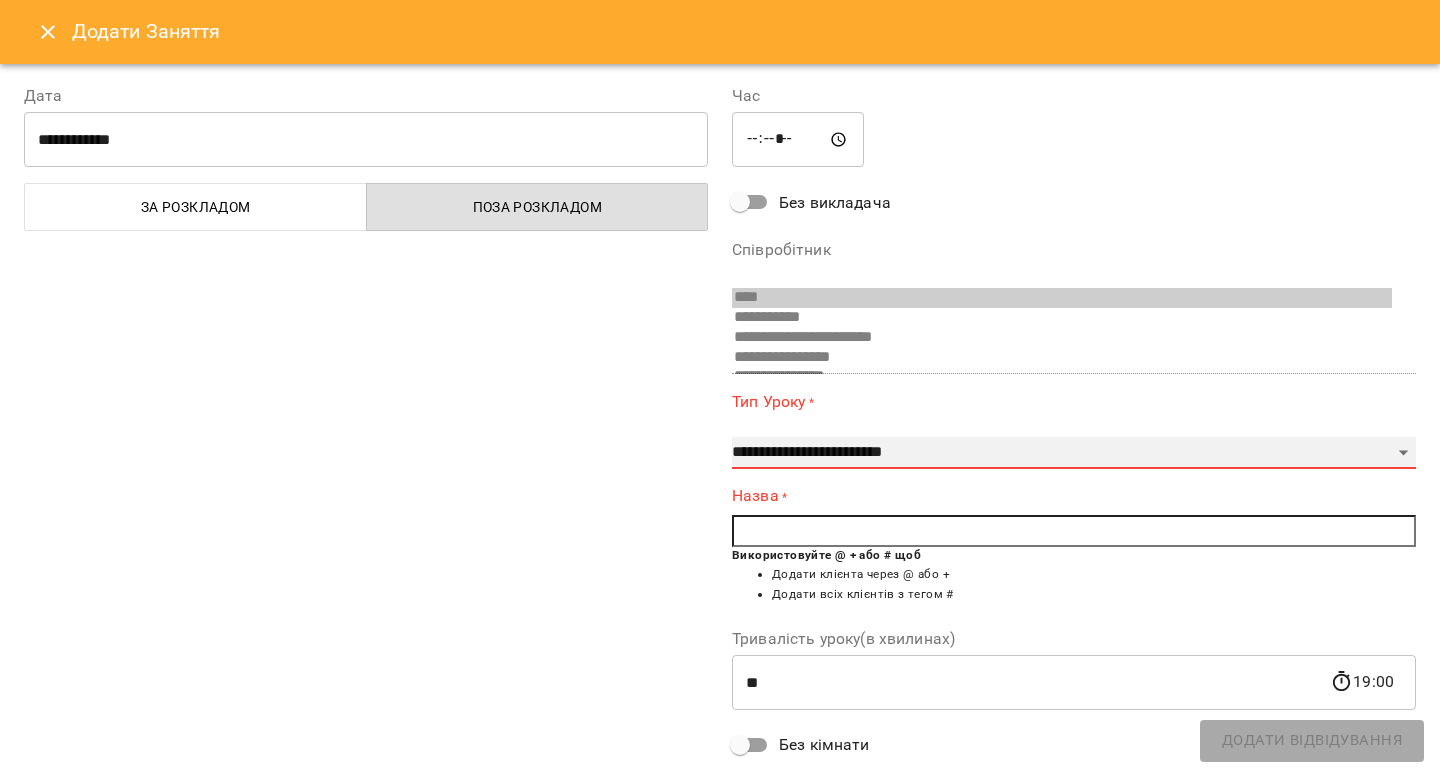type on "**" 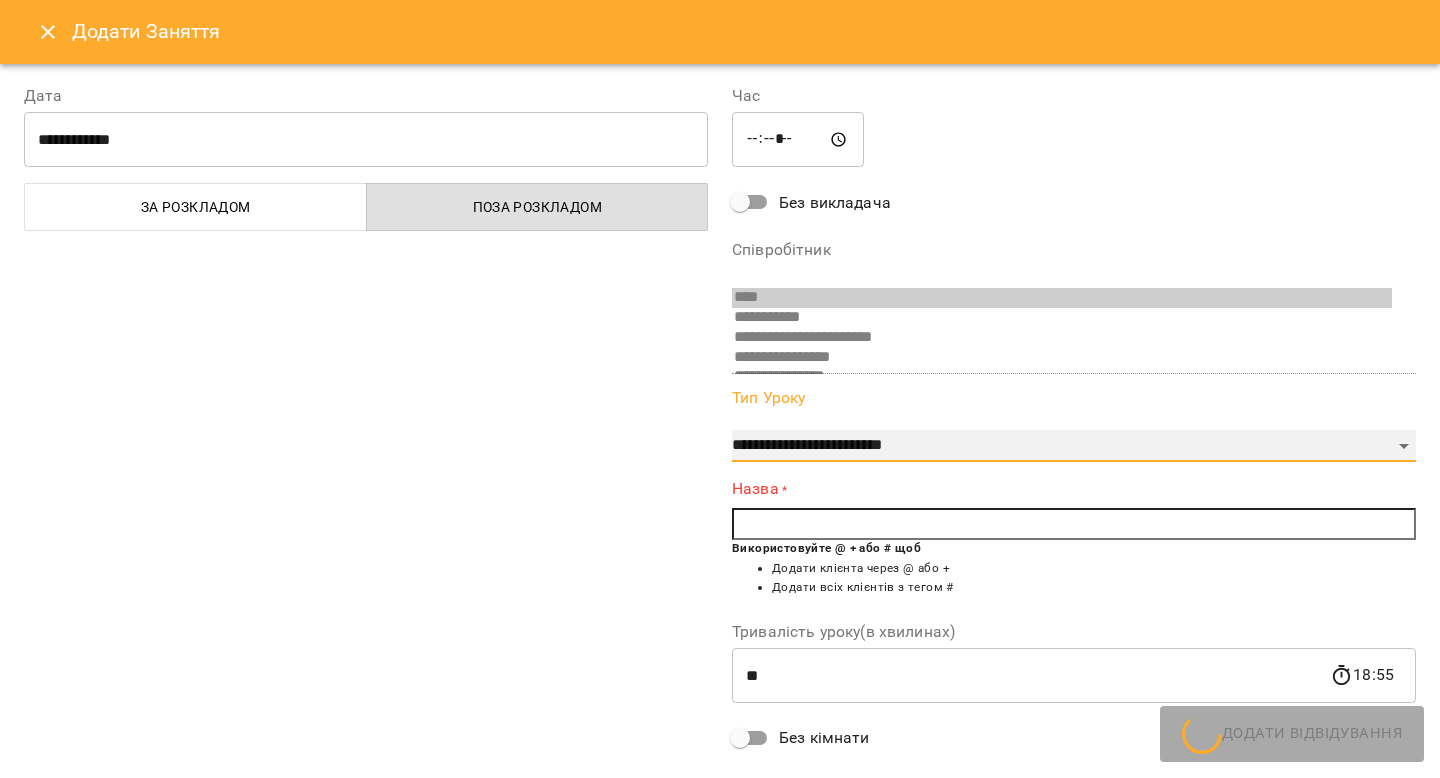 click on "**********" at bounding box center [1074, 446] 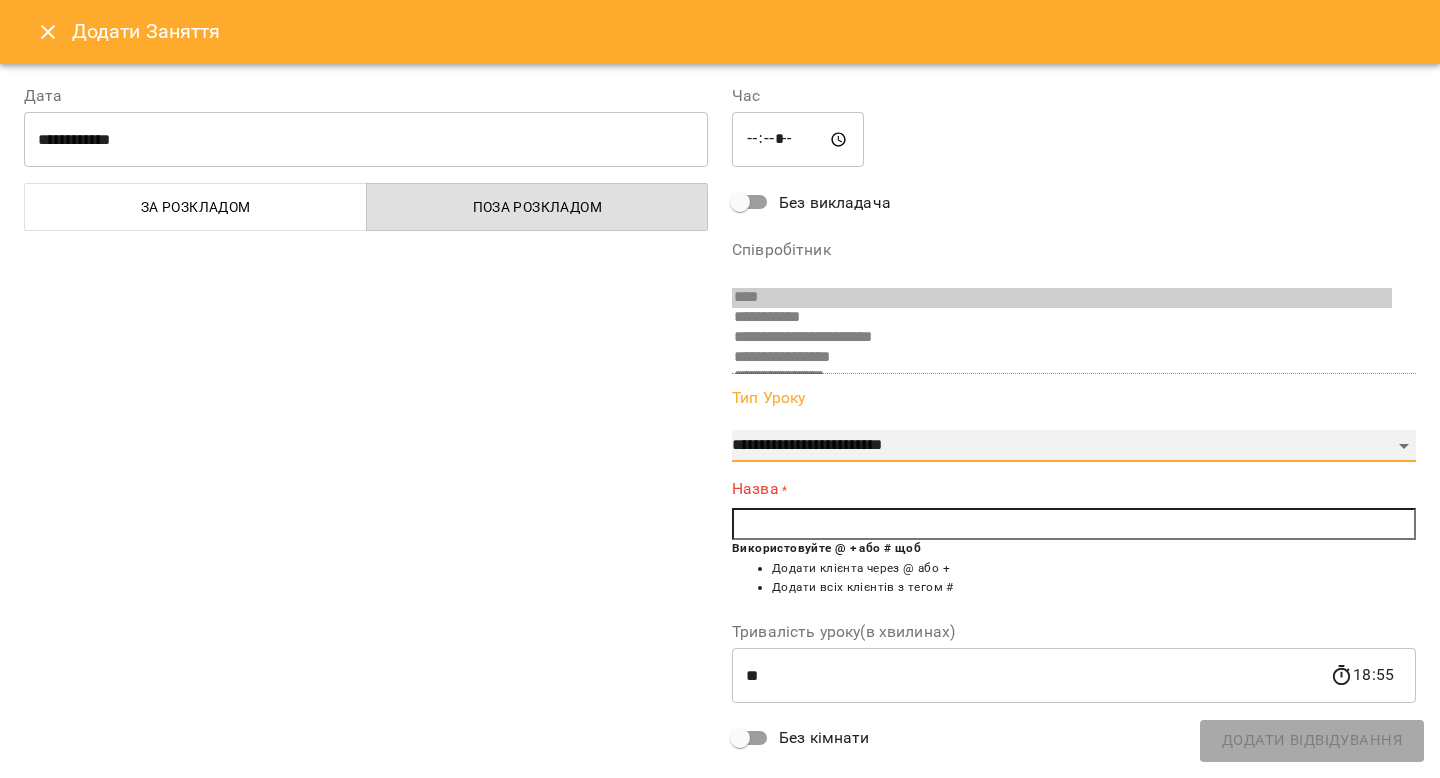 select on "**********" 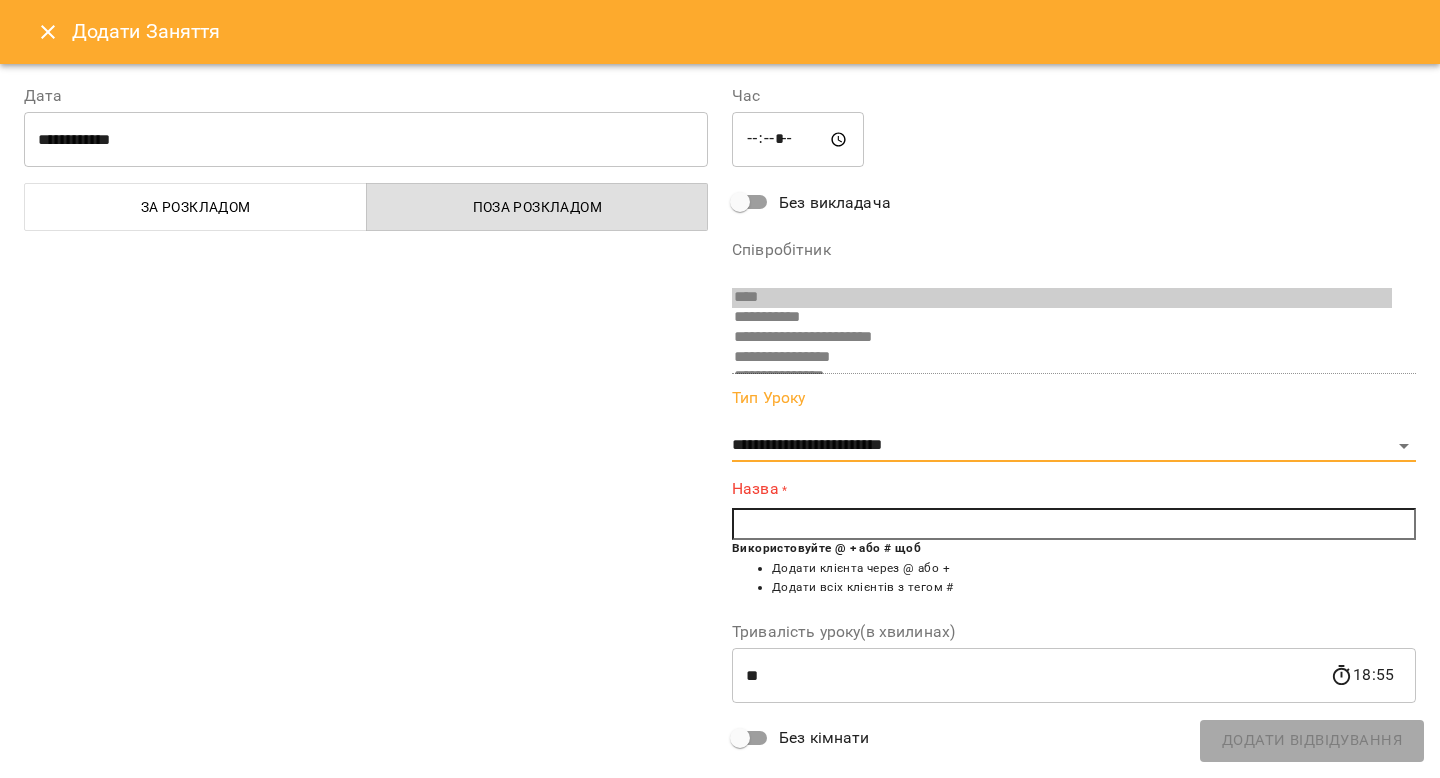click at bounding box center (1074, 524) 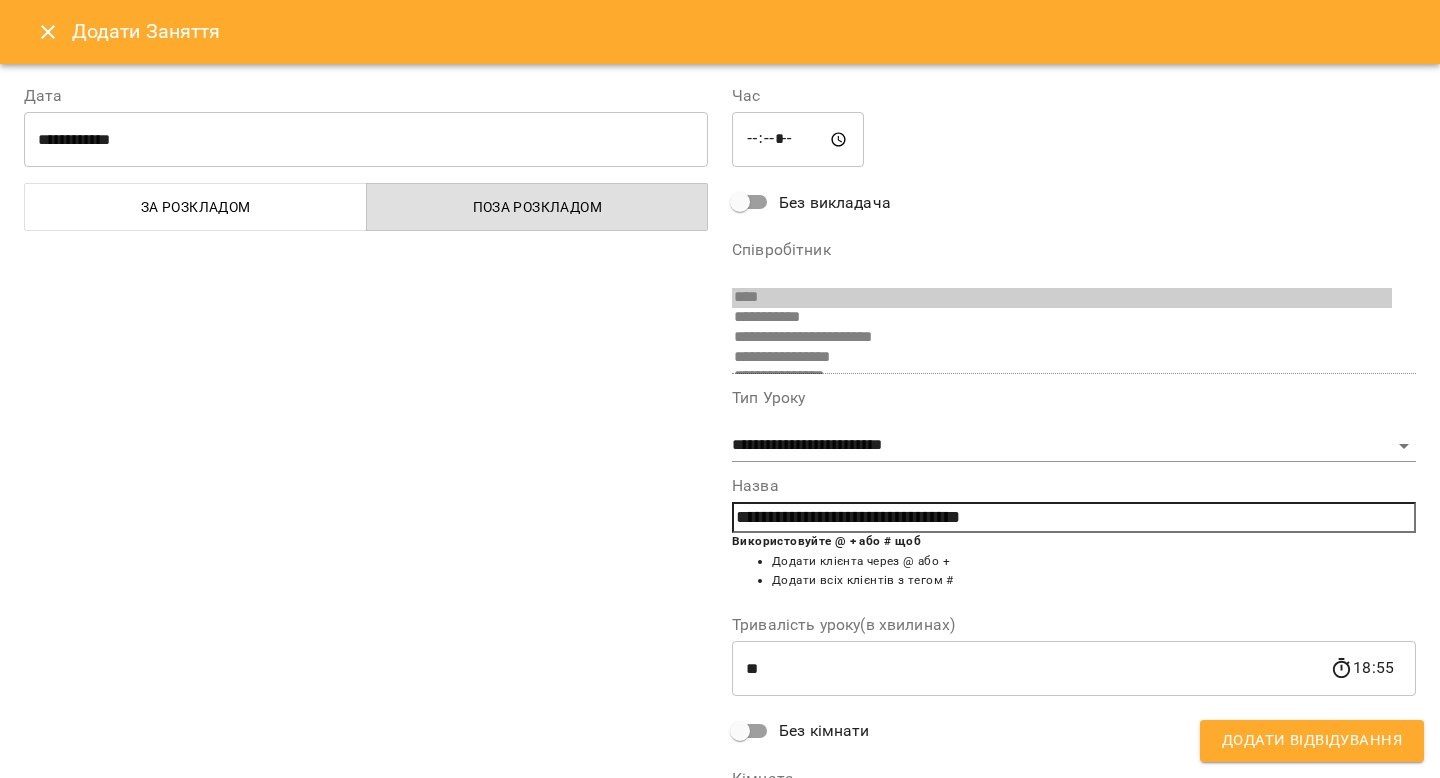 click on "**********" at bounding box center (1074, 518) 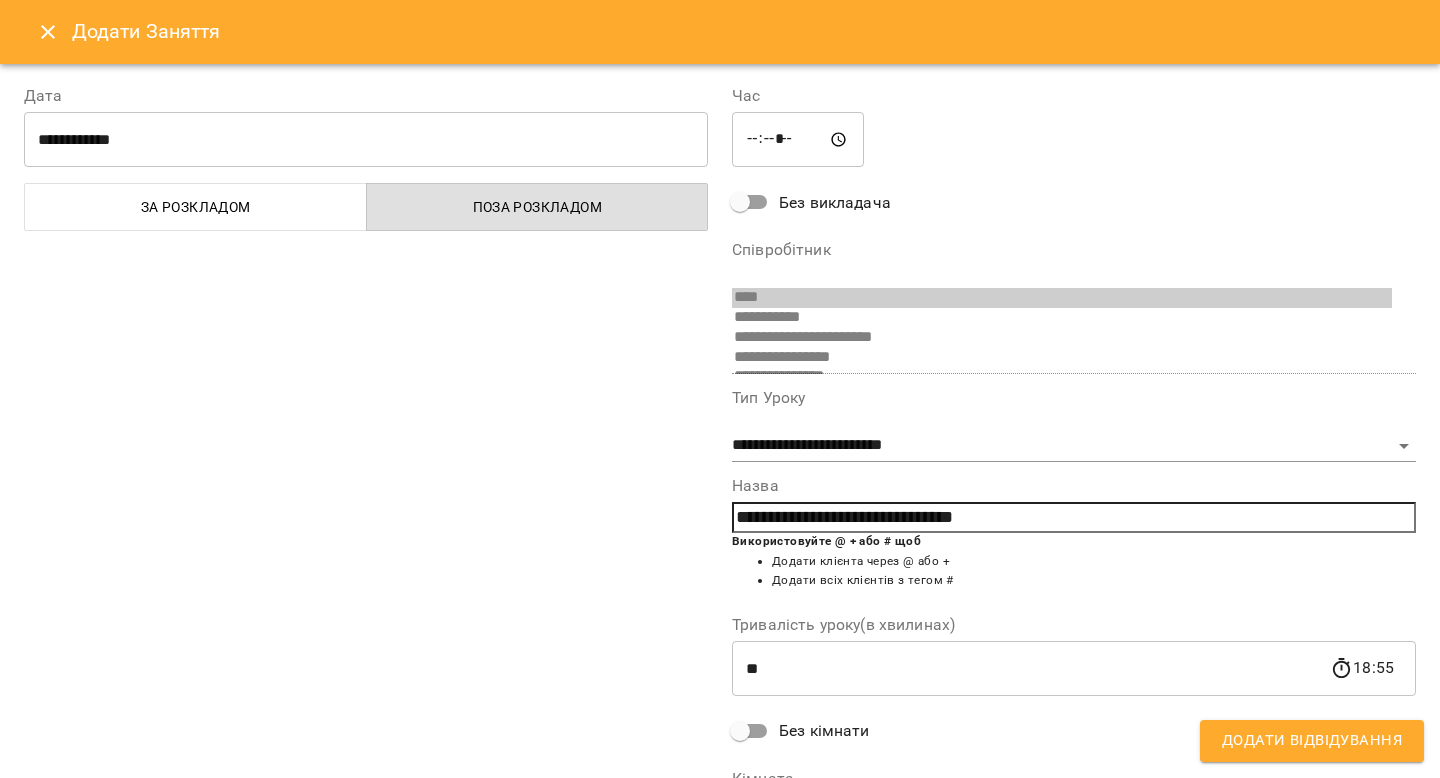 click on "**********" at bounding box center [1074, 518] 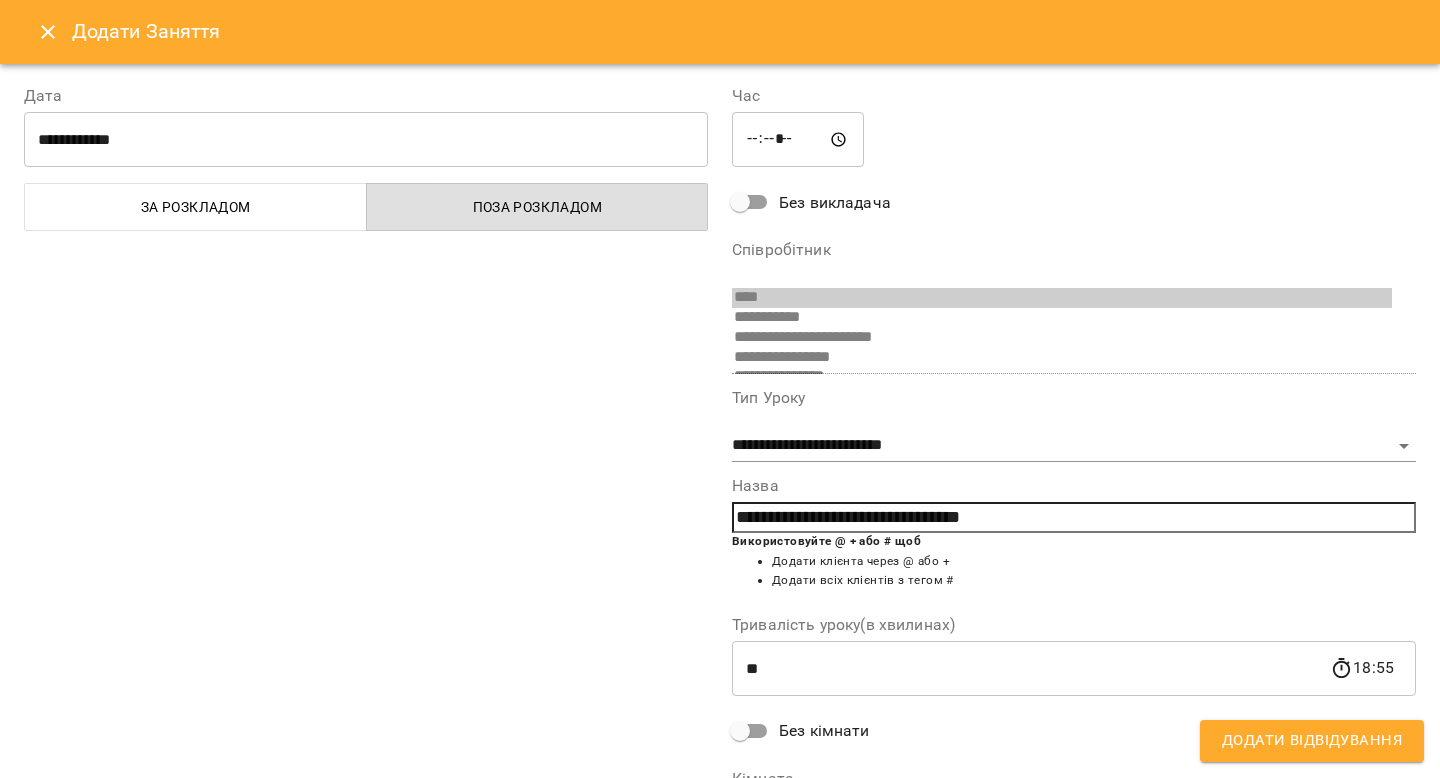 type on "**********" 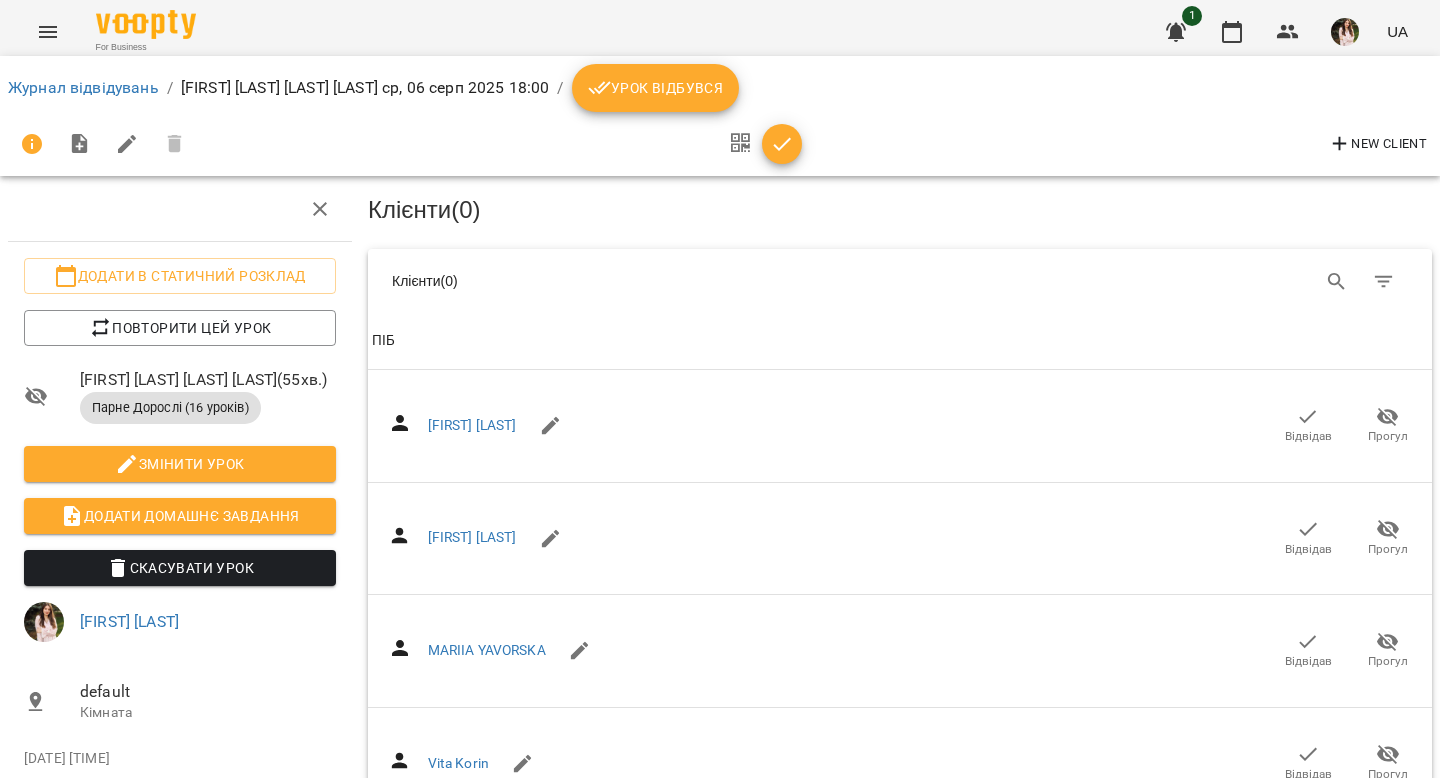 click on "Урок відбувся" at bounding box center [656, 88] 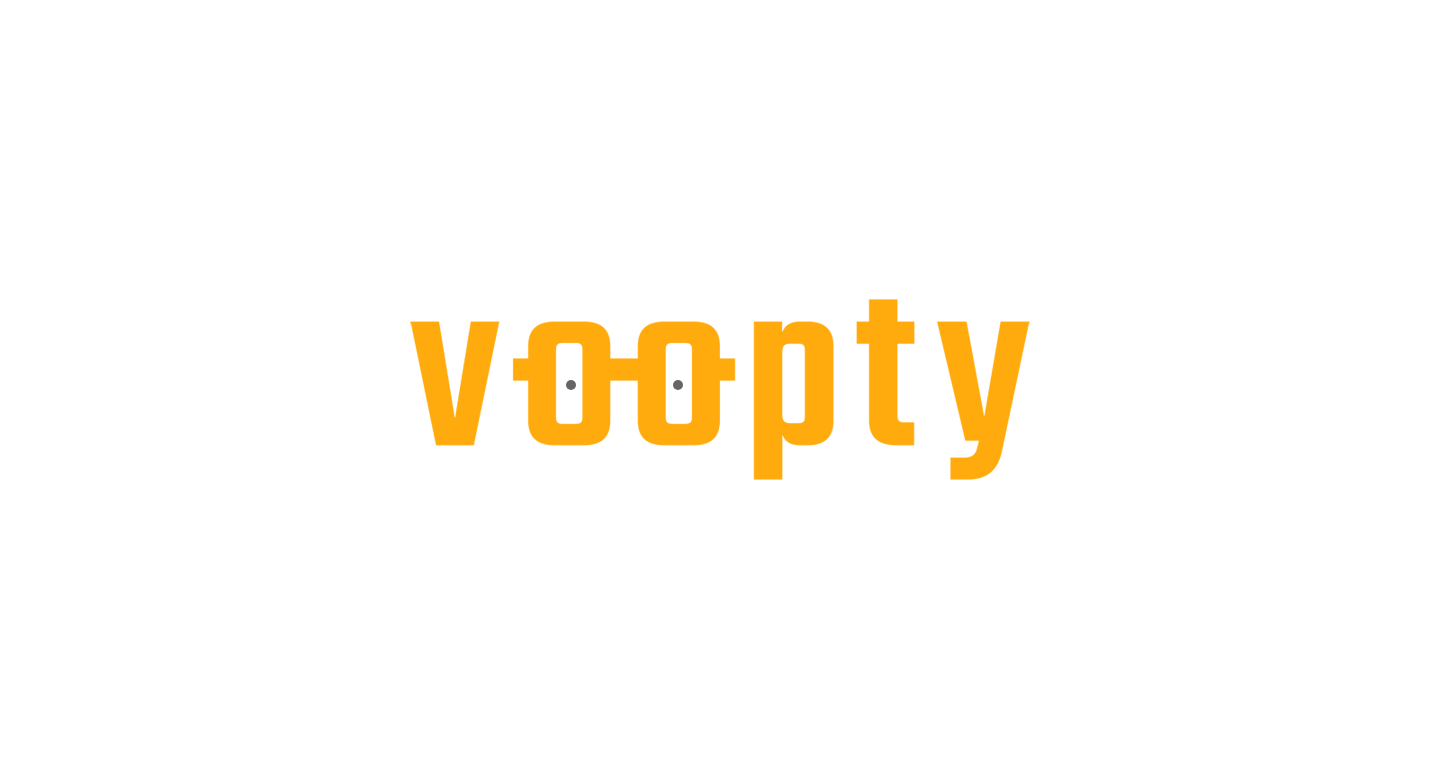 scroll, scrollTop: 0, scrollLeft: 0, axis: both 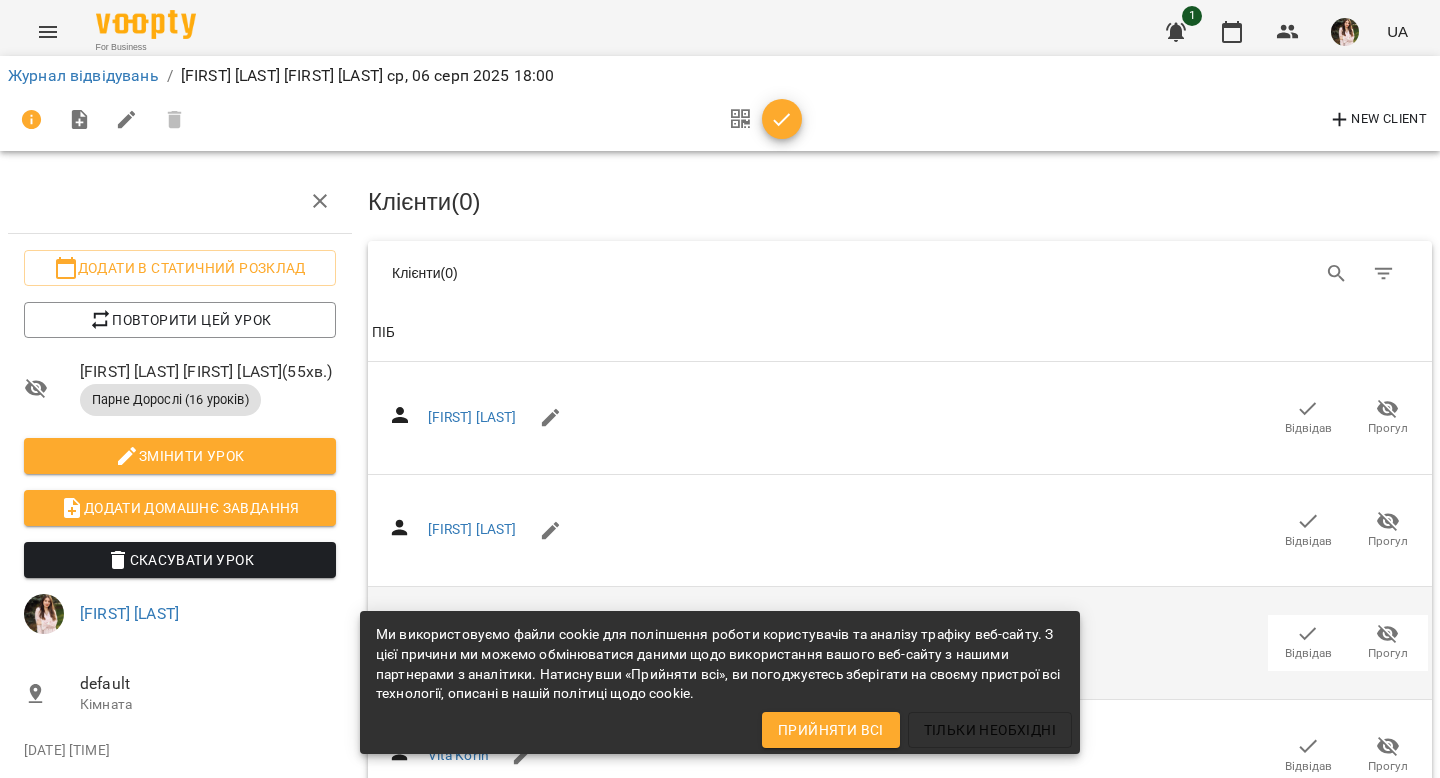 click on "Відвідав" at bounding box center [1308, 653] 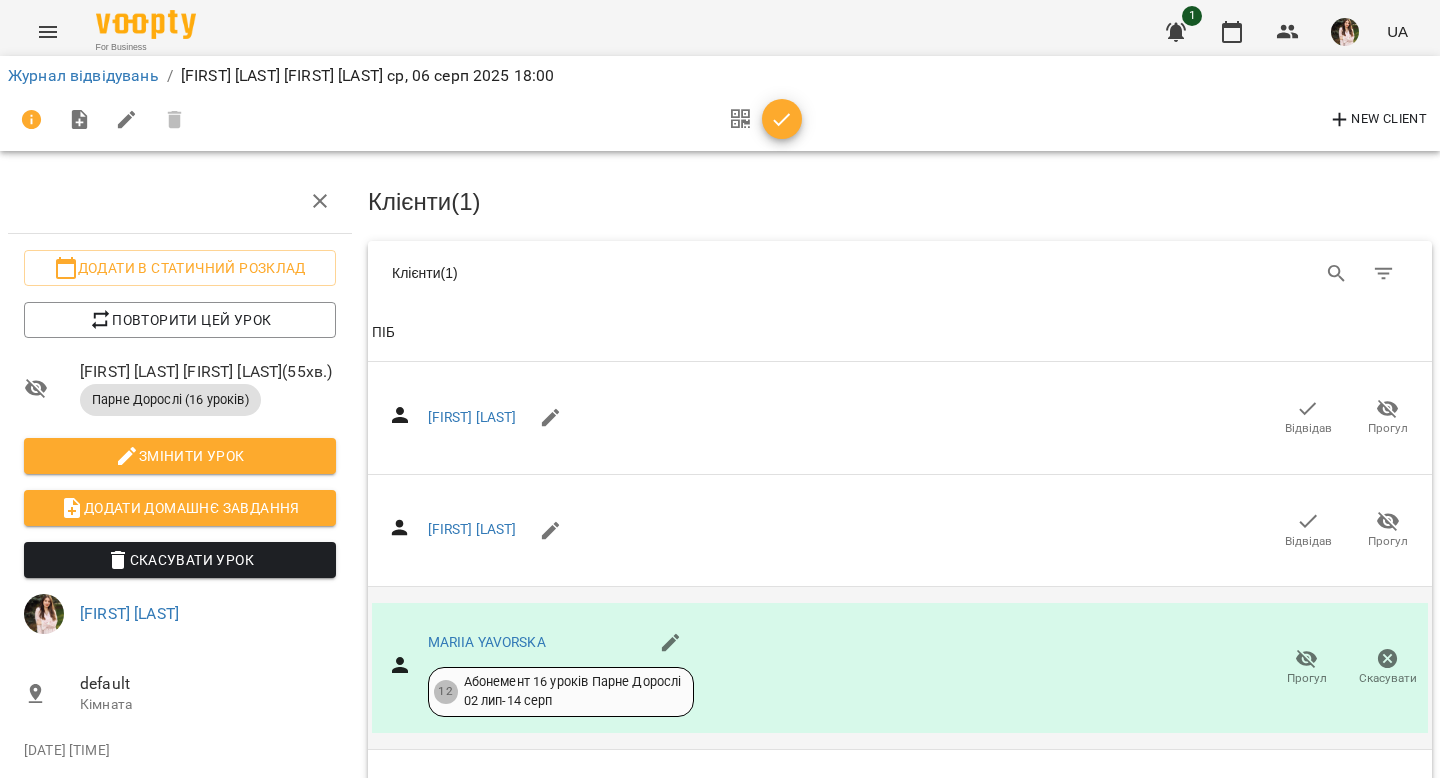 scroll, scrollTop: 341, scrollLeft: 0, axis: vertical 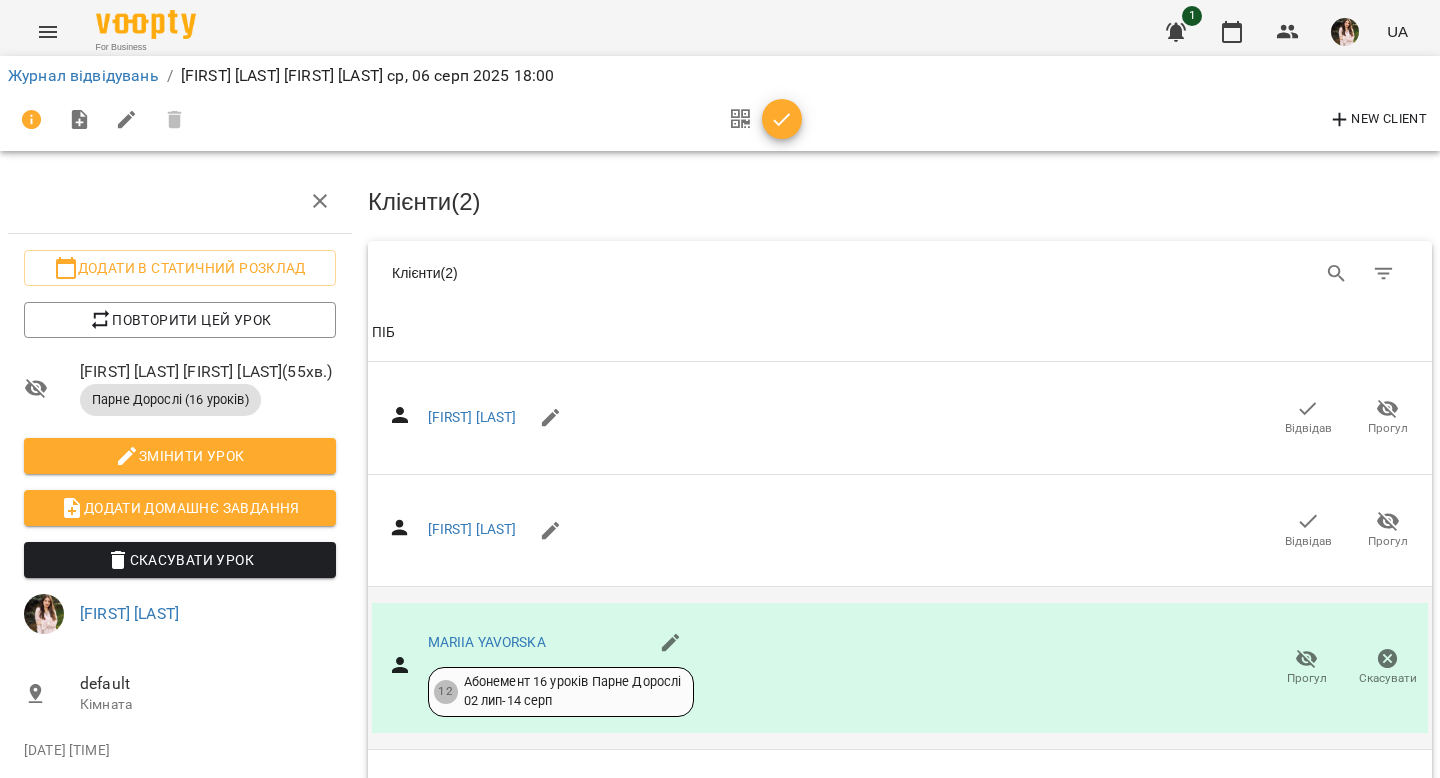 click 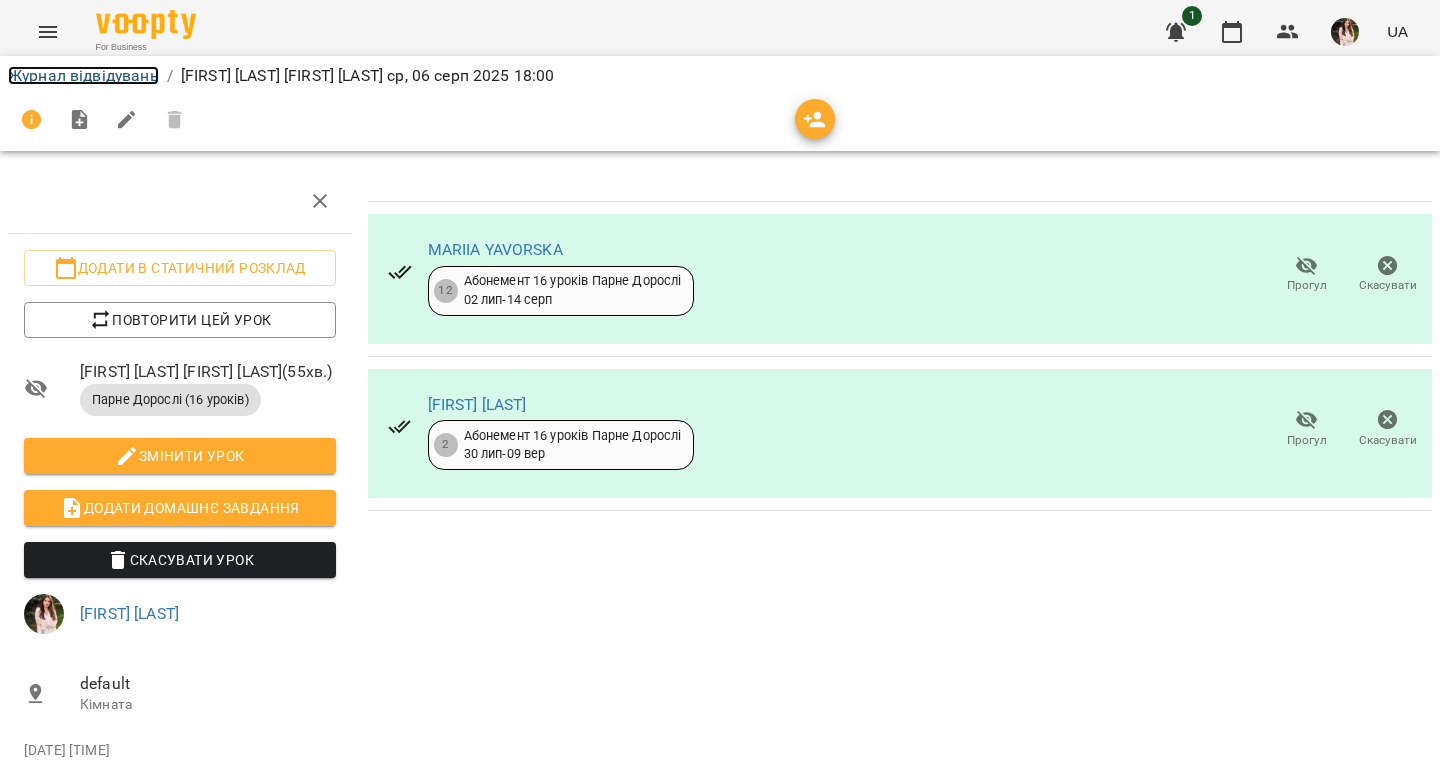 click on "Журнал відвідувань" at bounding box center (83, 75) 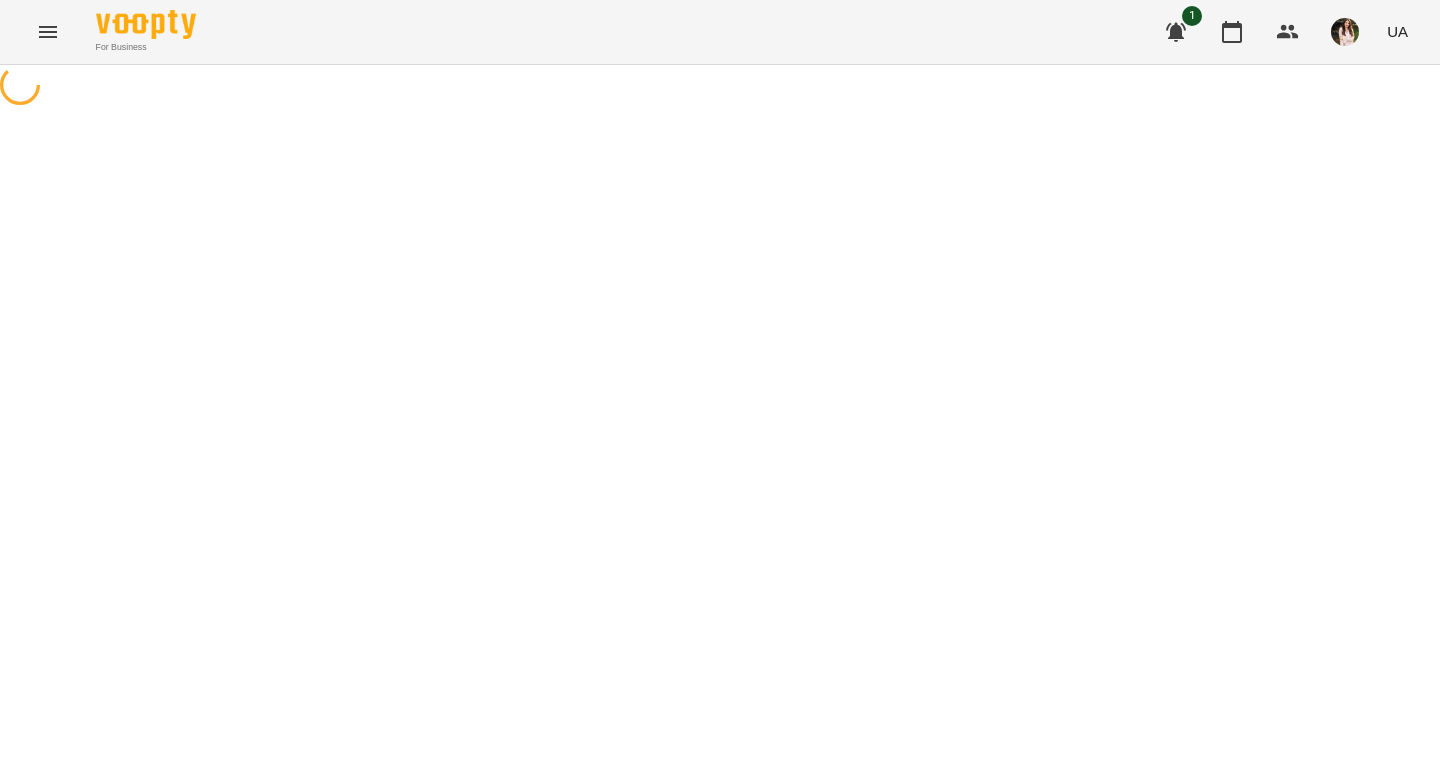 scroll, scrollTop: 0, scrollLeft: 0, axis: both 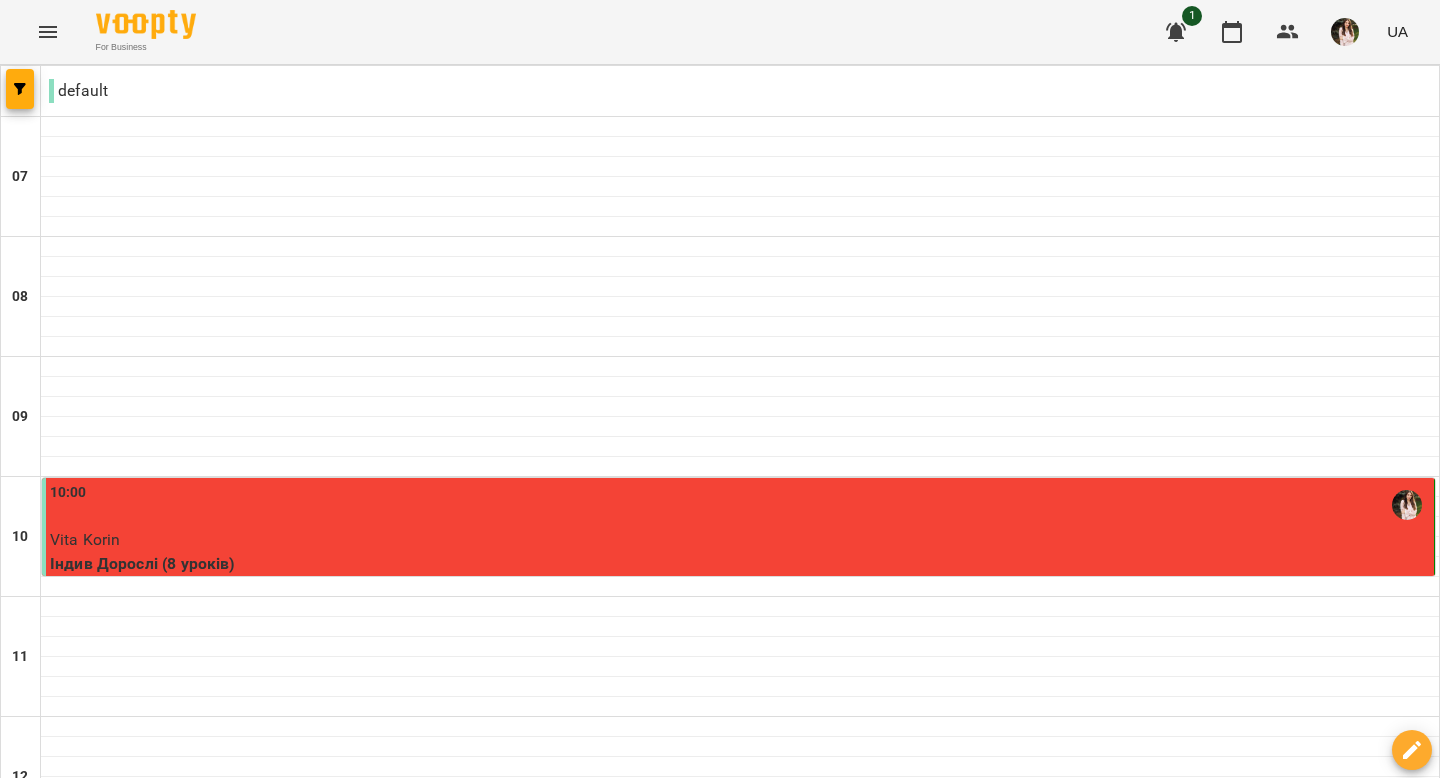 click on "чт" at bounding box center (808, 2063) 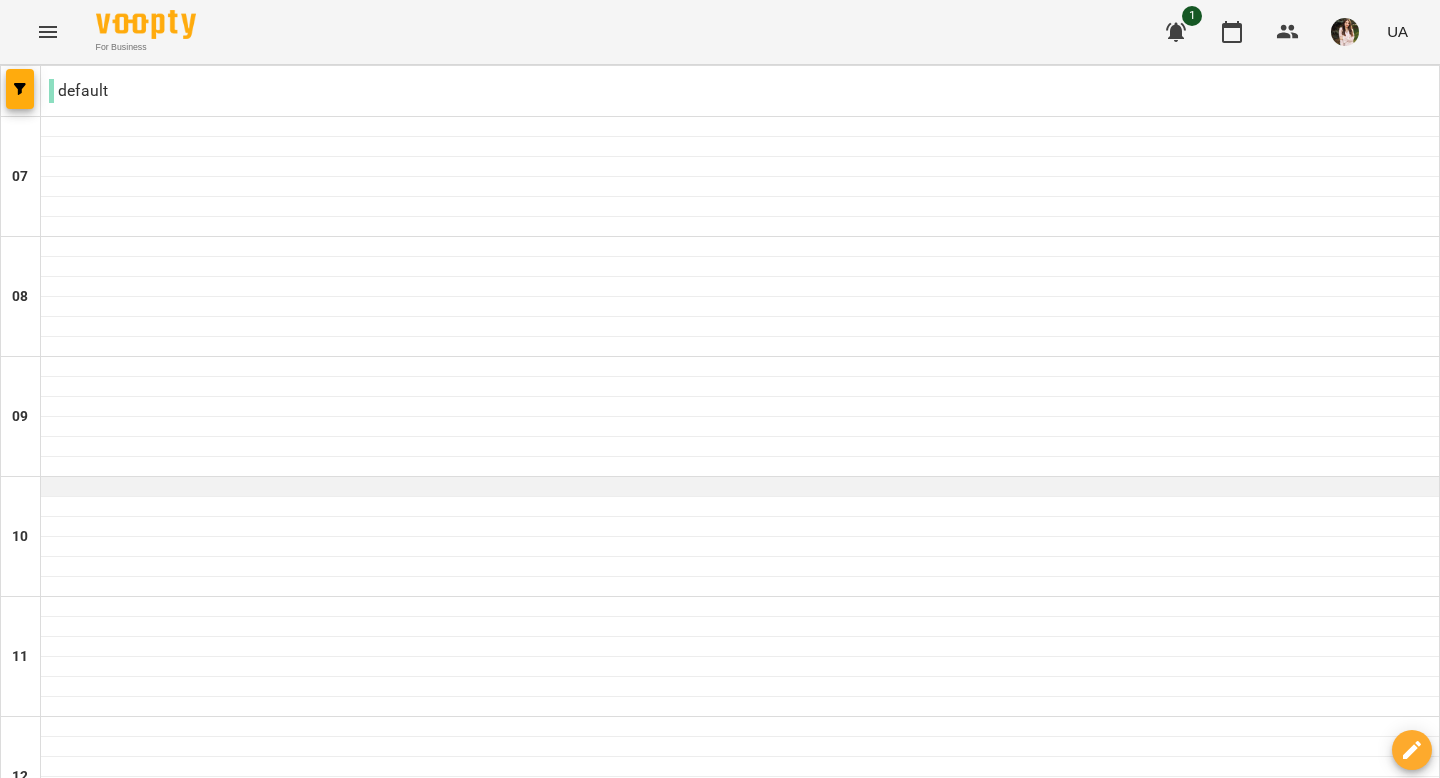 click at bounding box center (740, 487) 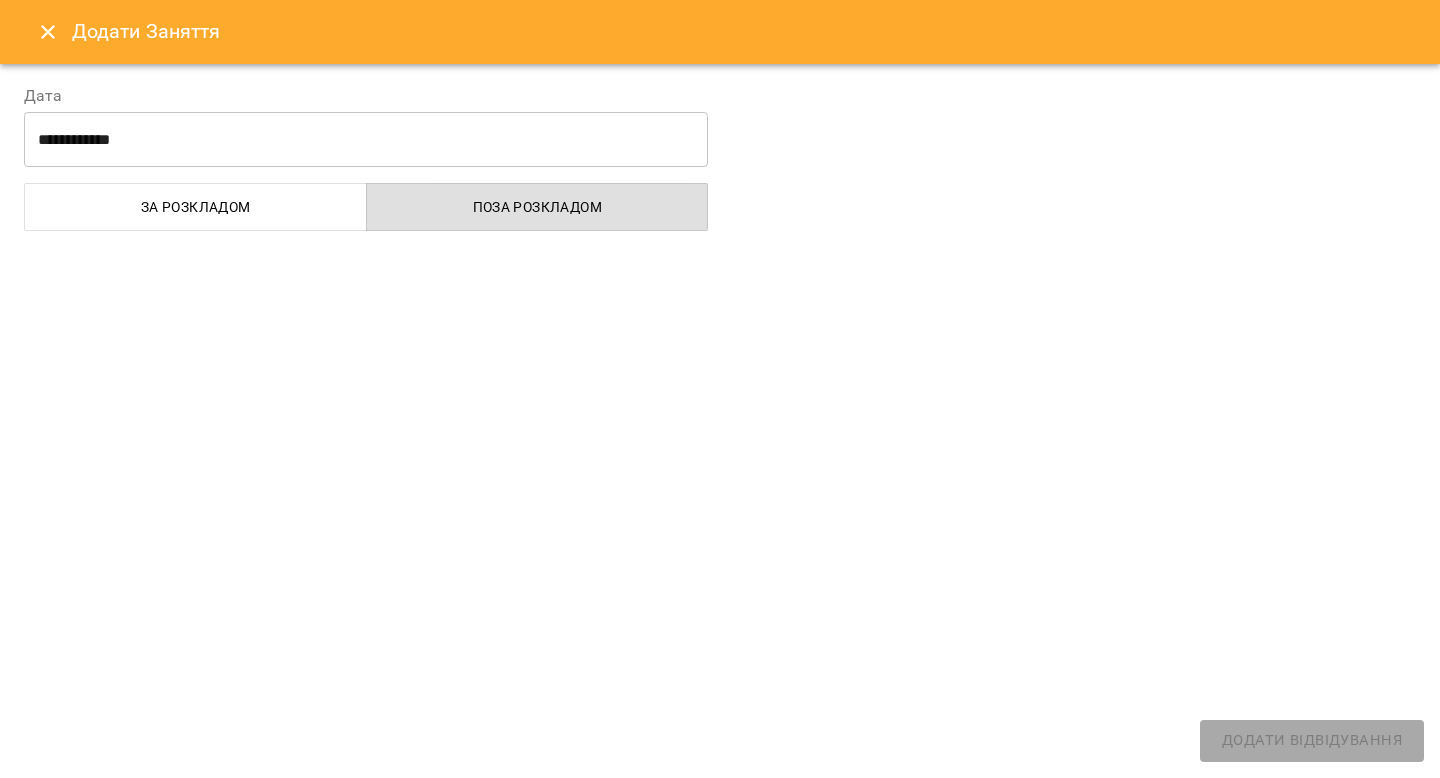 select on "**********" 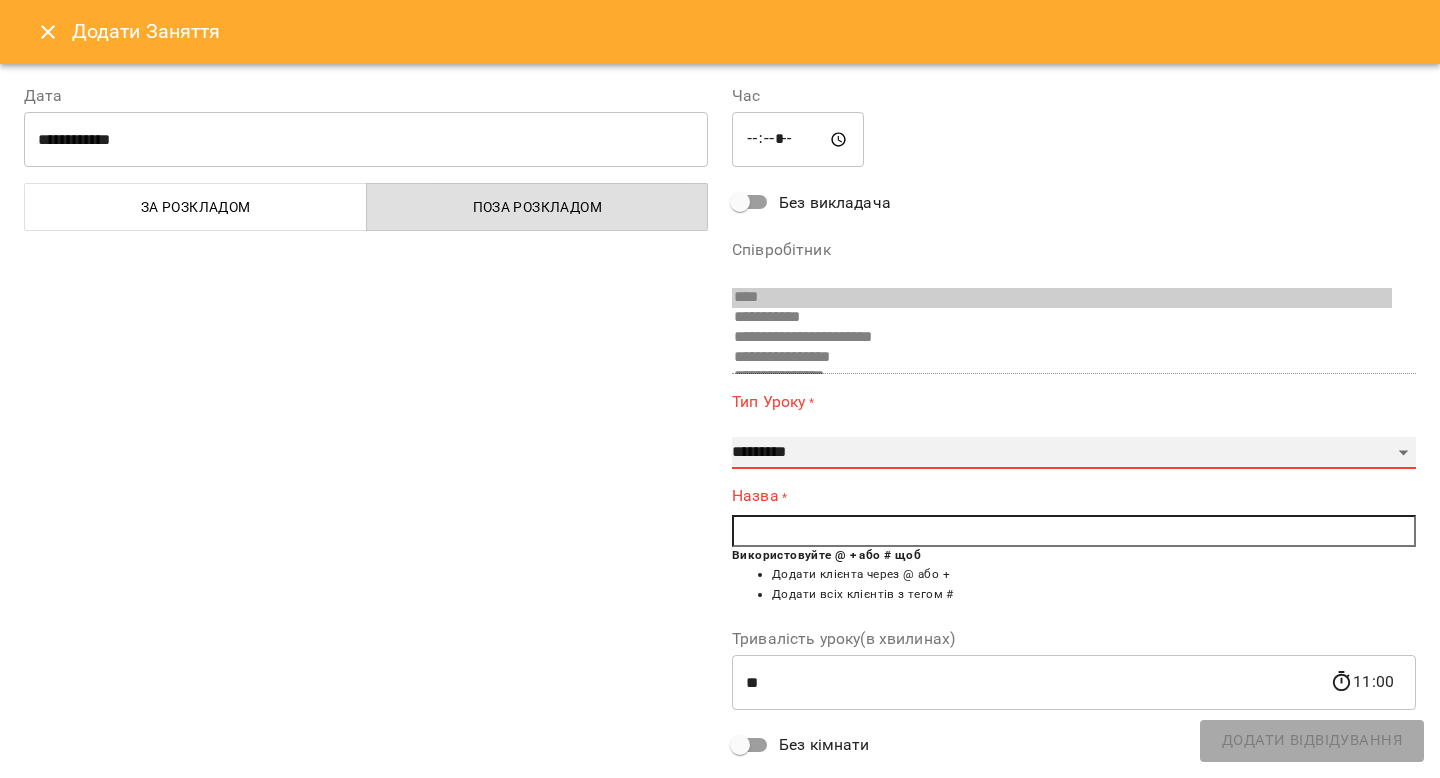 click on "**********" at bounding box center (1074, 453) 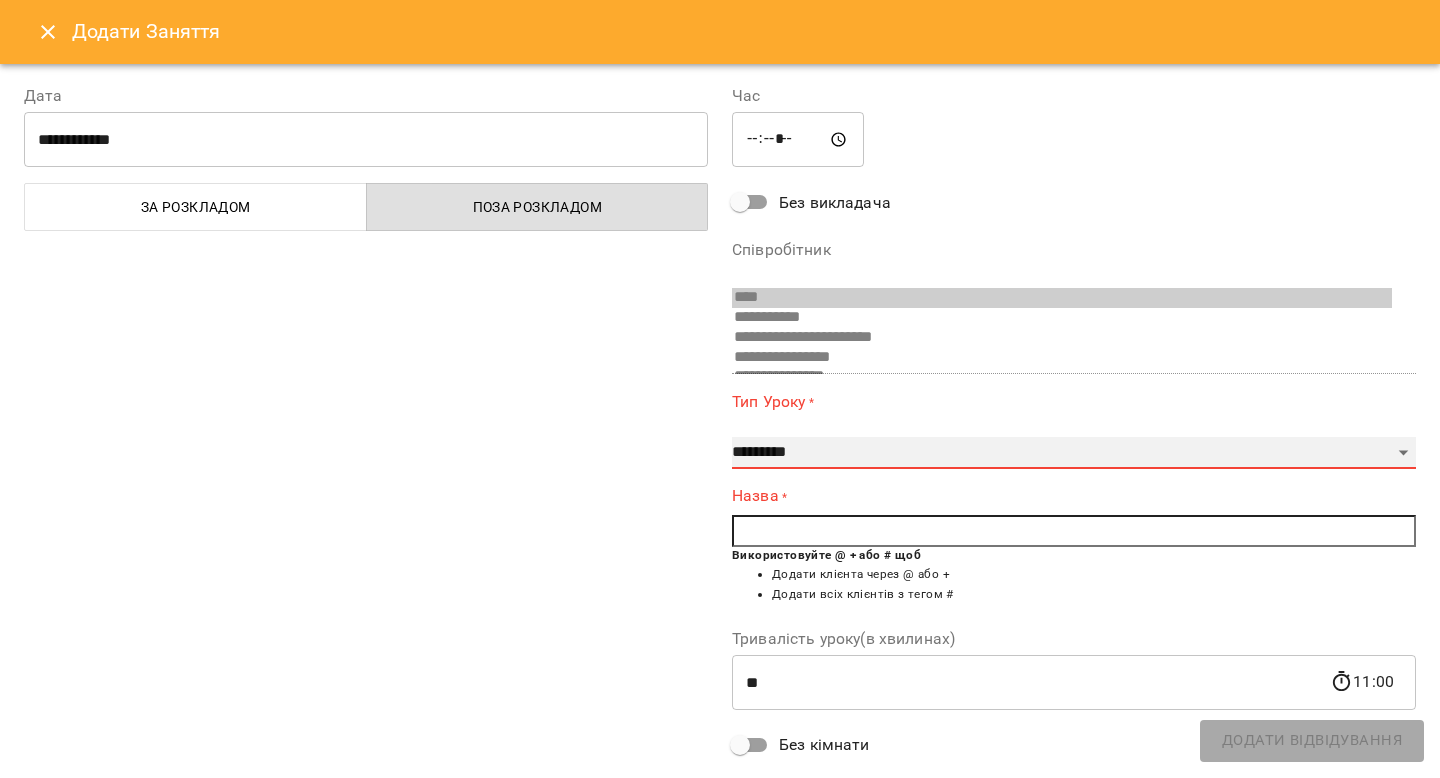 select on "**********" 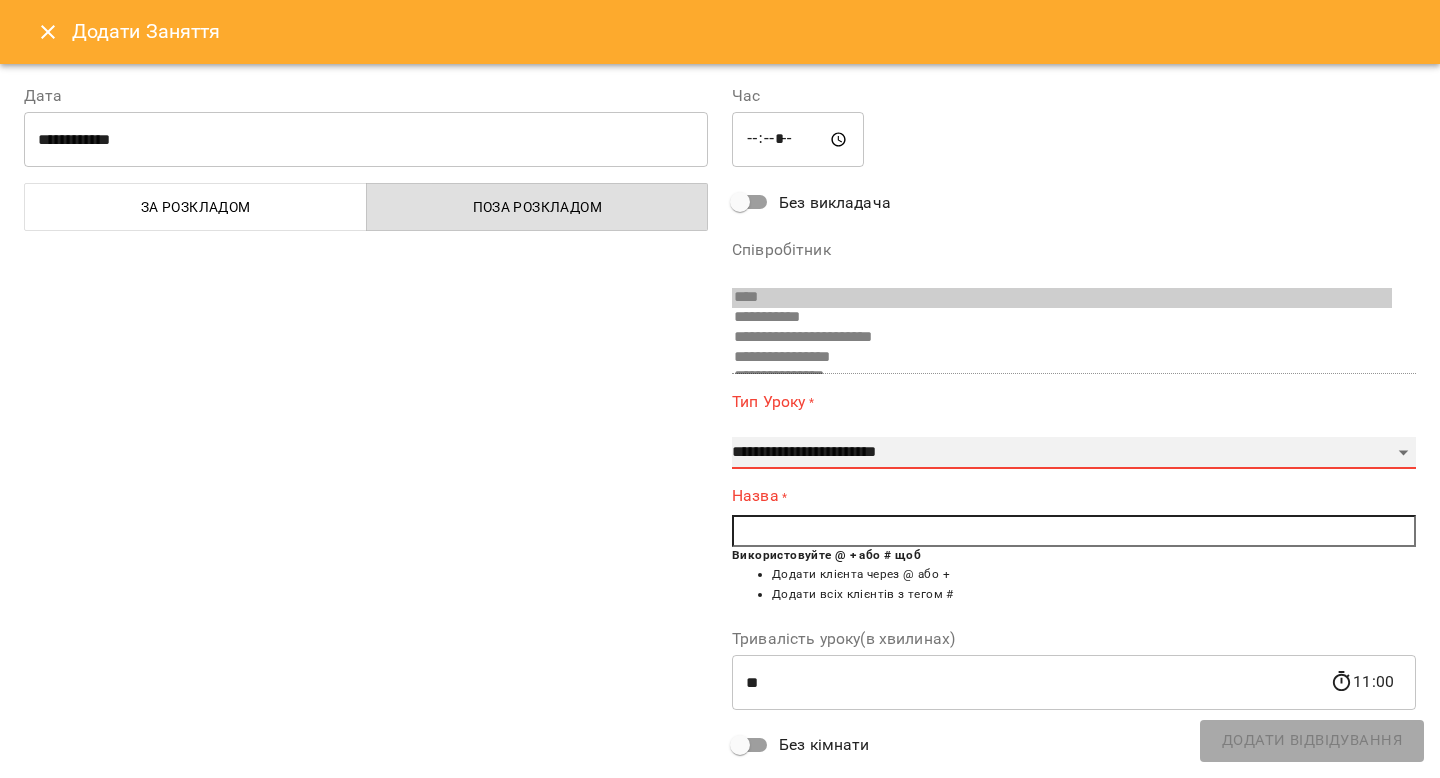type on "**" 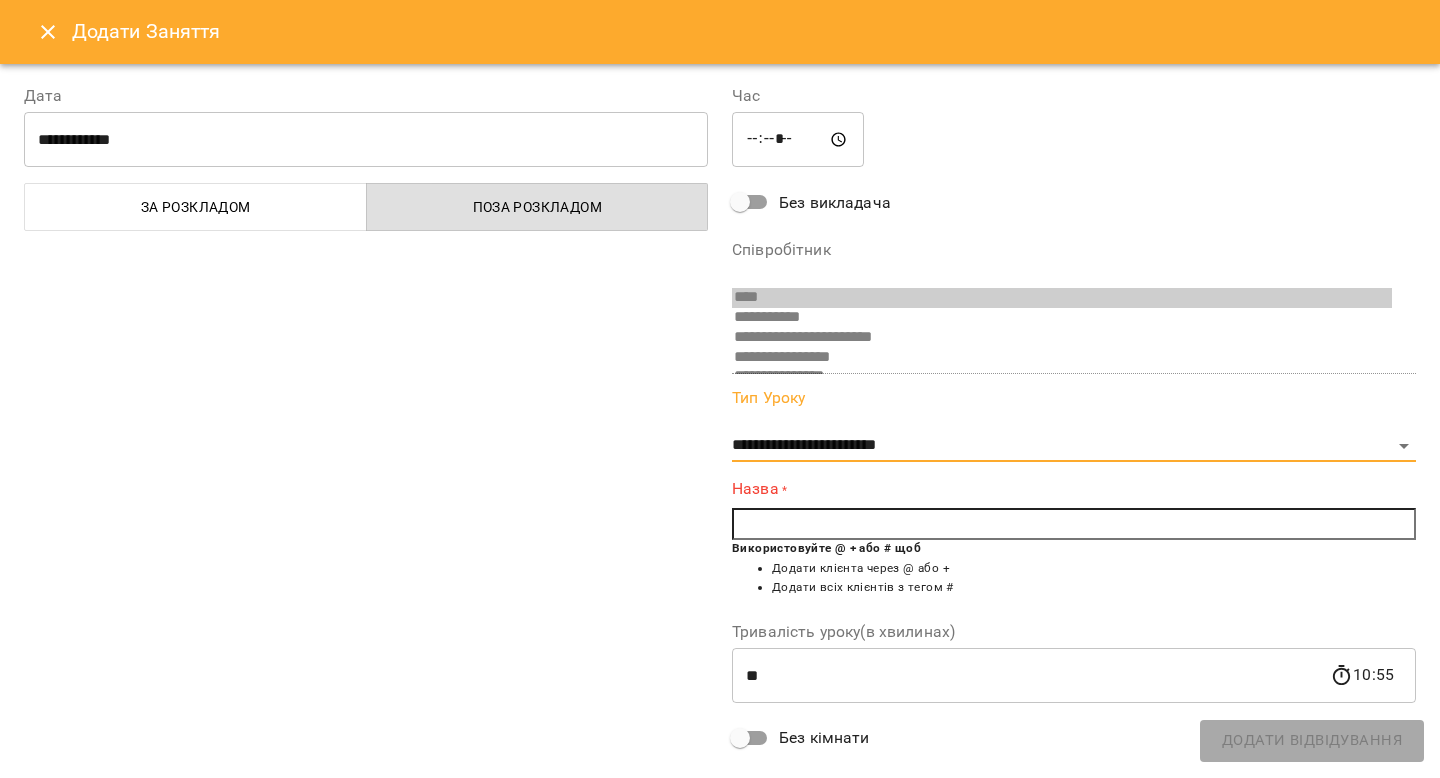 click at bounding box center (1074, 524) 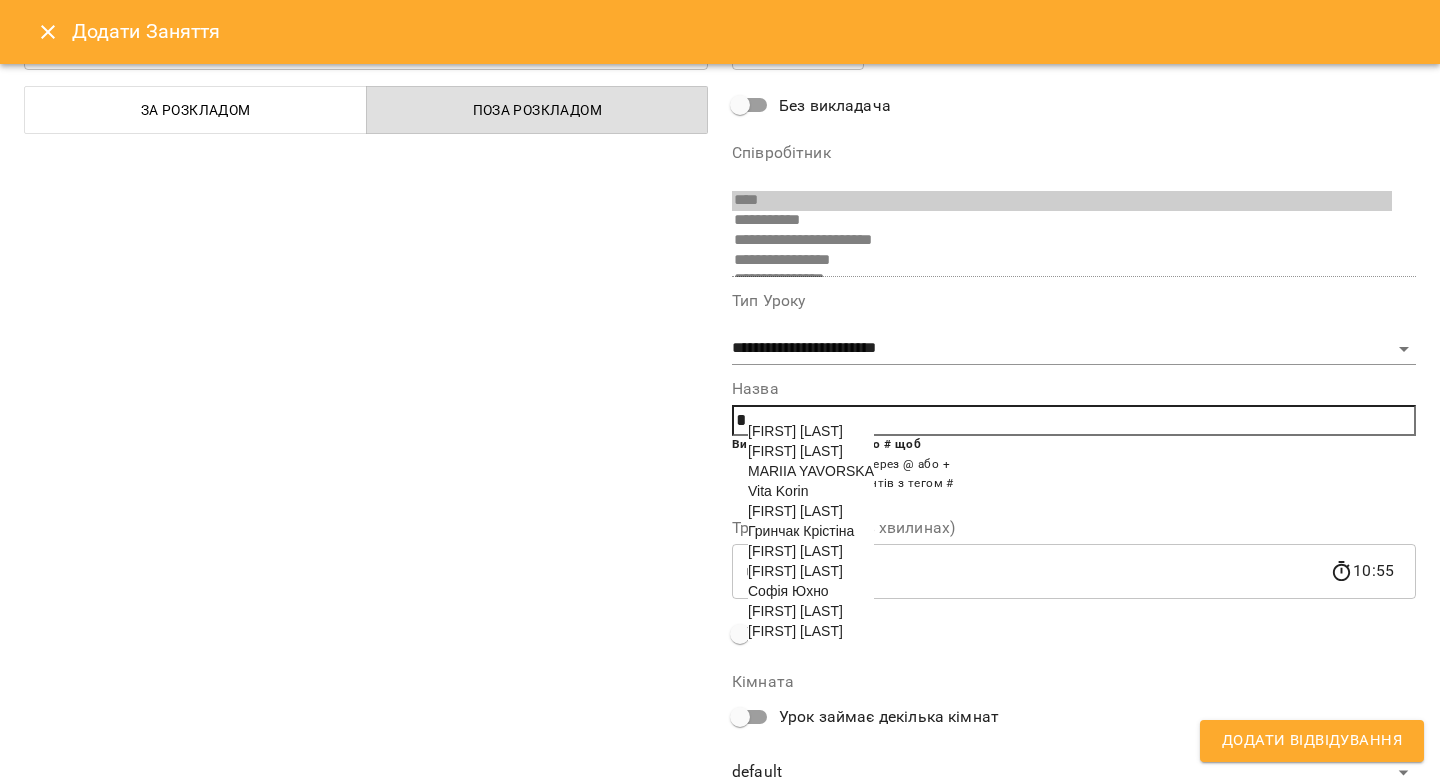scroll, scrollTop: 175, scrollLeft: 0, axis: vertical 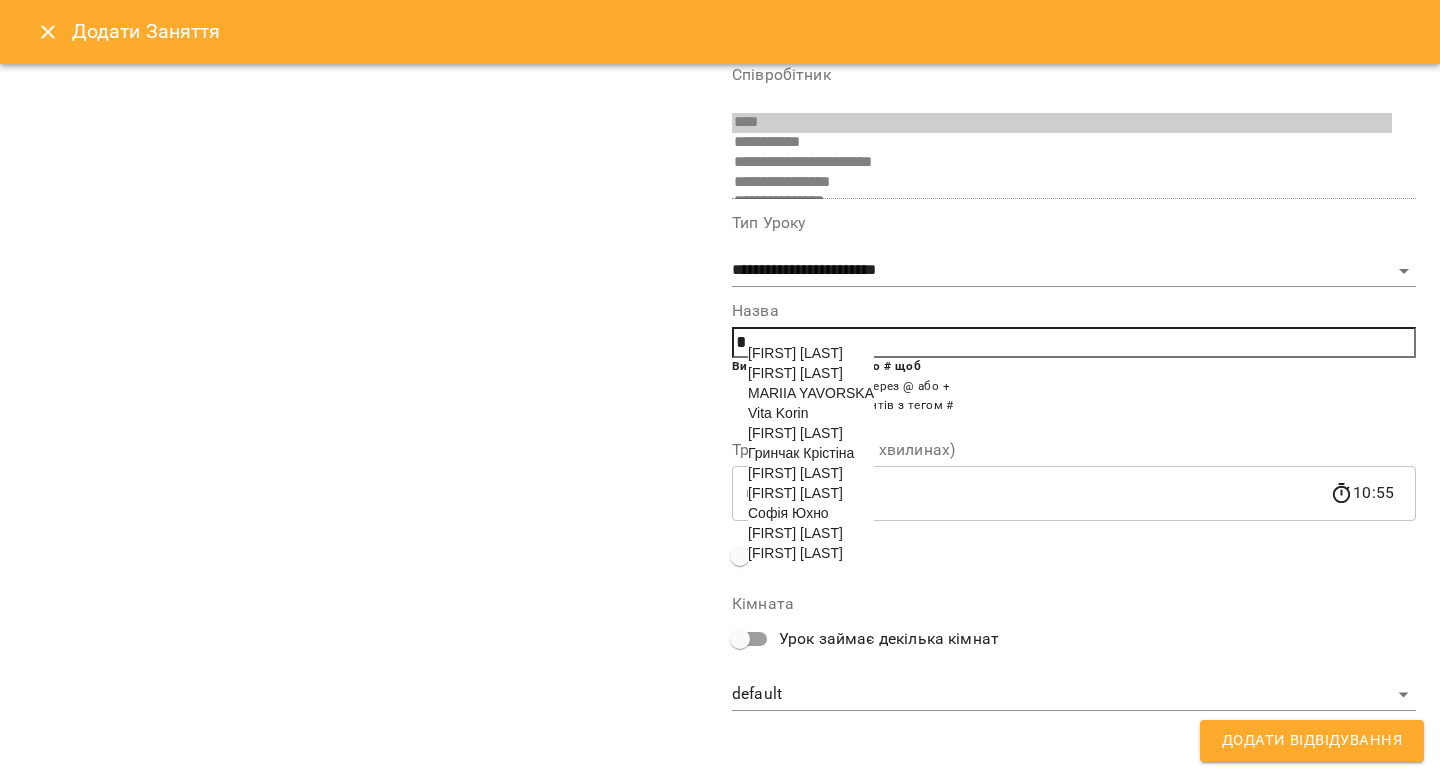 click on "[FIRST] [LAST]" at bounding box center (811, 533) 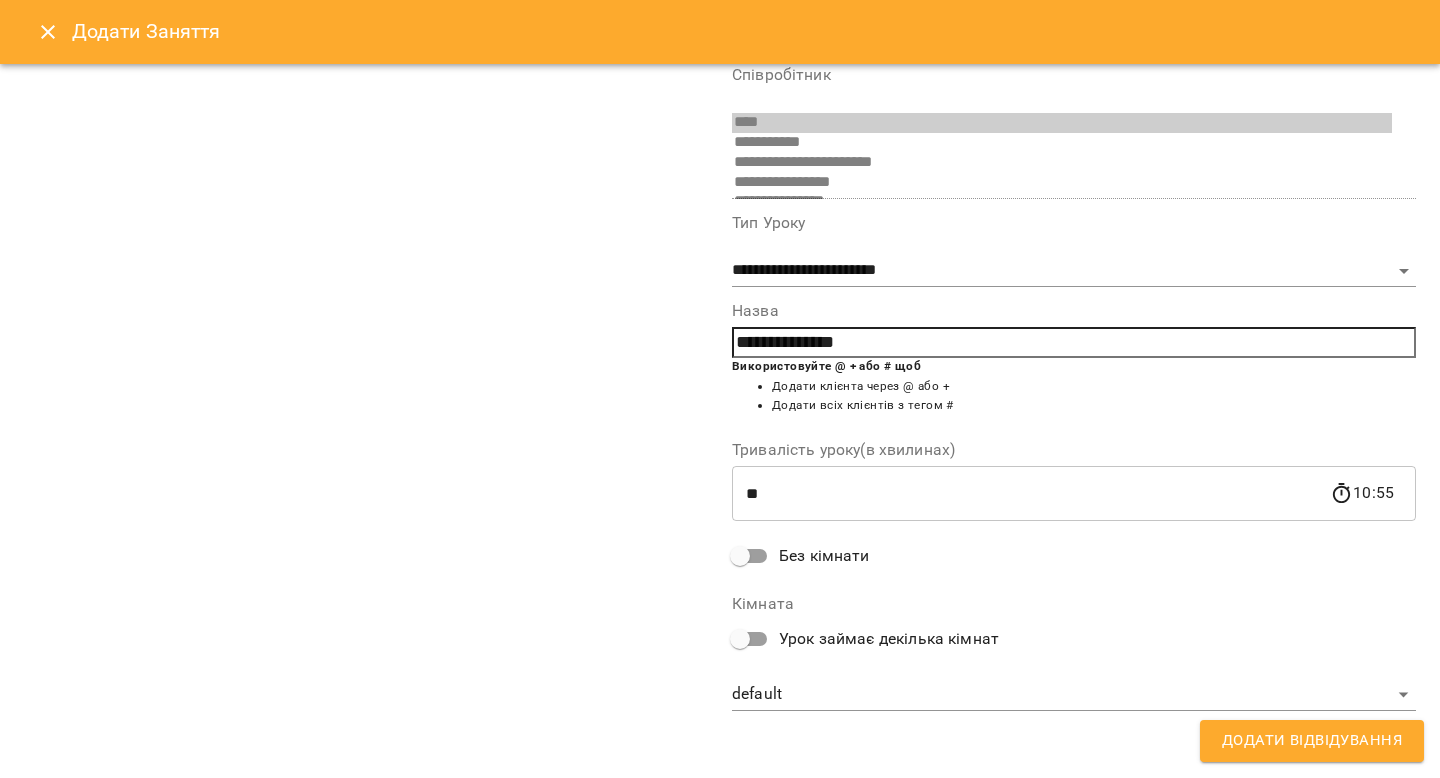 type on "**********" 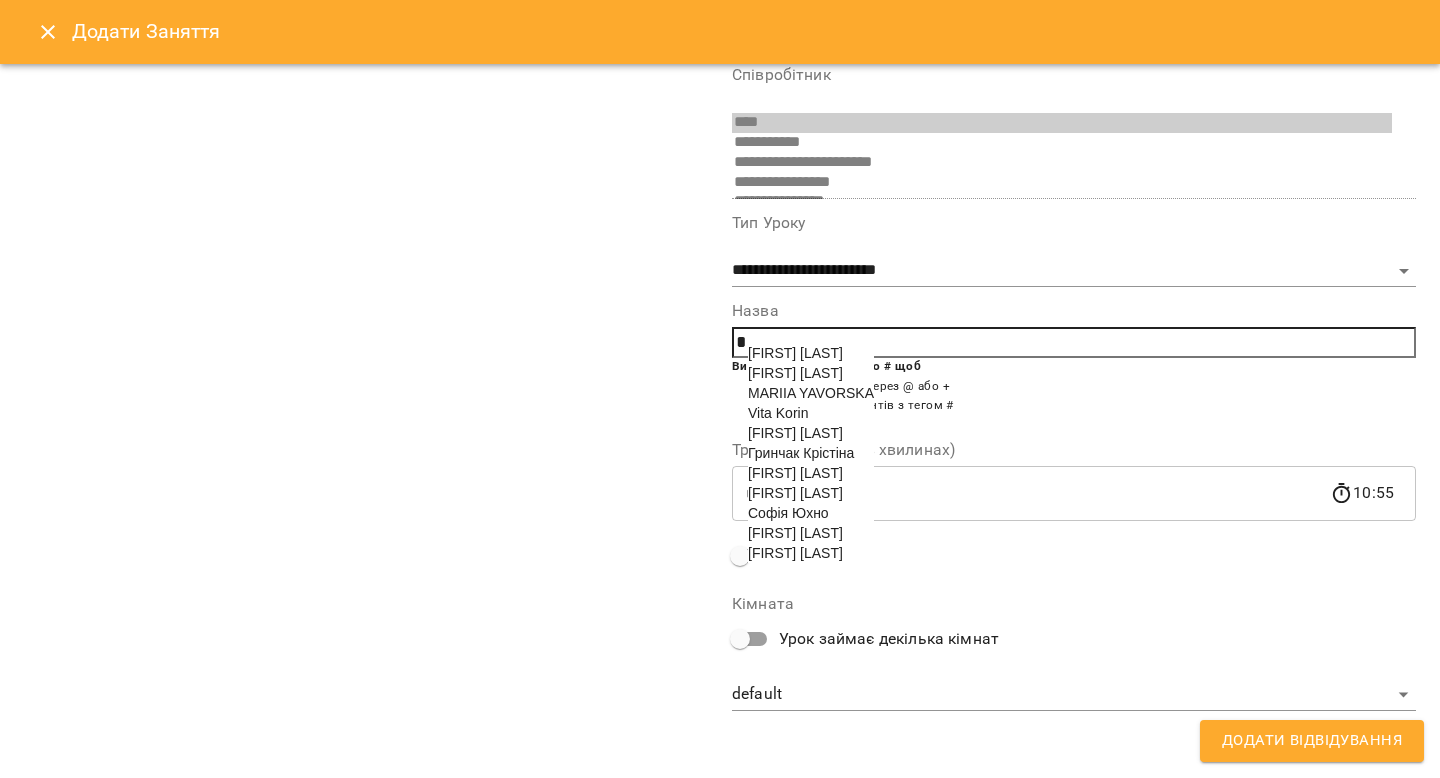 click on "[FIRST] [LAST]" at bounding box center [795, 553] 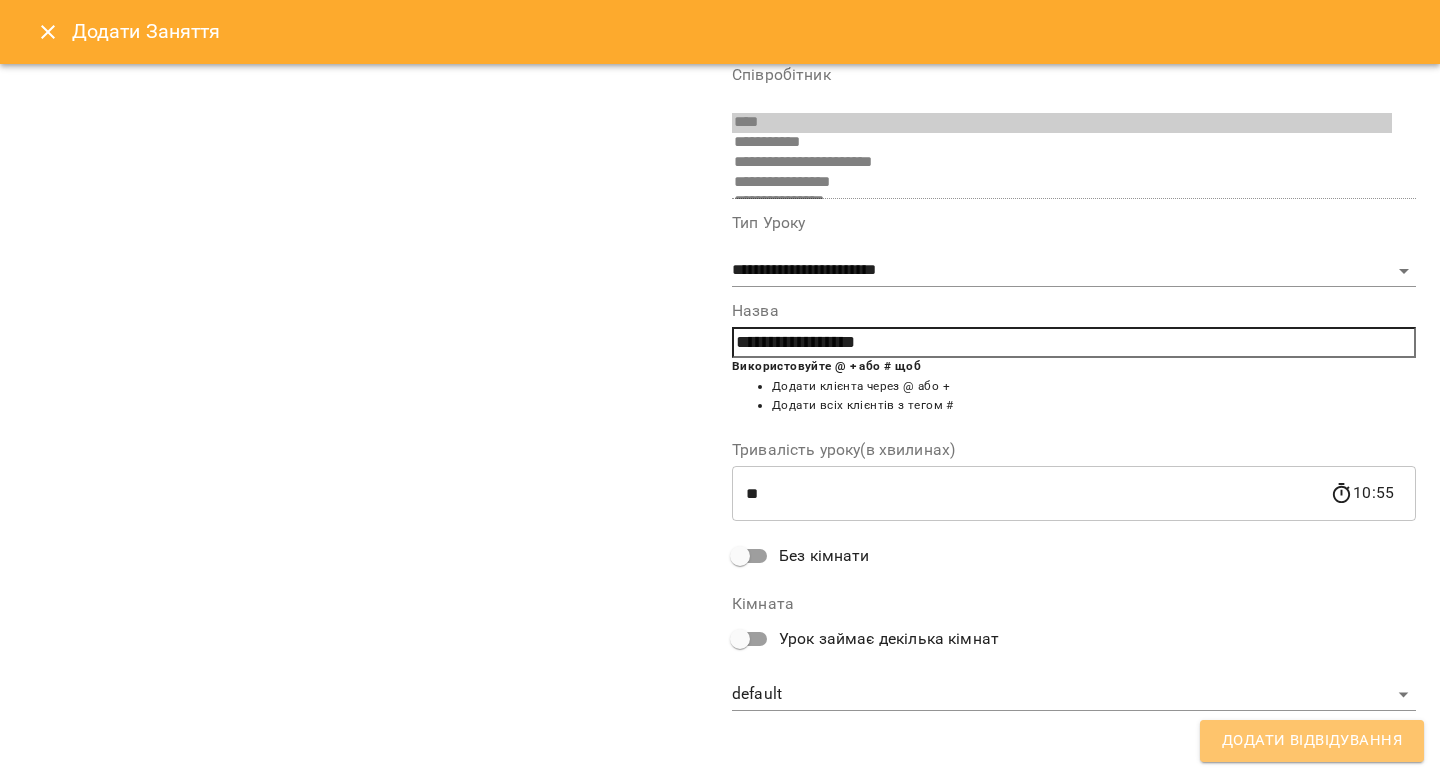 click on "Додати Відвідування" at bounding box center (1312, 741) 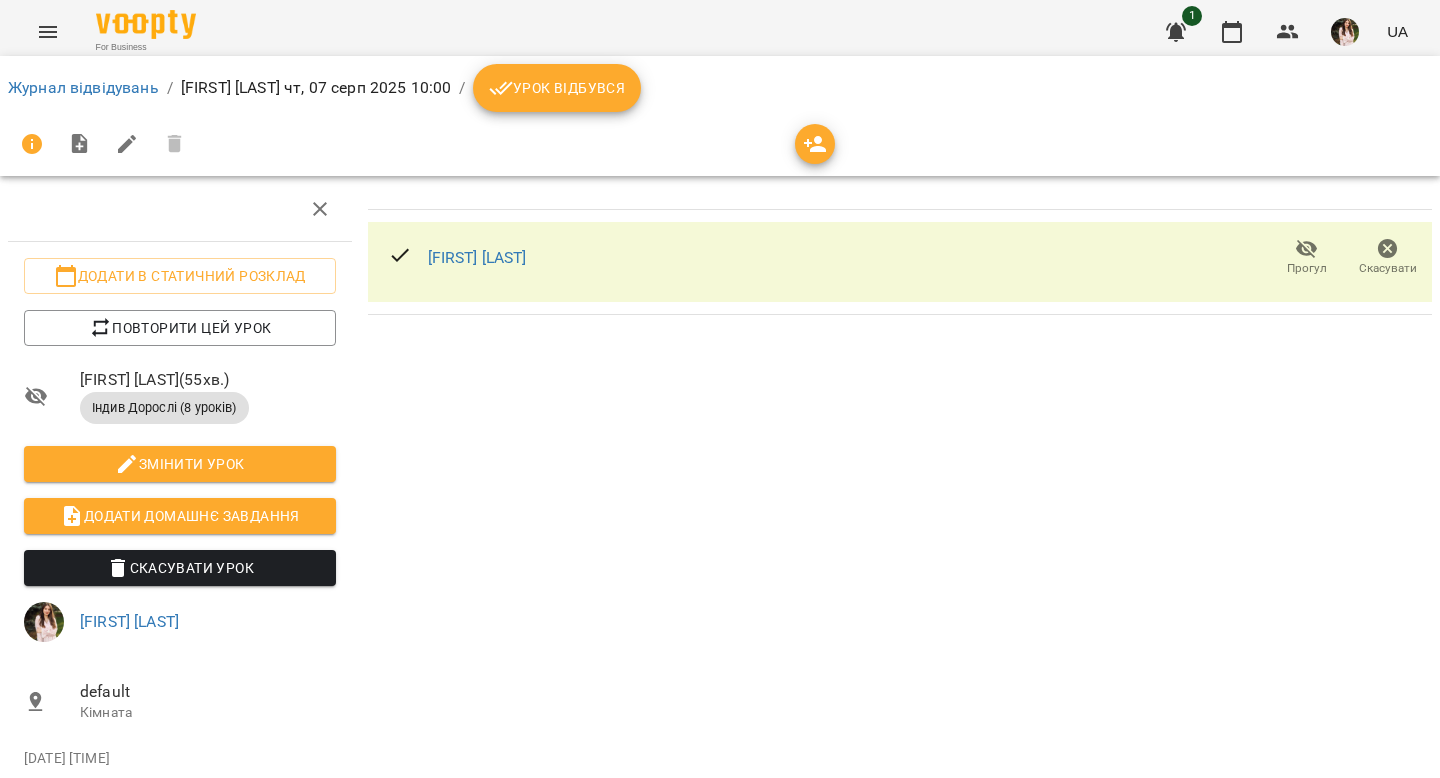 click on "Урок відбувся" at bounding box center [557, 88] 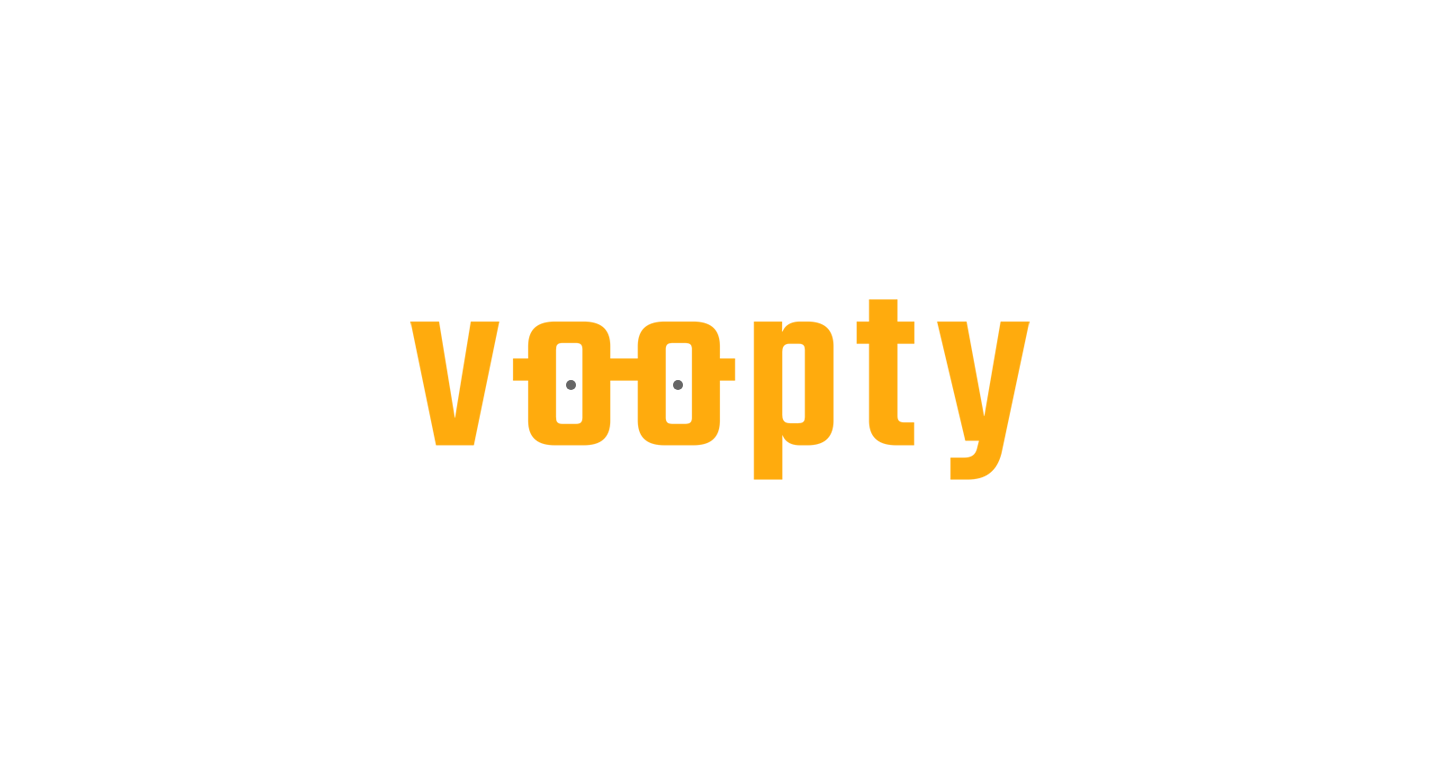 scroll, scrollTop: 0, scrollLeft: 0, axis: both 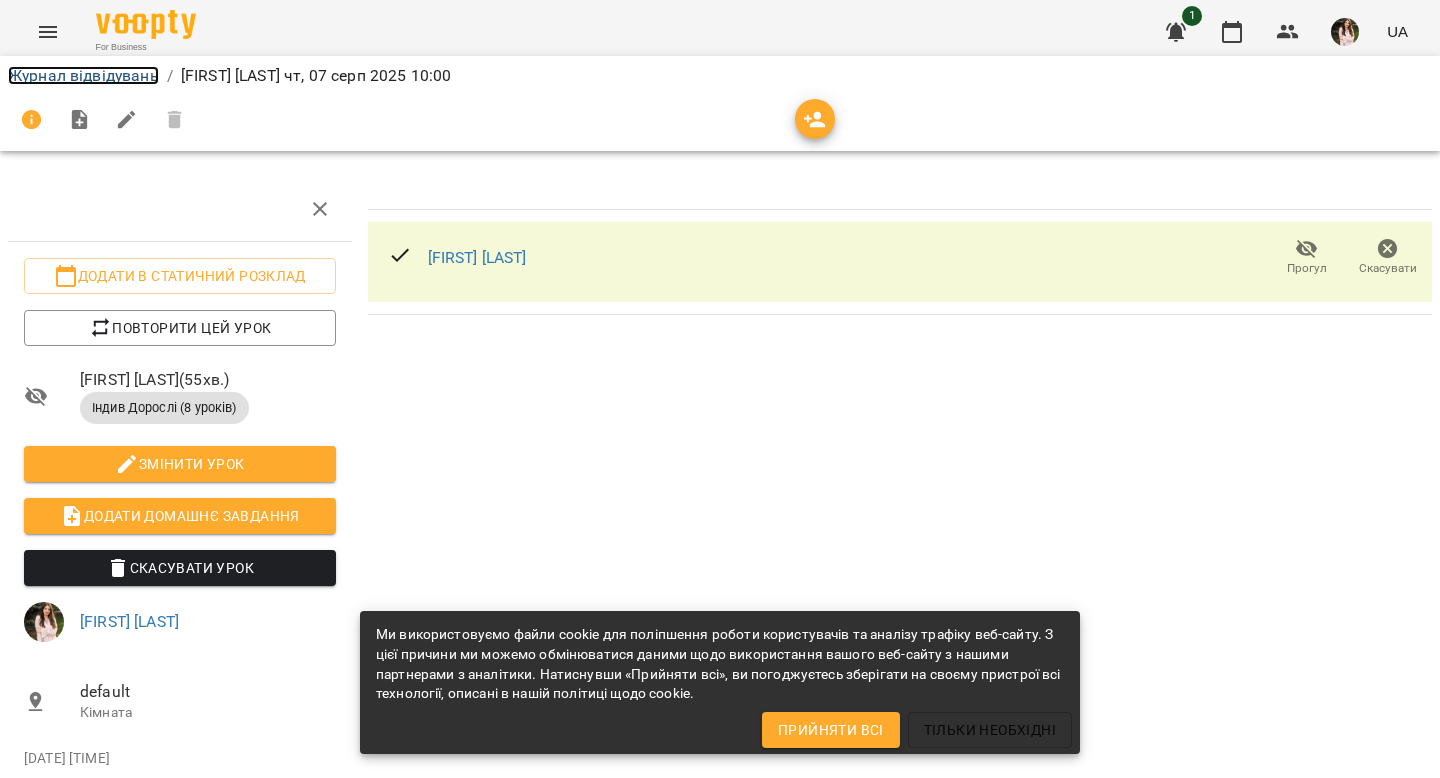 click on "Журнал відвідувань" at bounding box center (83, 75) 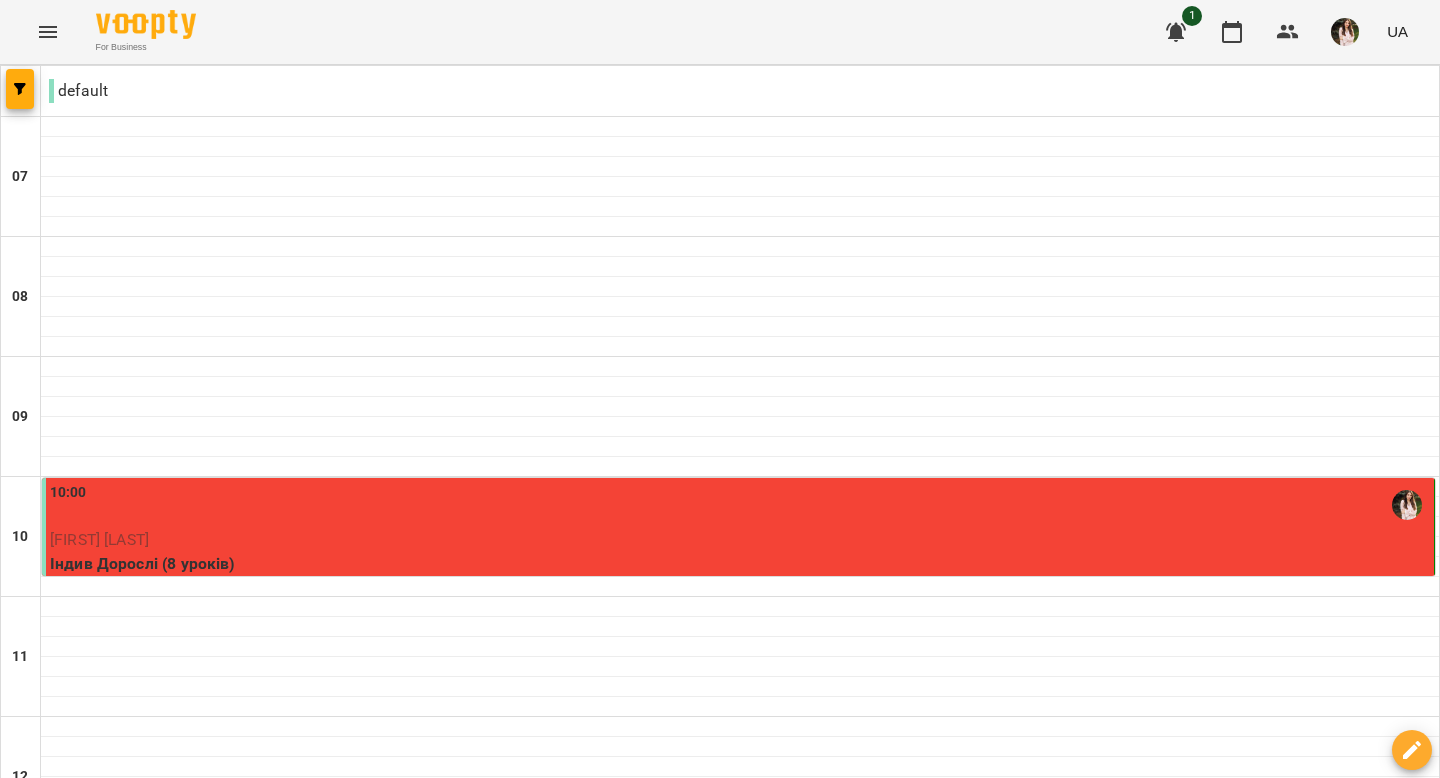 click on "[FIRST] [LAST]" at bounding box center [740, 540] 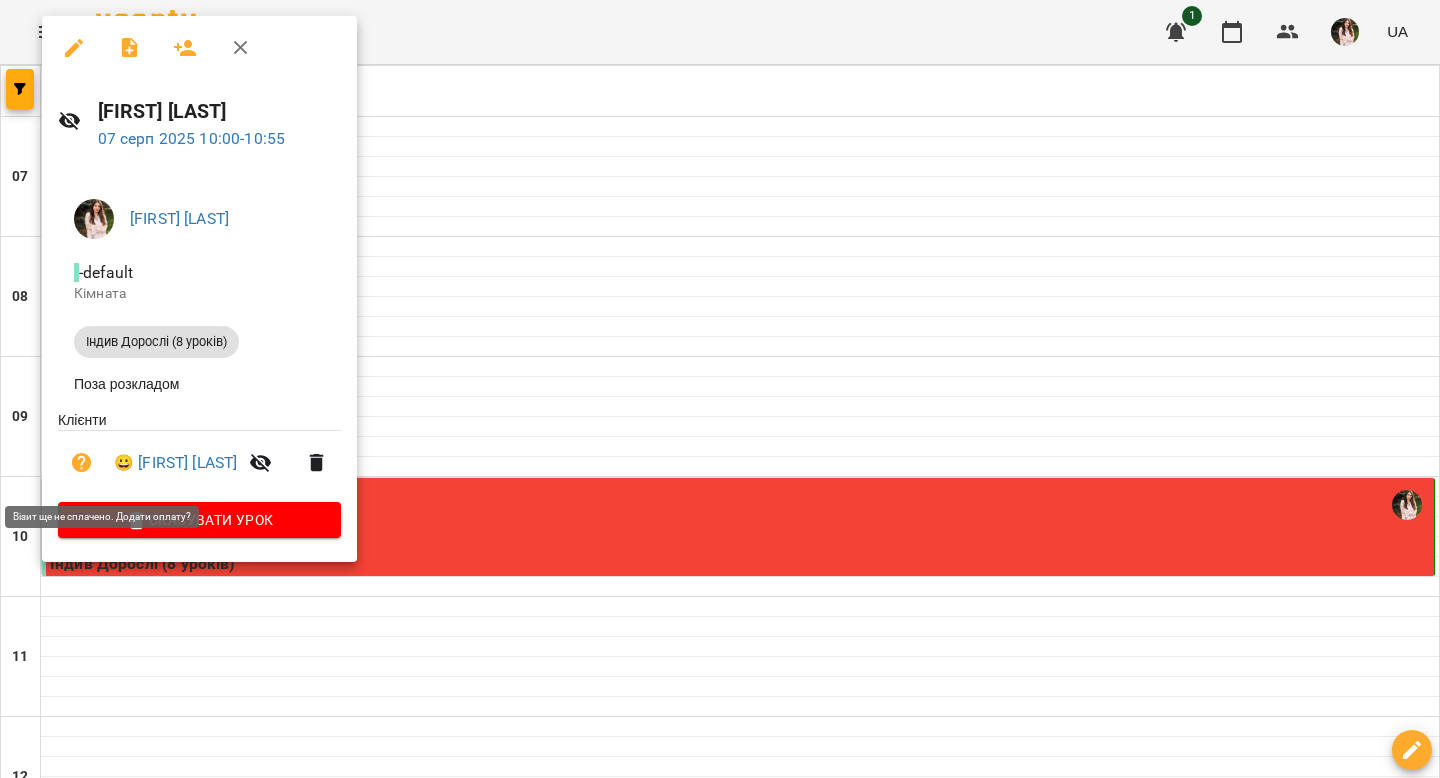 click 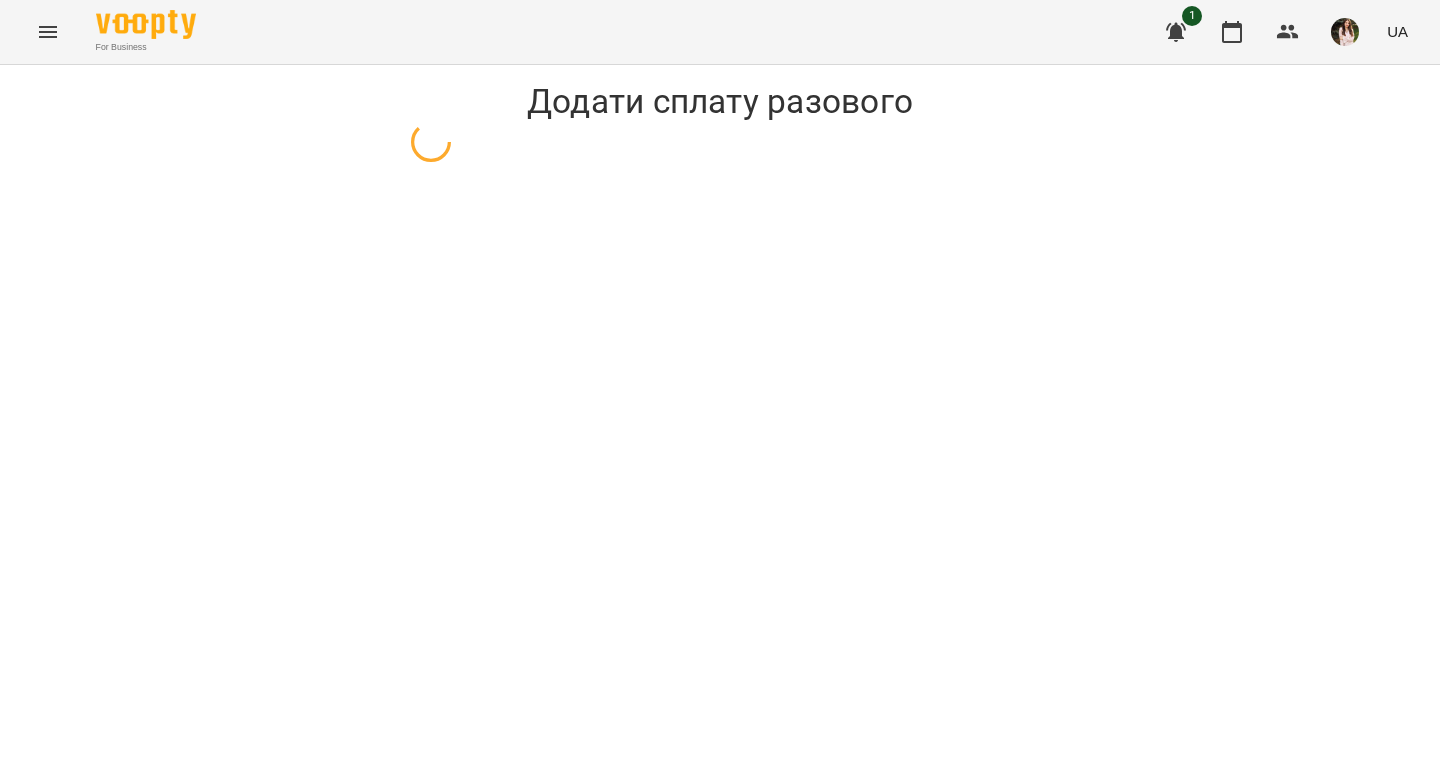select on "**********" 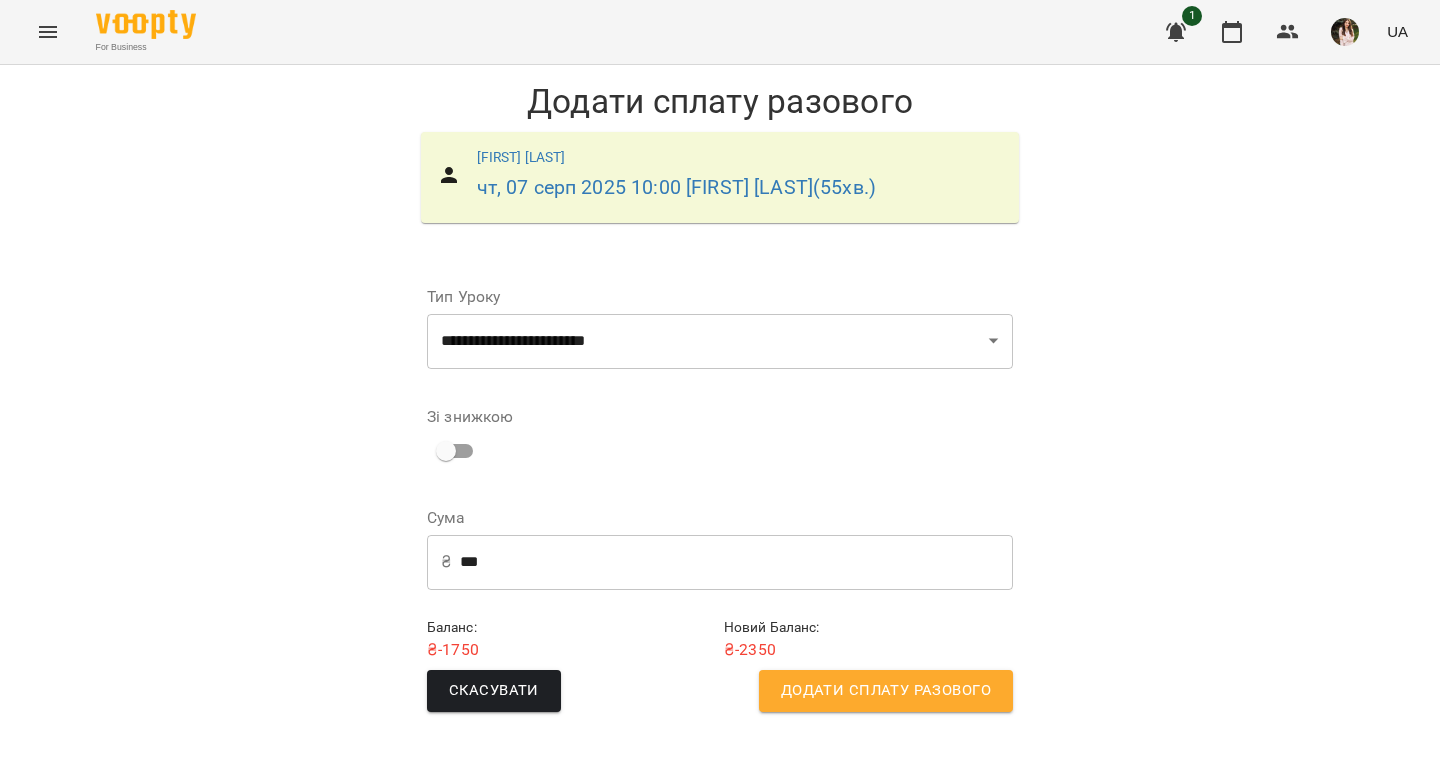 click on "***" at bounding box center (736, 562) 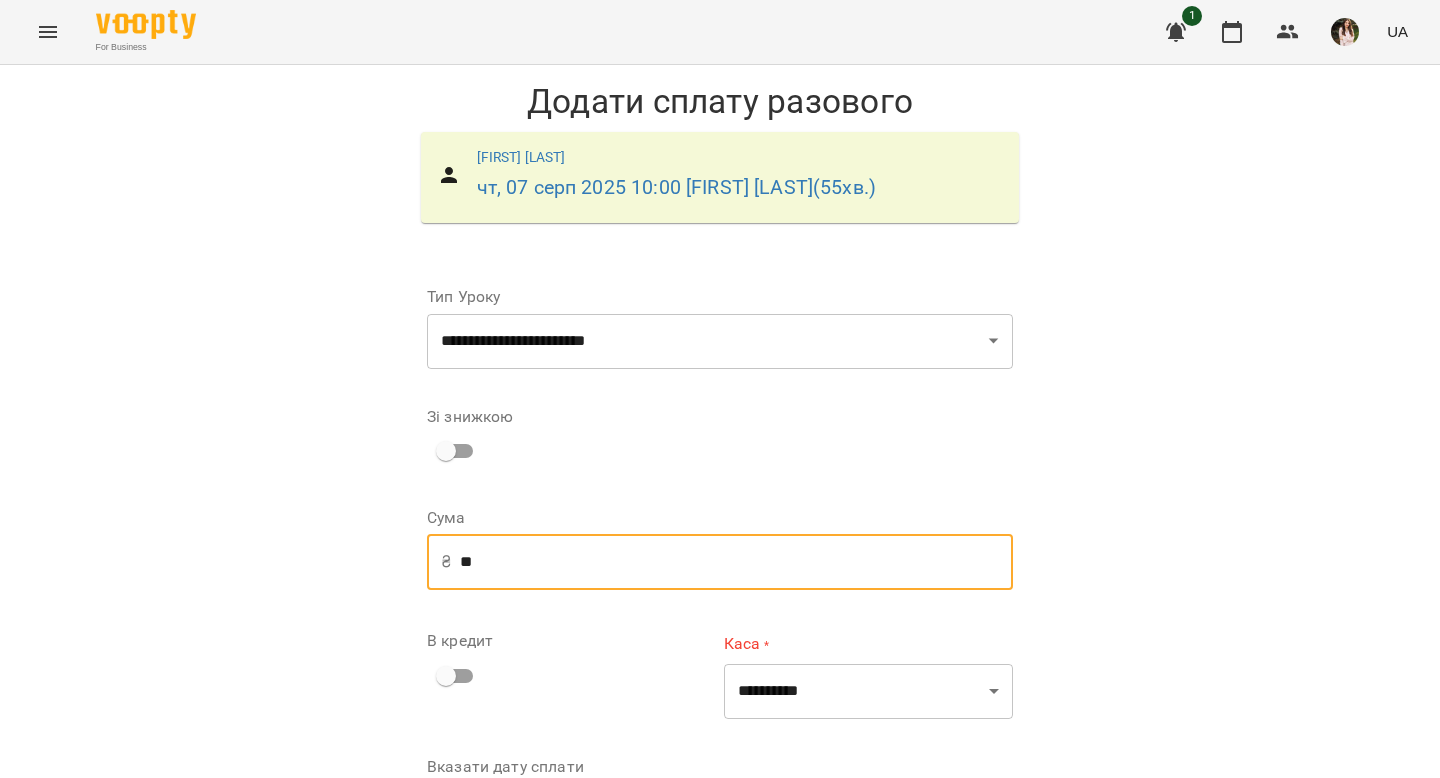 type on "*" 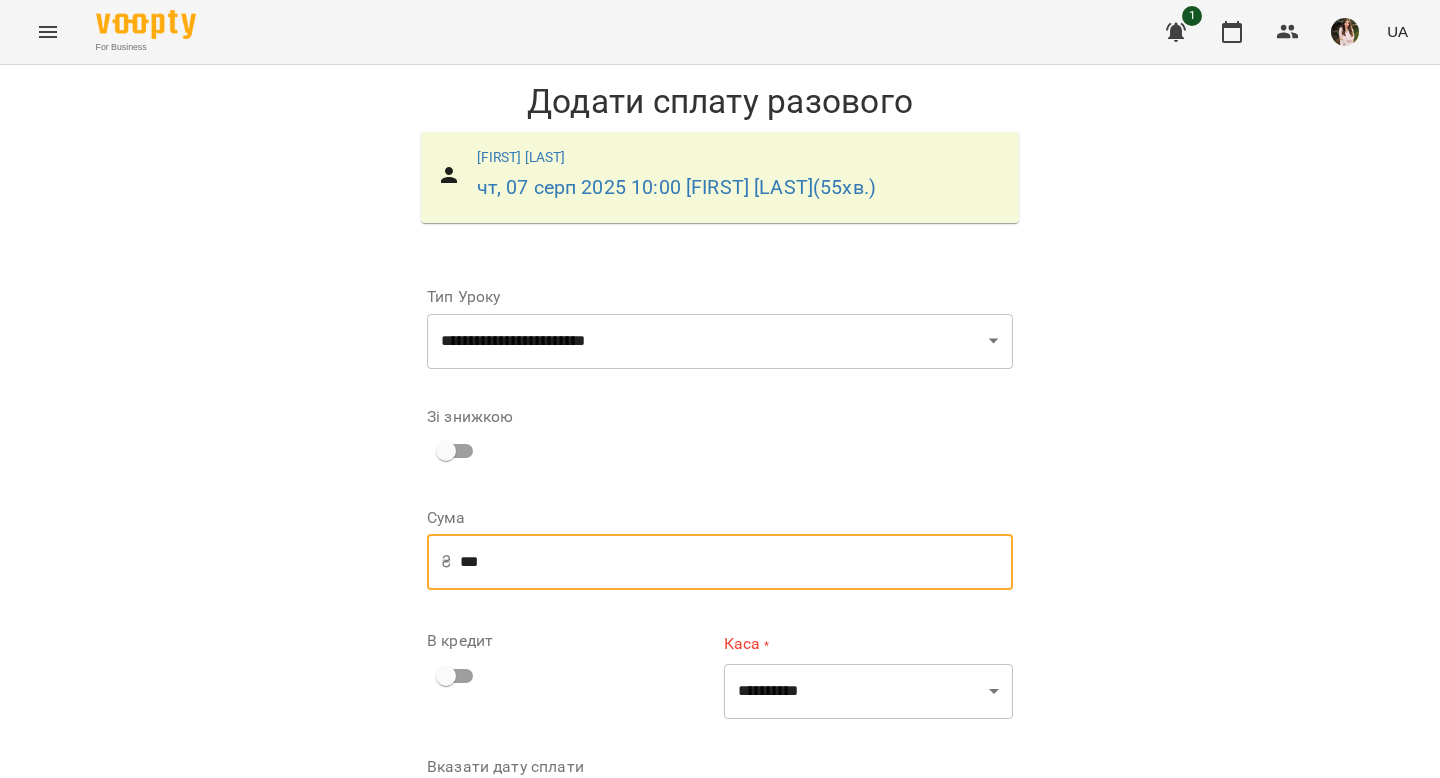 scroll, scrollTop: 140, scrollLeft: 0, axis: vertical 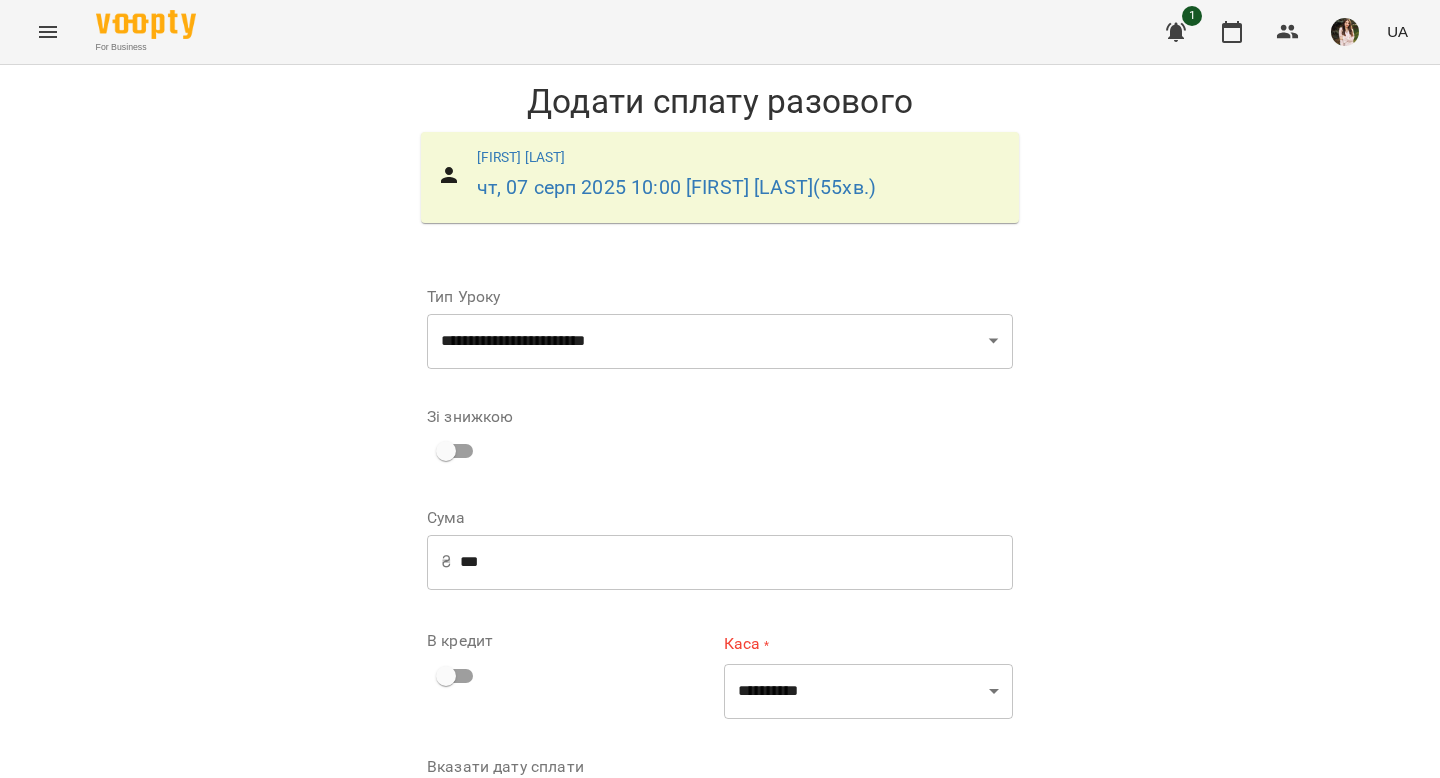 click on "Додати сплату разового" at bounding box center (886, 866) 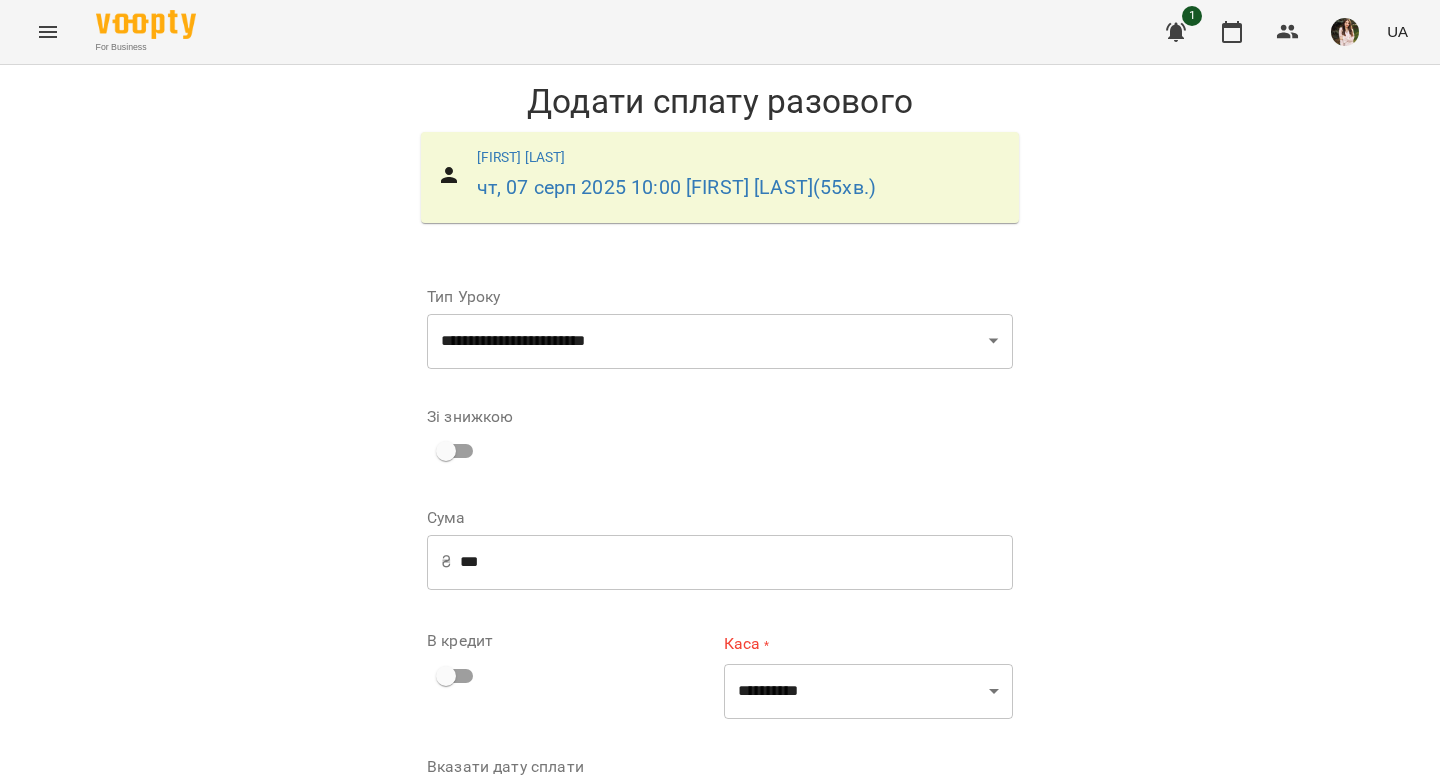 click on "Додати сплату разового" at bounding box center (886, 866) 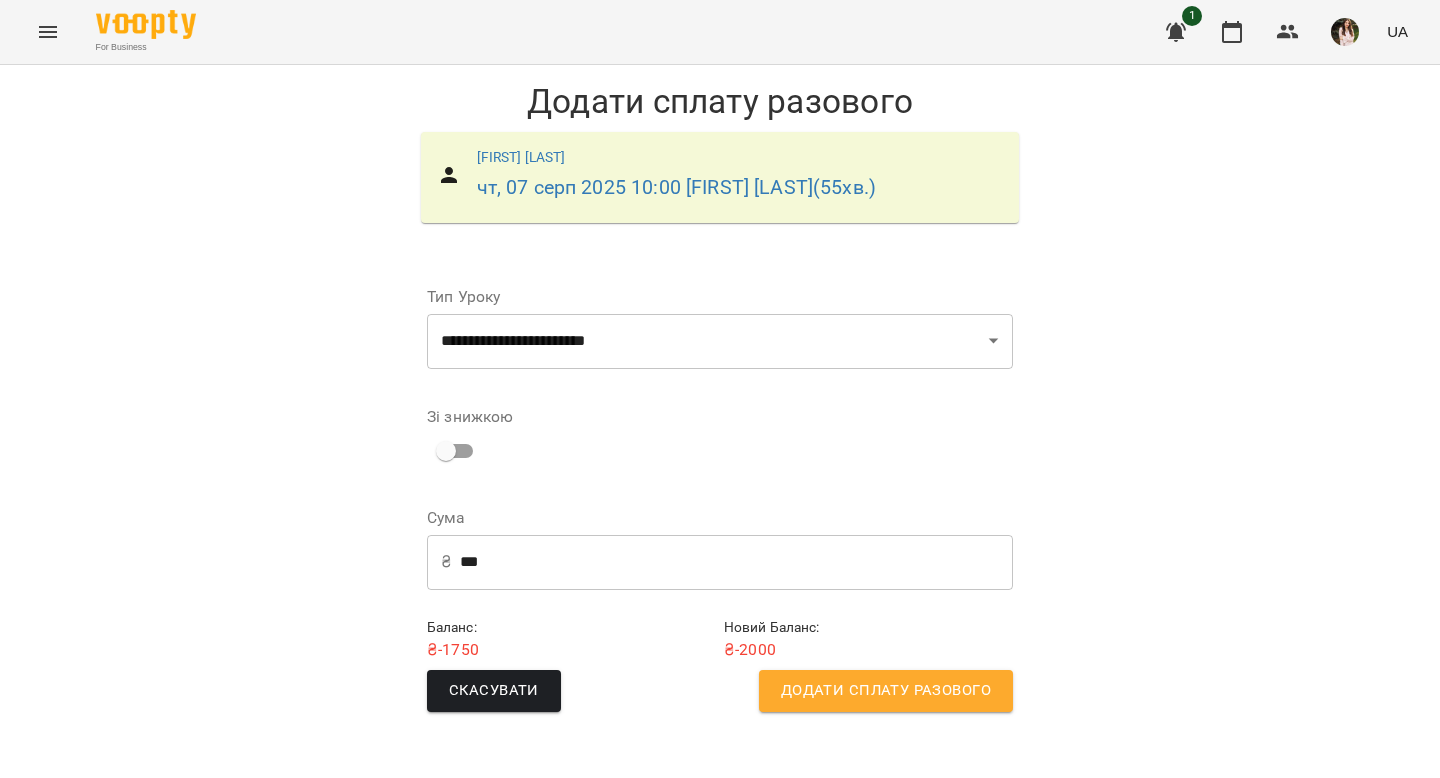 scroll, scrollTop: 0, scrollLeft: 0, axis: both 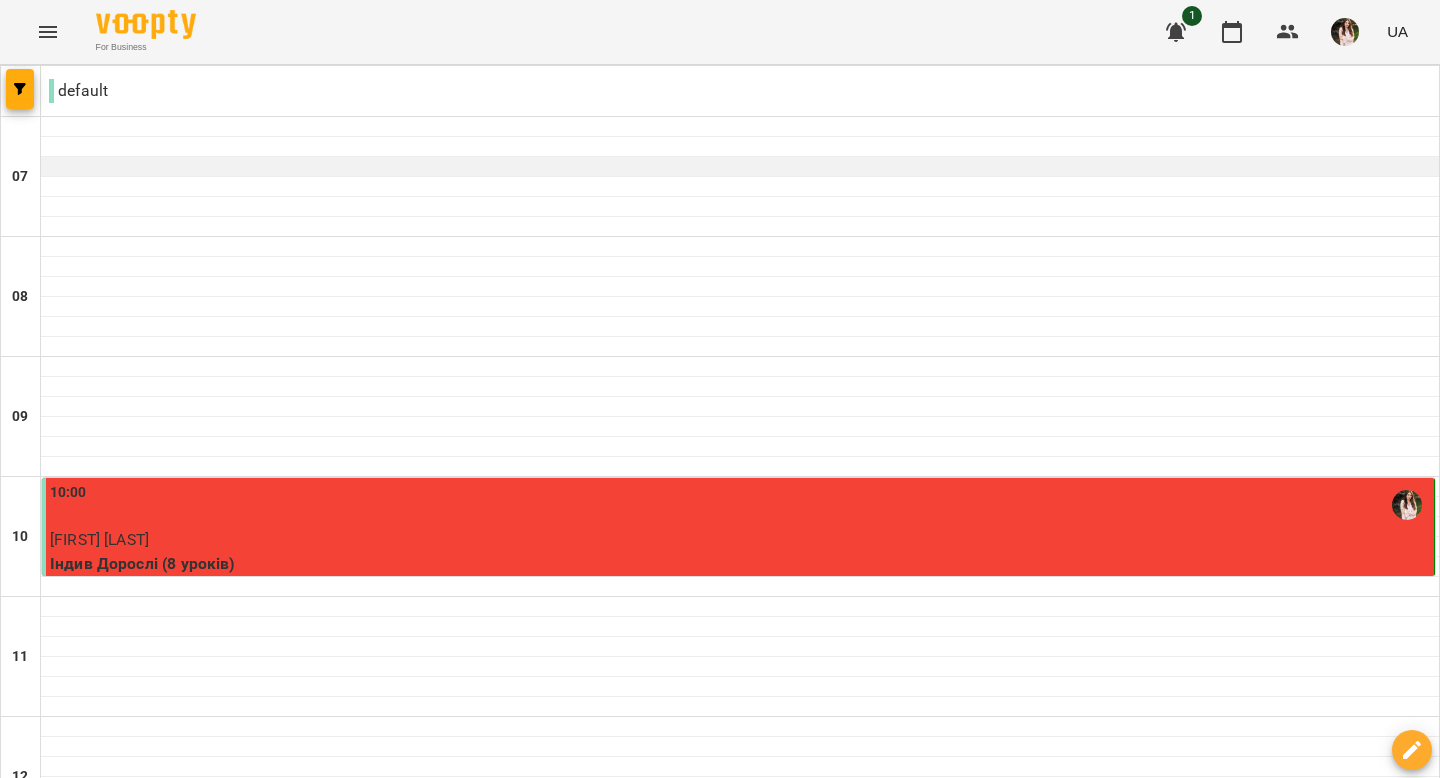 click at bounding box center (740, 167) 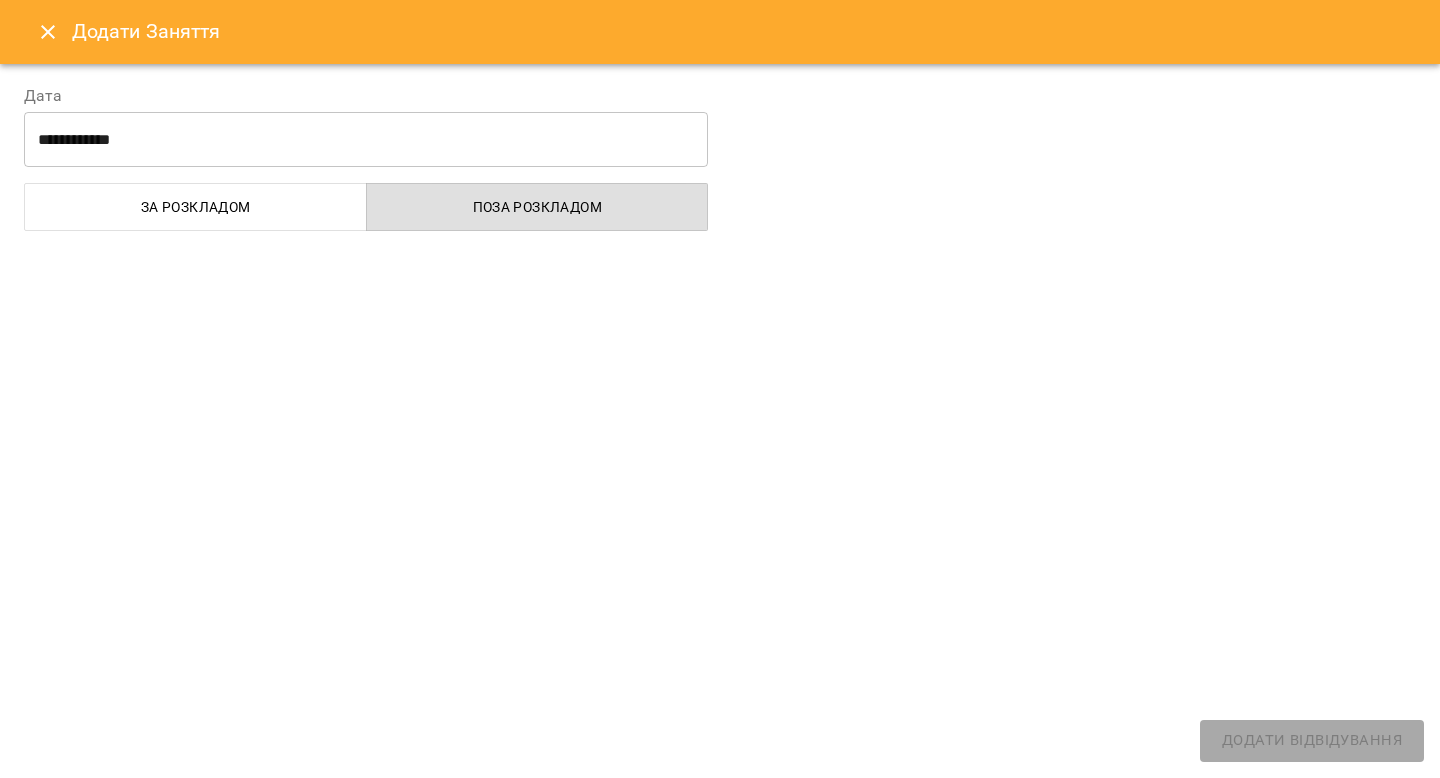 select on "**********" 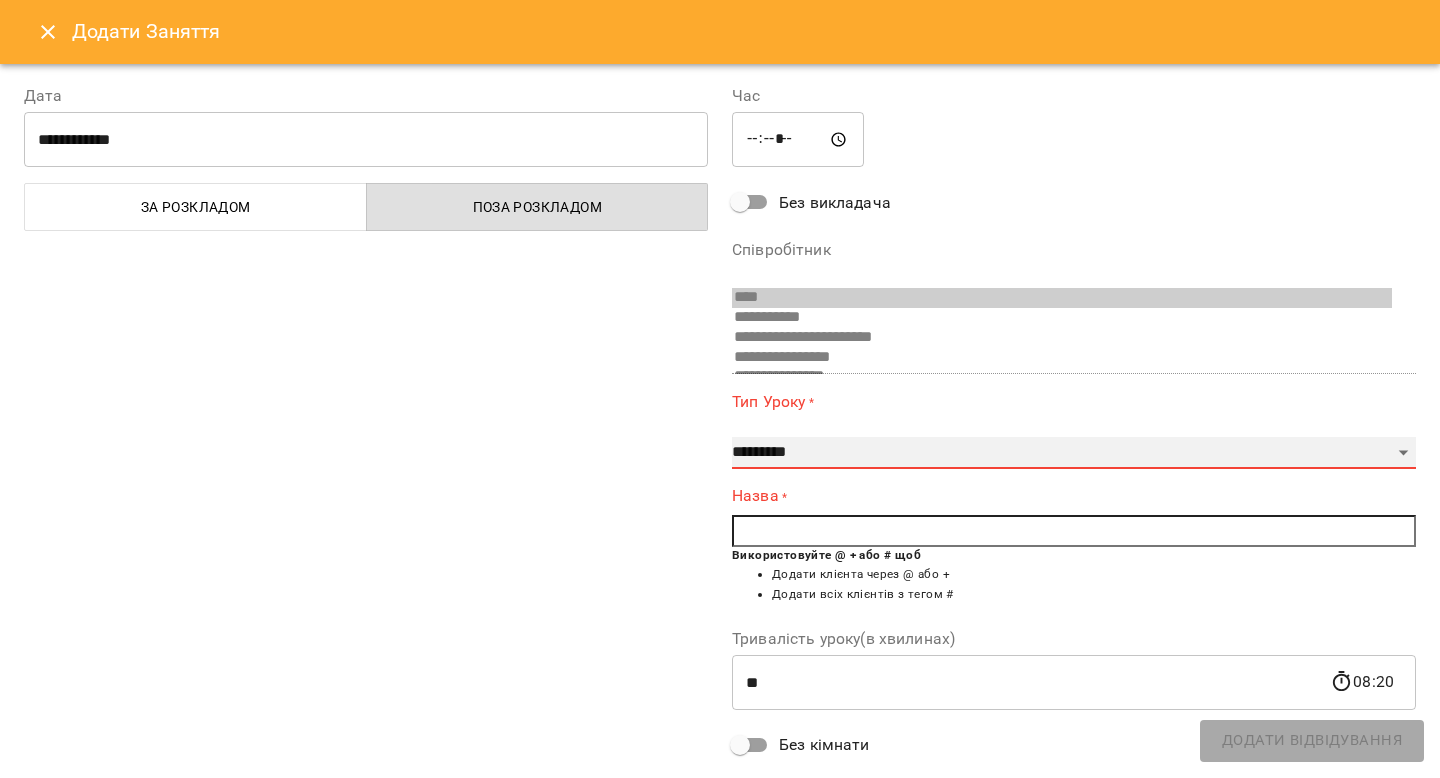 click on "**********" at bounding box center (1074, 453) 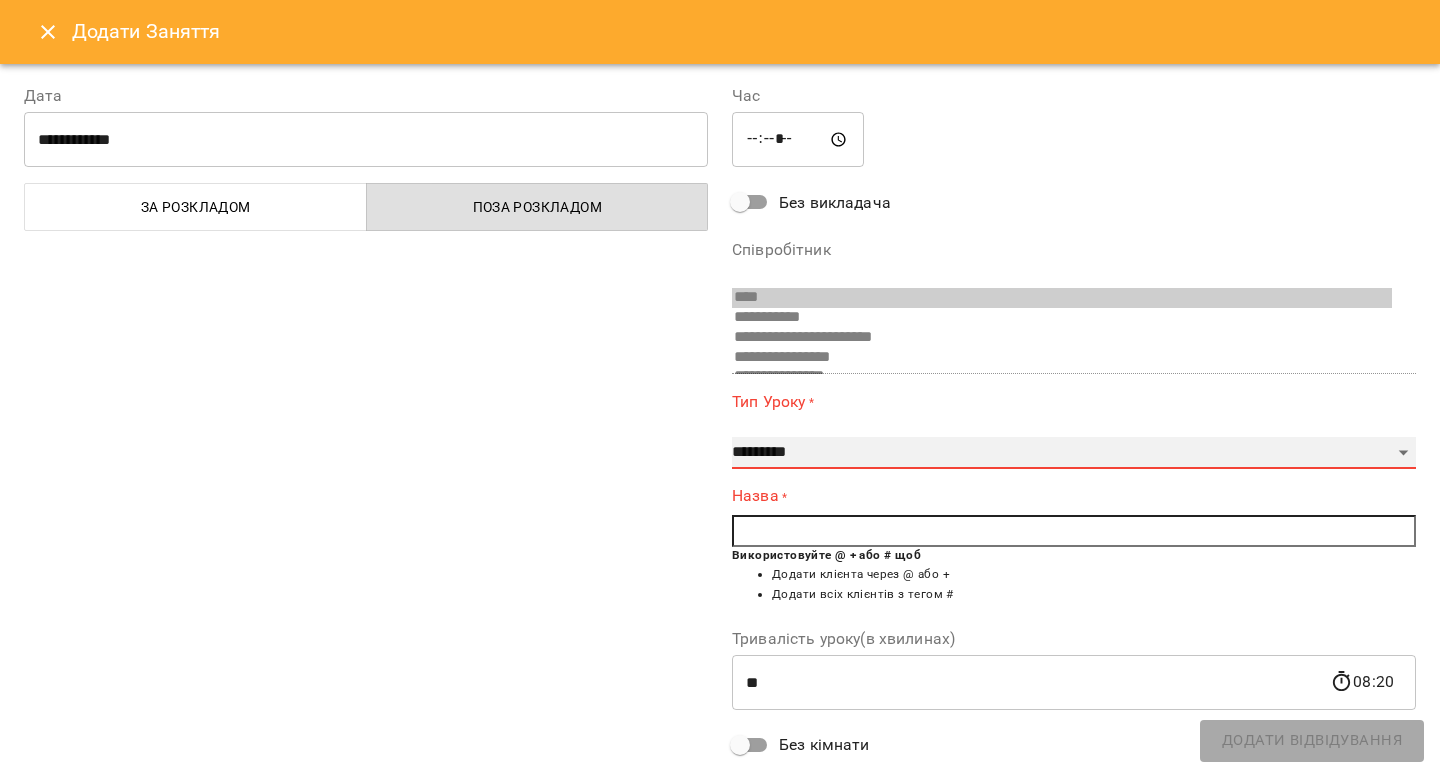 select on "**********" 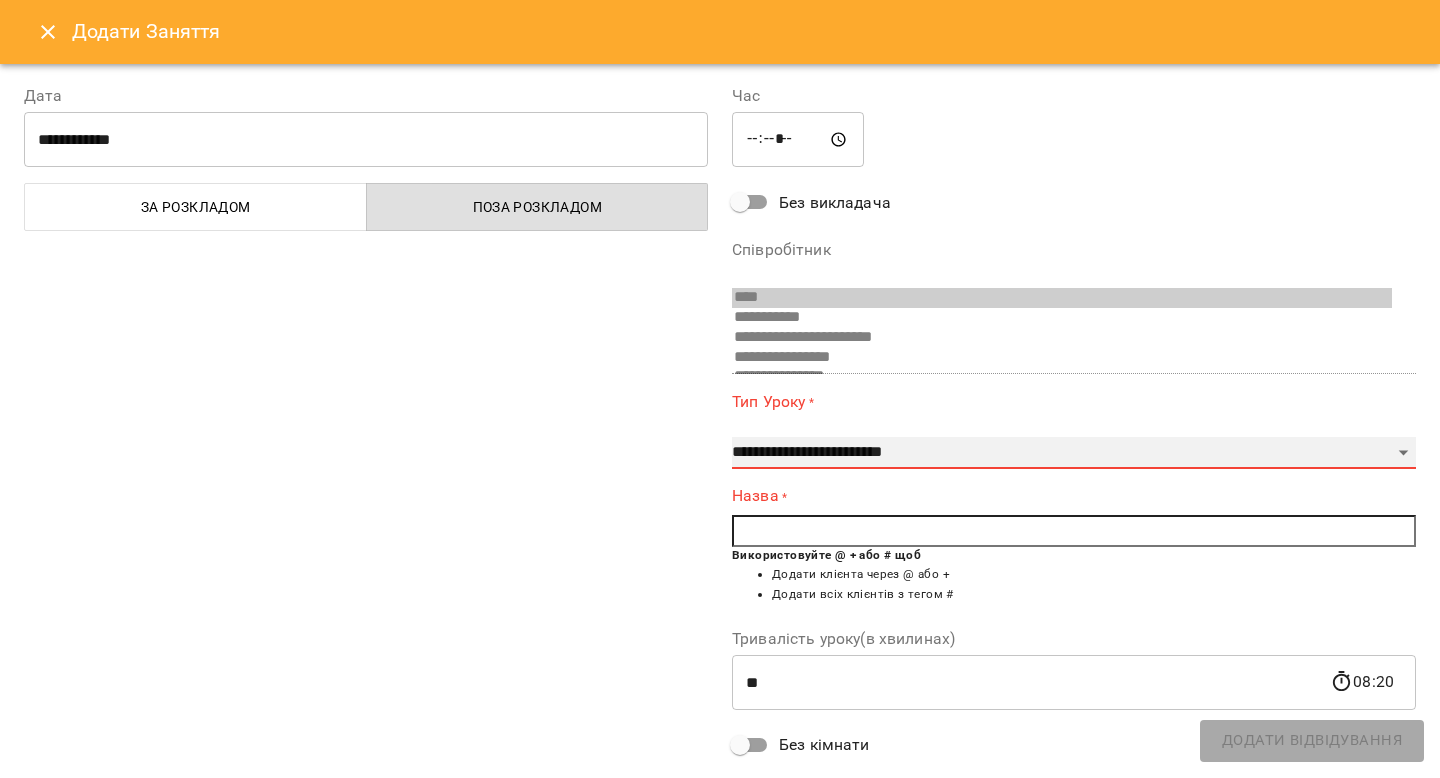 type on "**" 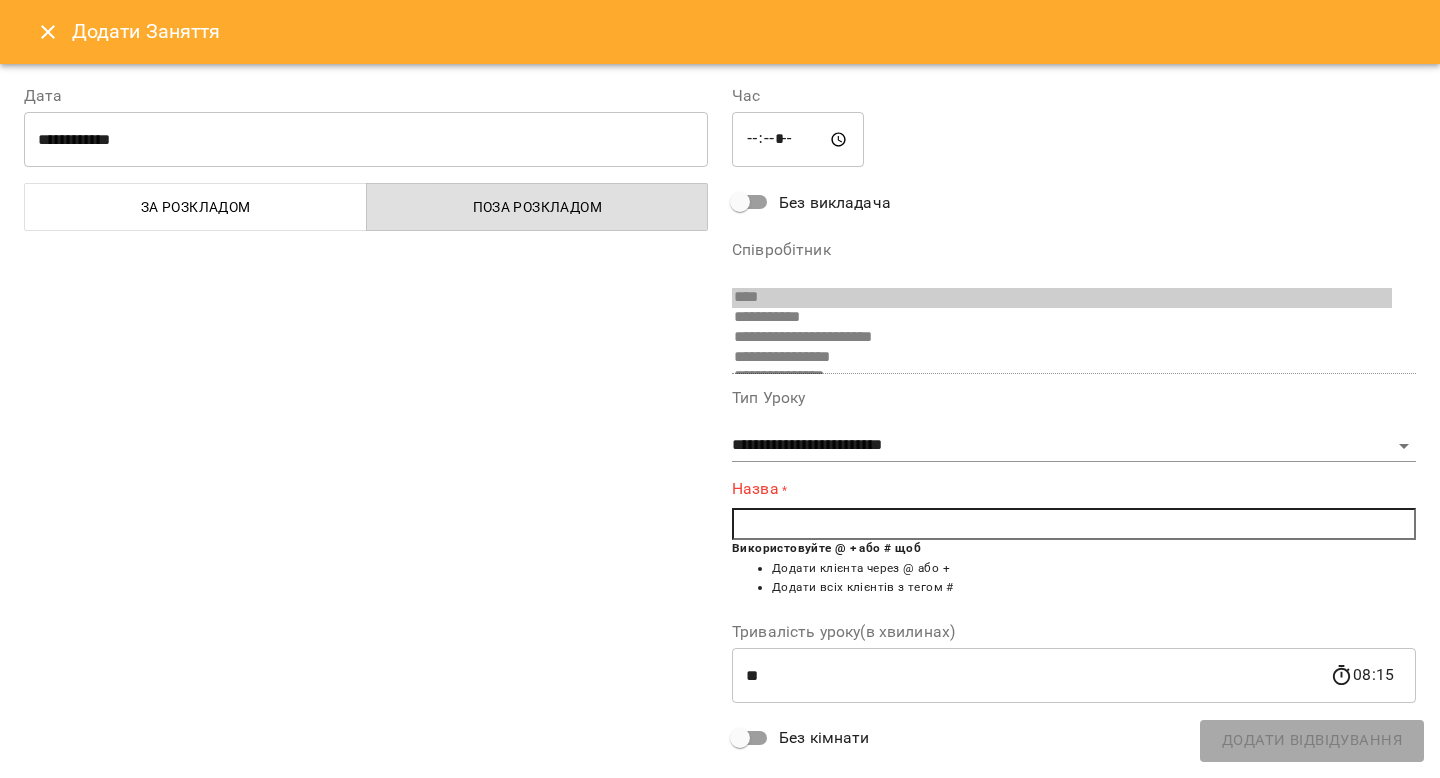 click at bounding box center (1074, 524) 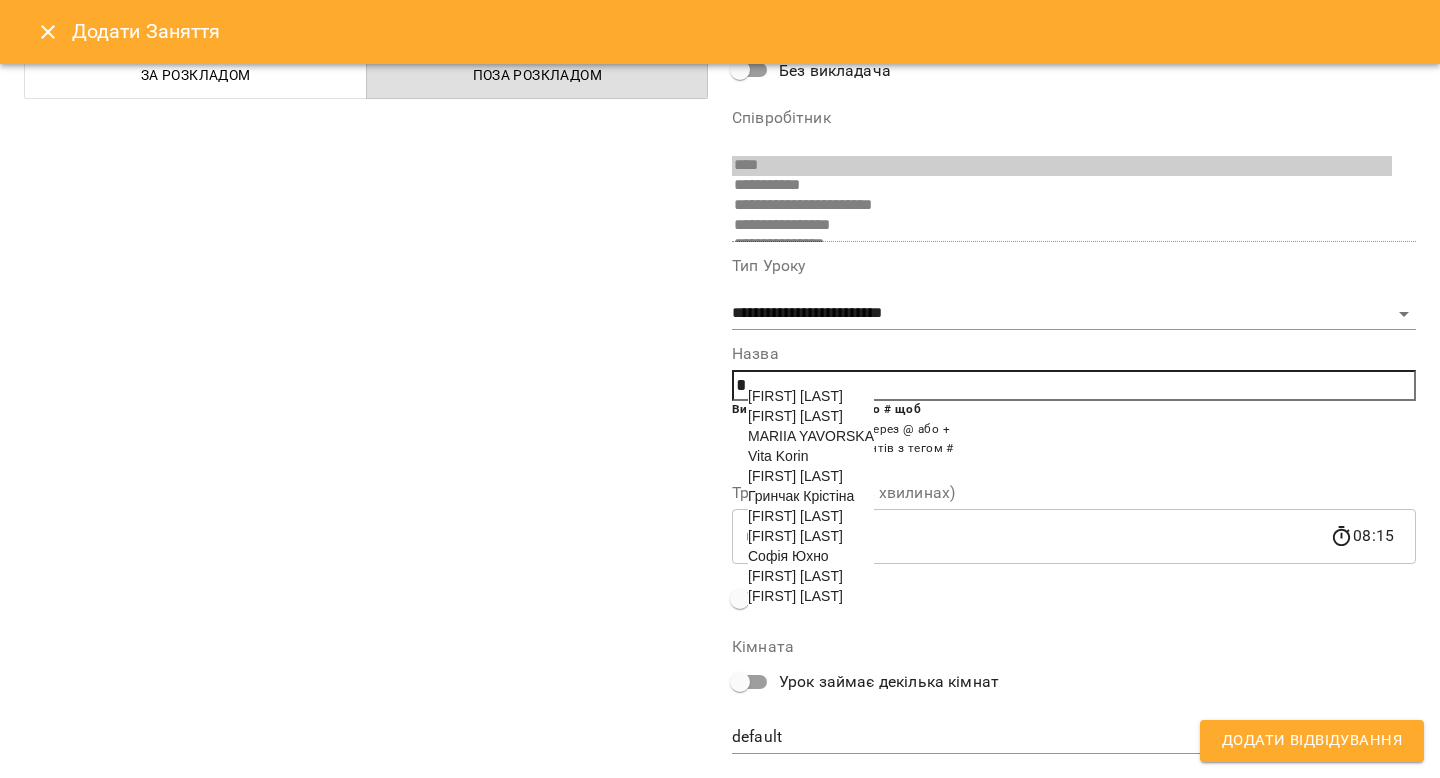 scroll, scrollTop: 142, scrollLeft: 0, axis: vertical 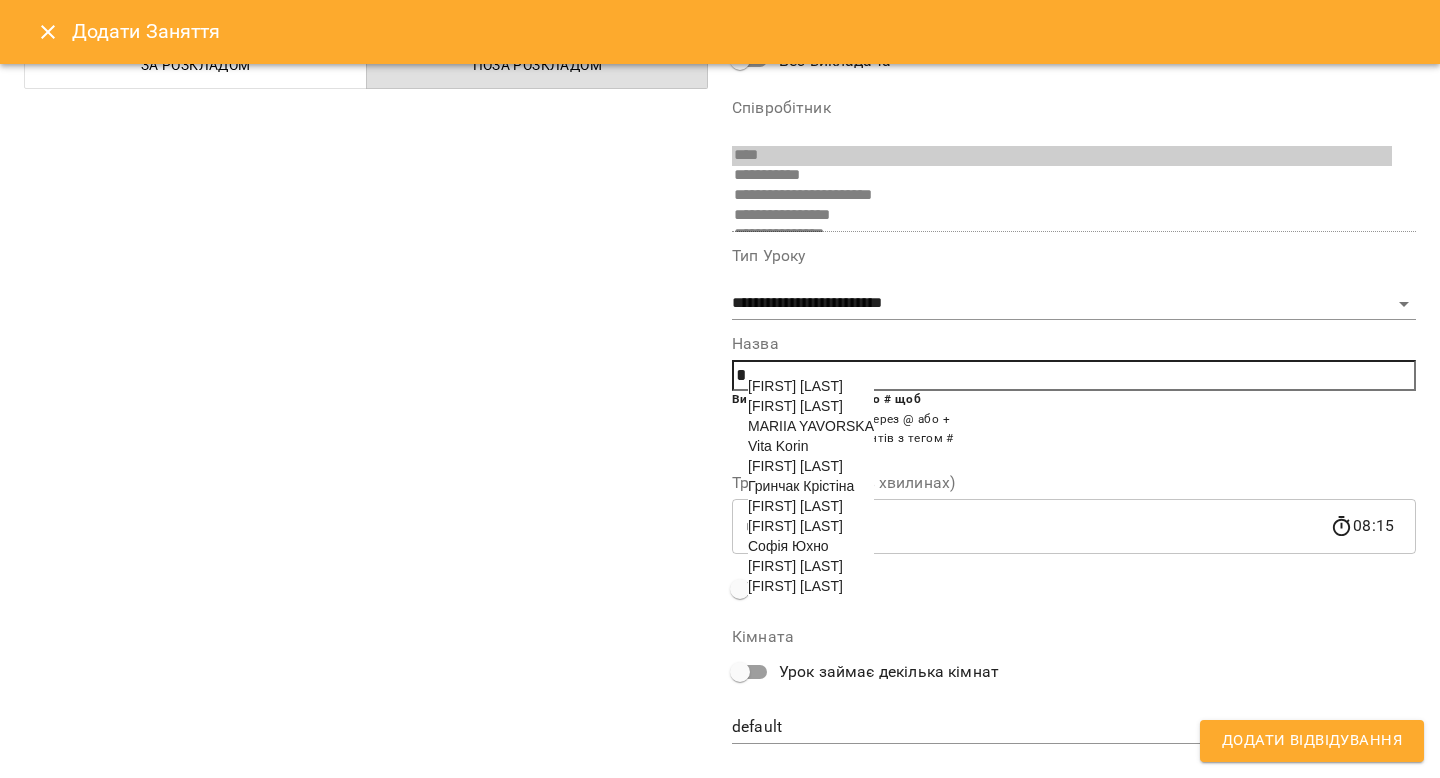 click on "[FIRST] [LAST]" at bounding box center [795, 566] 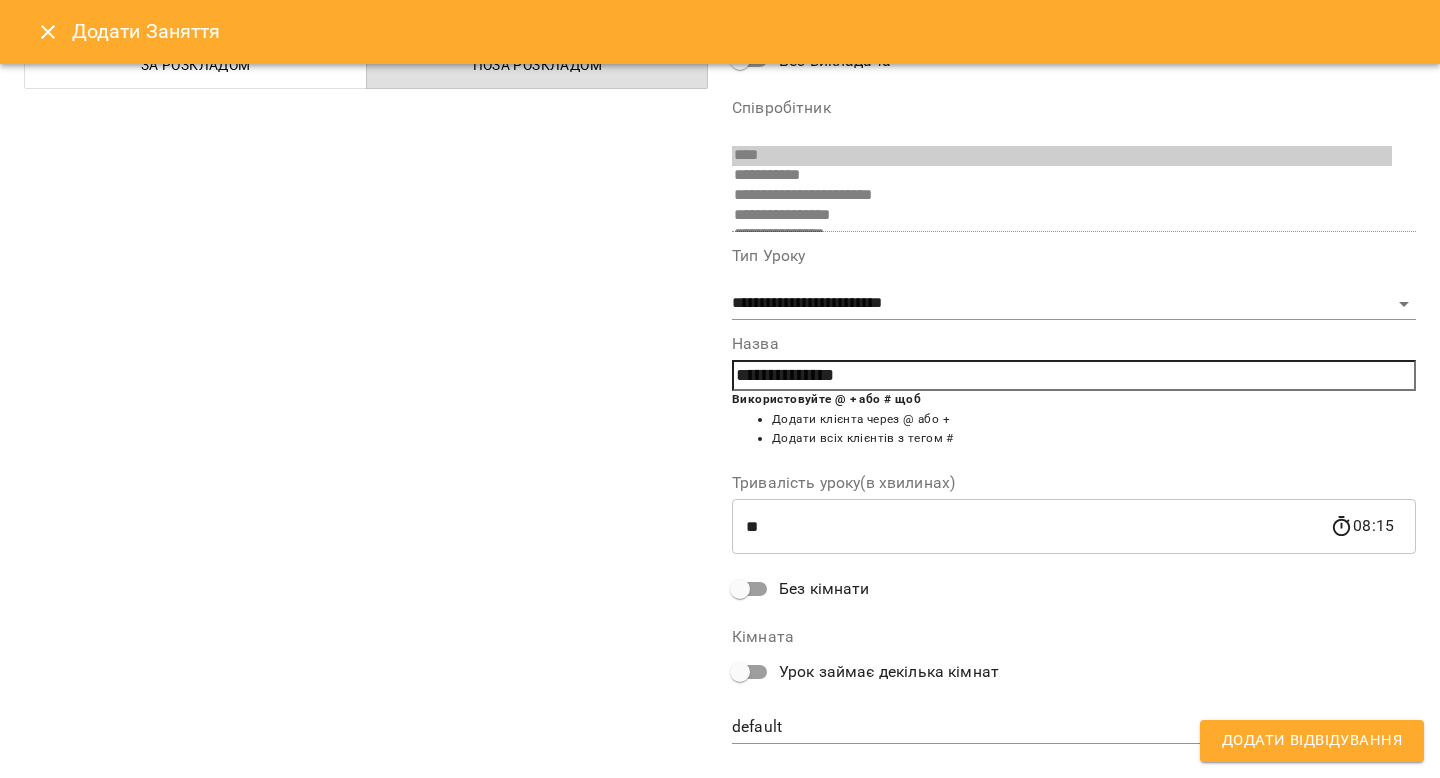 click on "Додати Відвідування" at bounding box center (1312, 741) 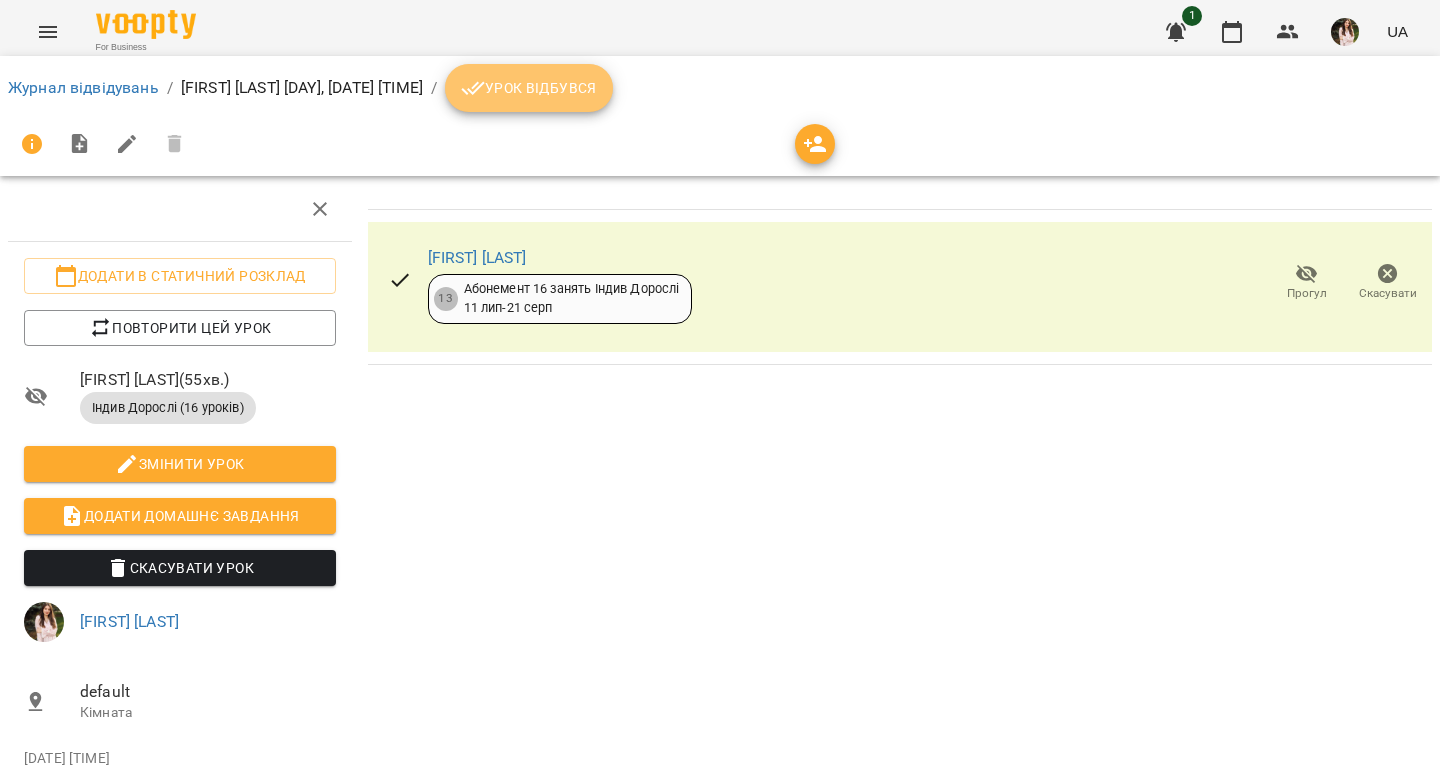 click on "Урок відбувся" at bounding box center [529, 88] 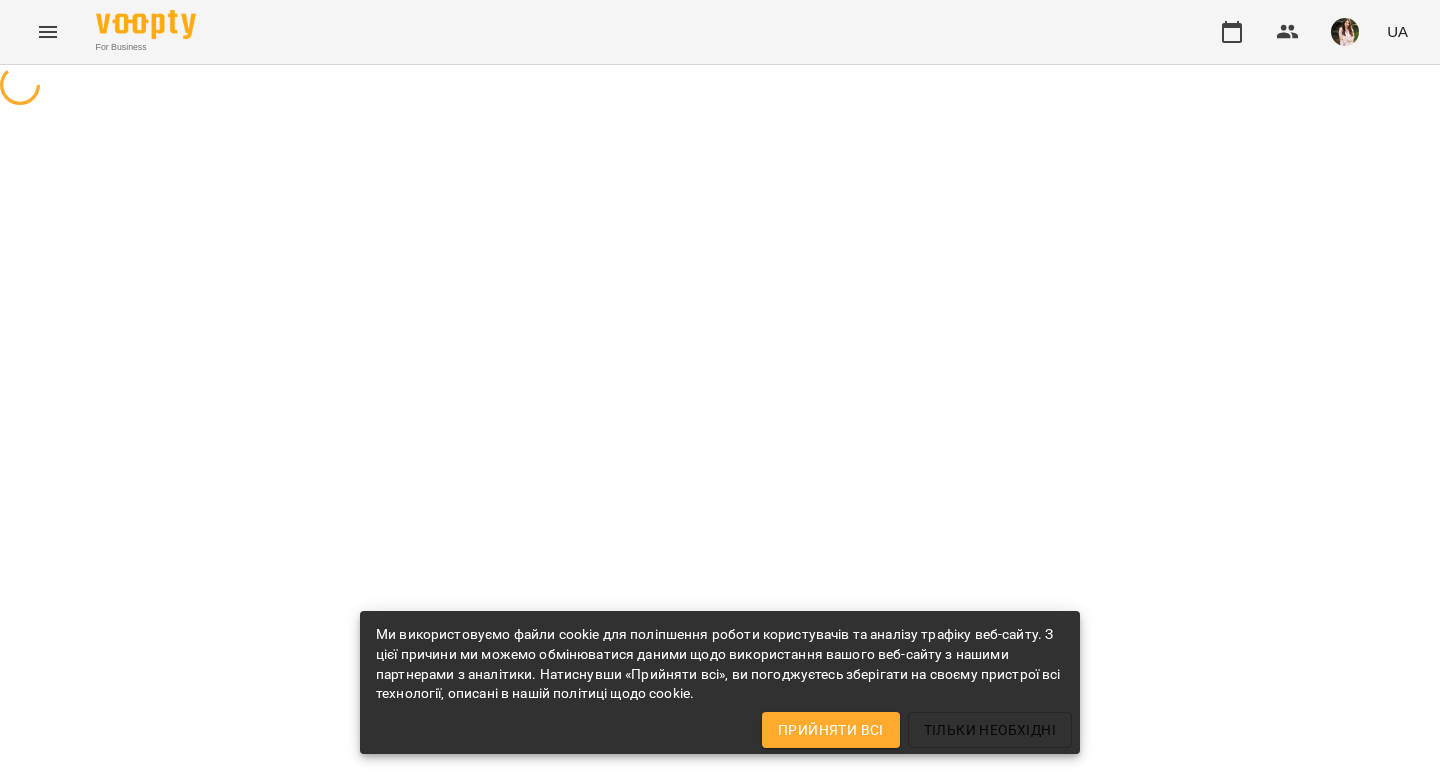 scroll, scrollTop: 0, scrollLeft: 0, axis: both 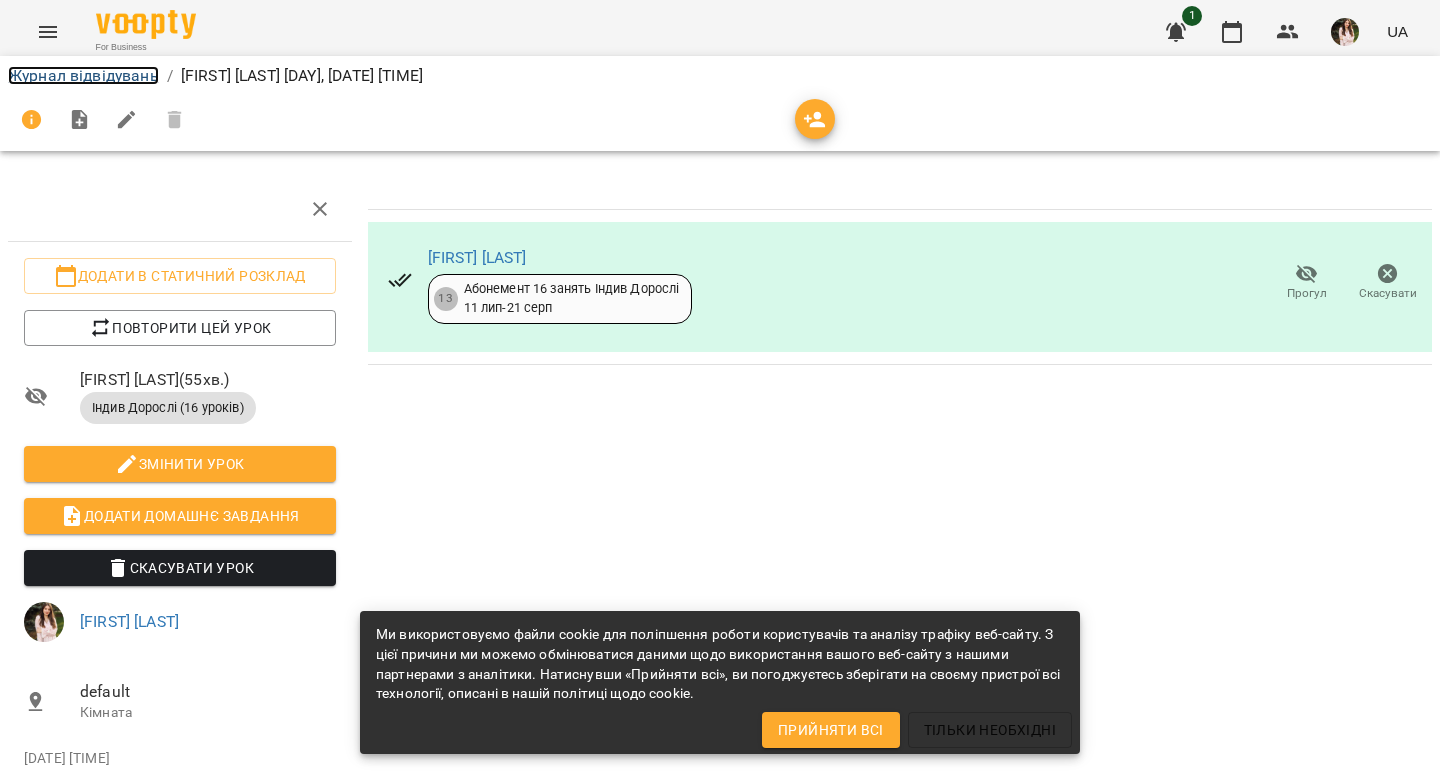 click on "Журнал відвідувань" at bounding box center [83, 75] 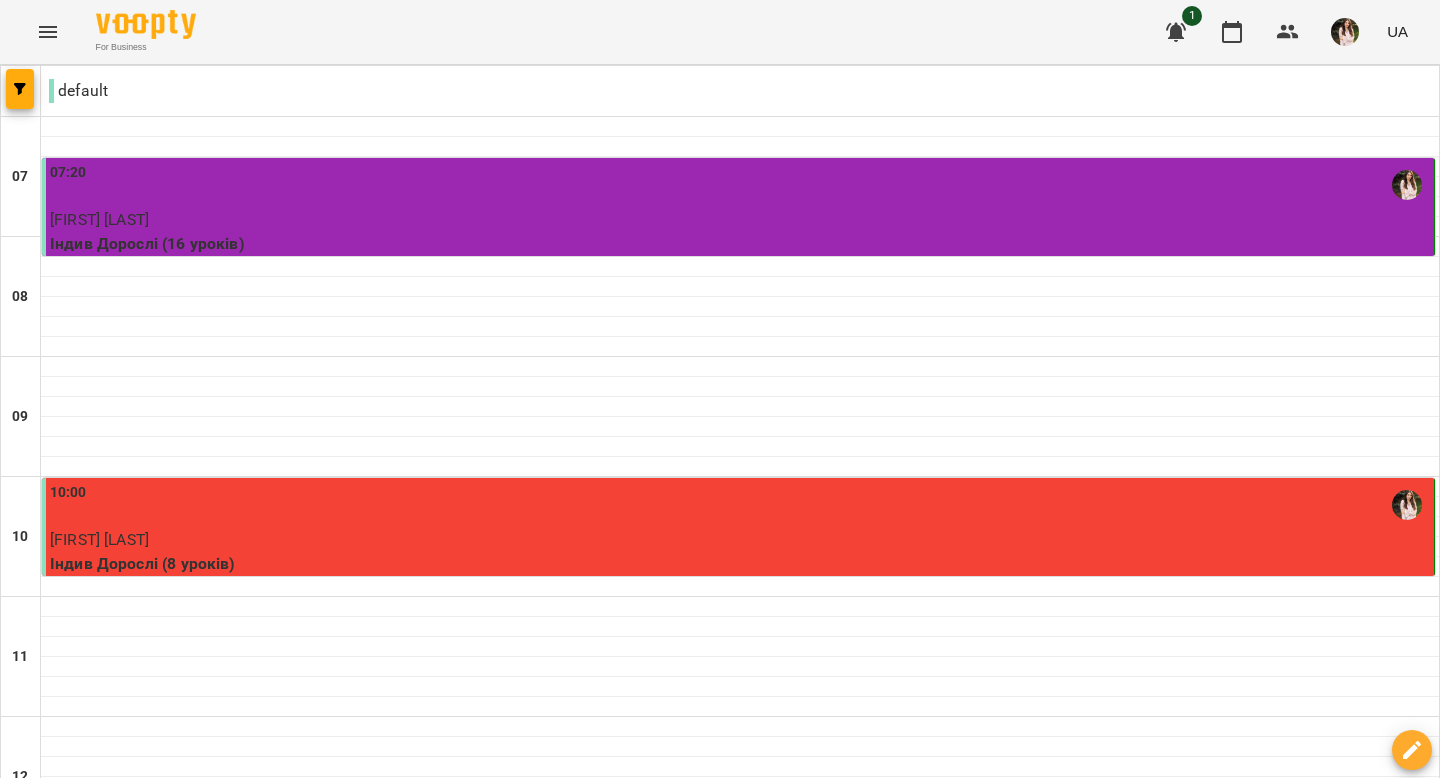 scroll, scrollTop: 752, scrollLeft: 0, axis: vertical 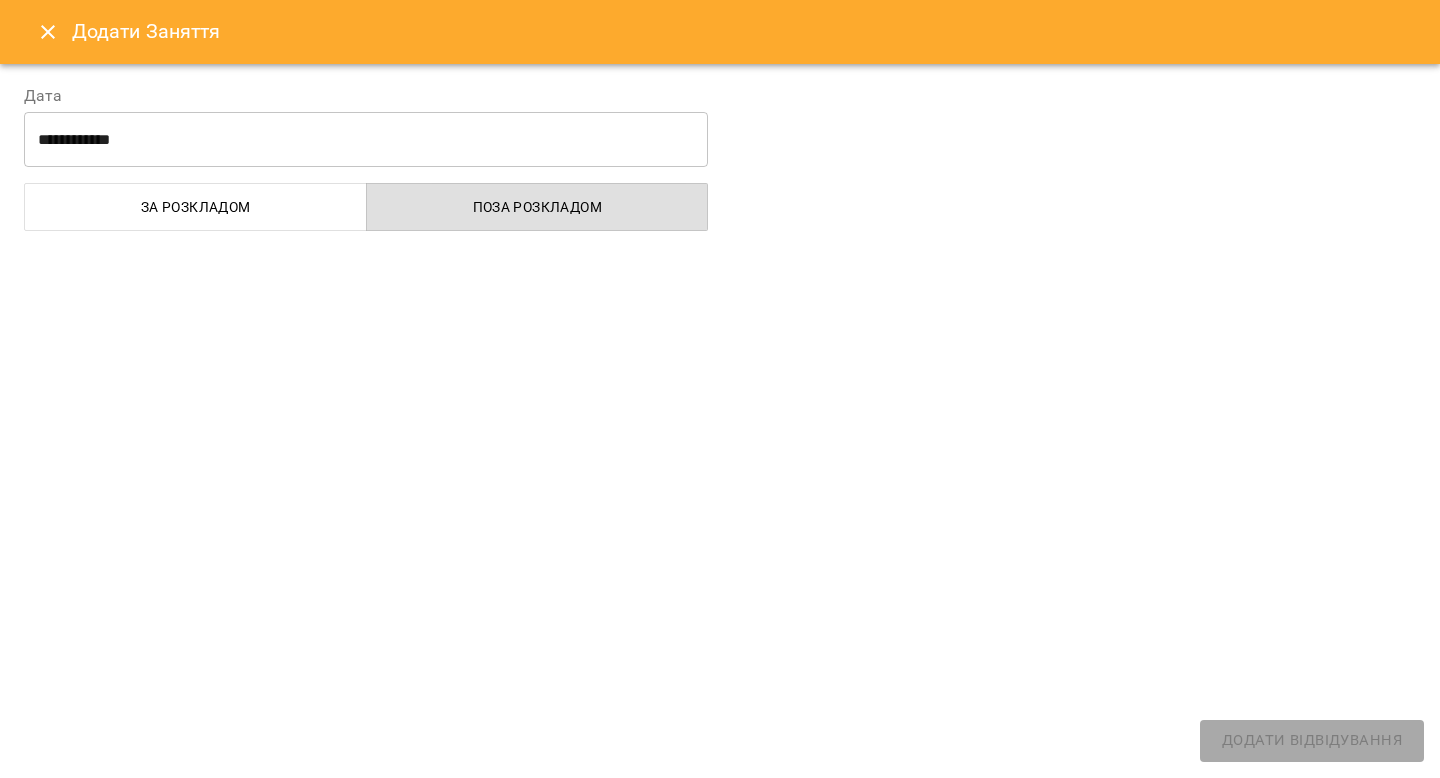 select on "**********" 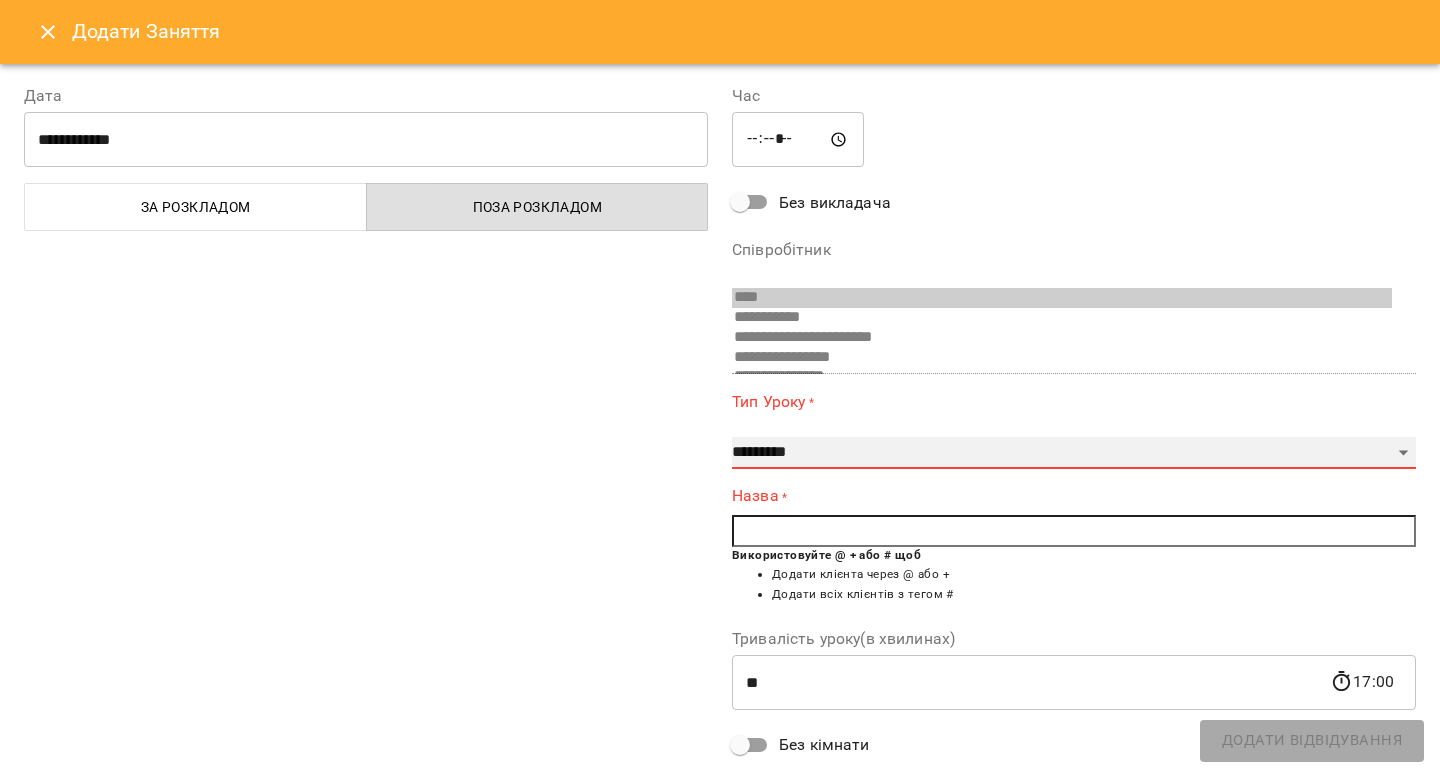 click on "**********" at bounding box center (1074, 453) 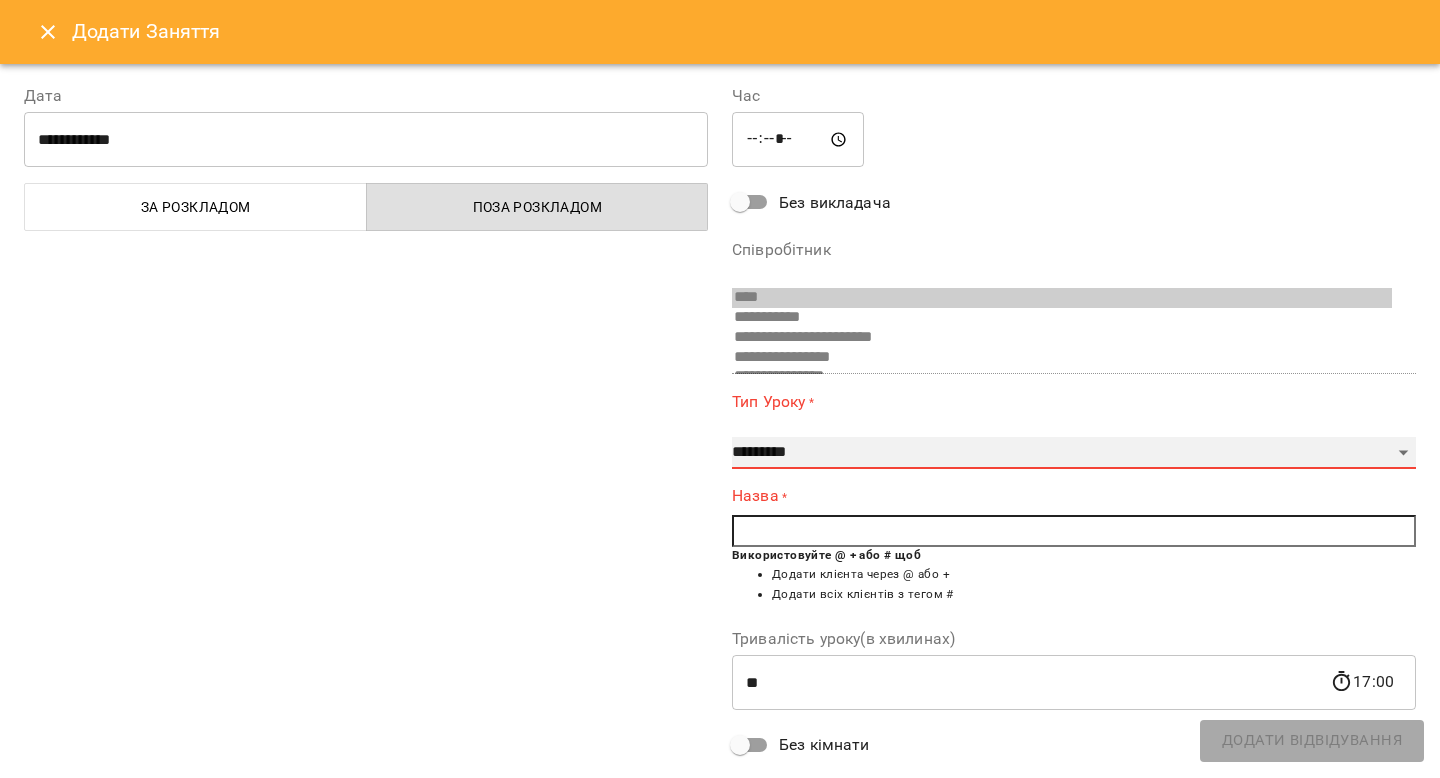 select on "**********" 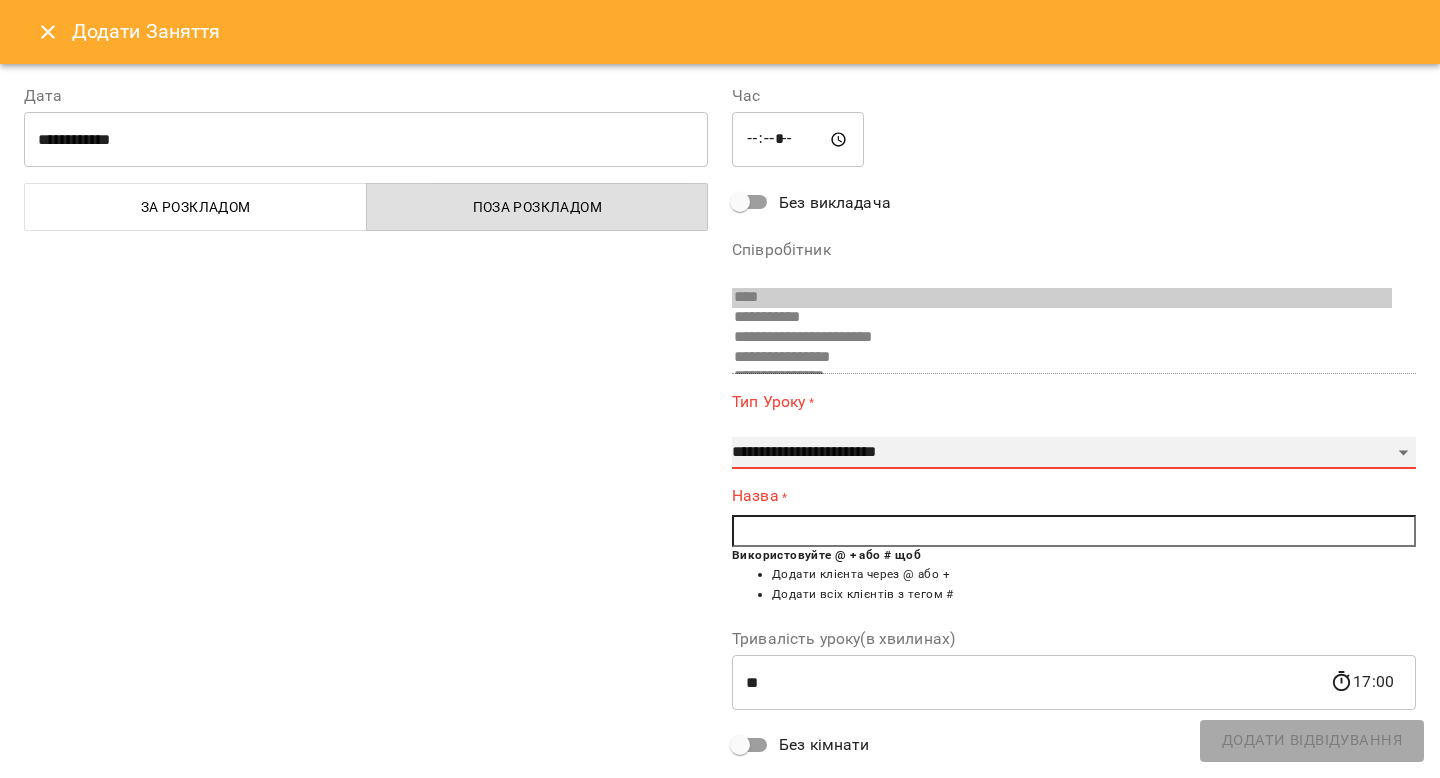 type on "**" 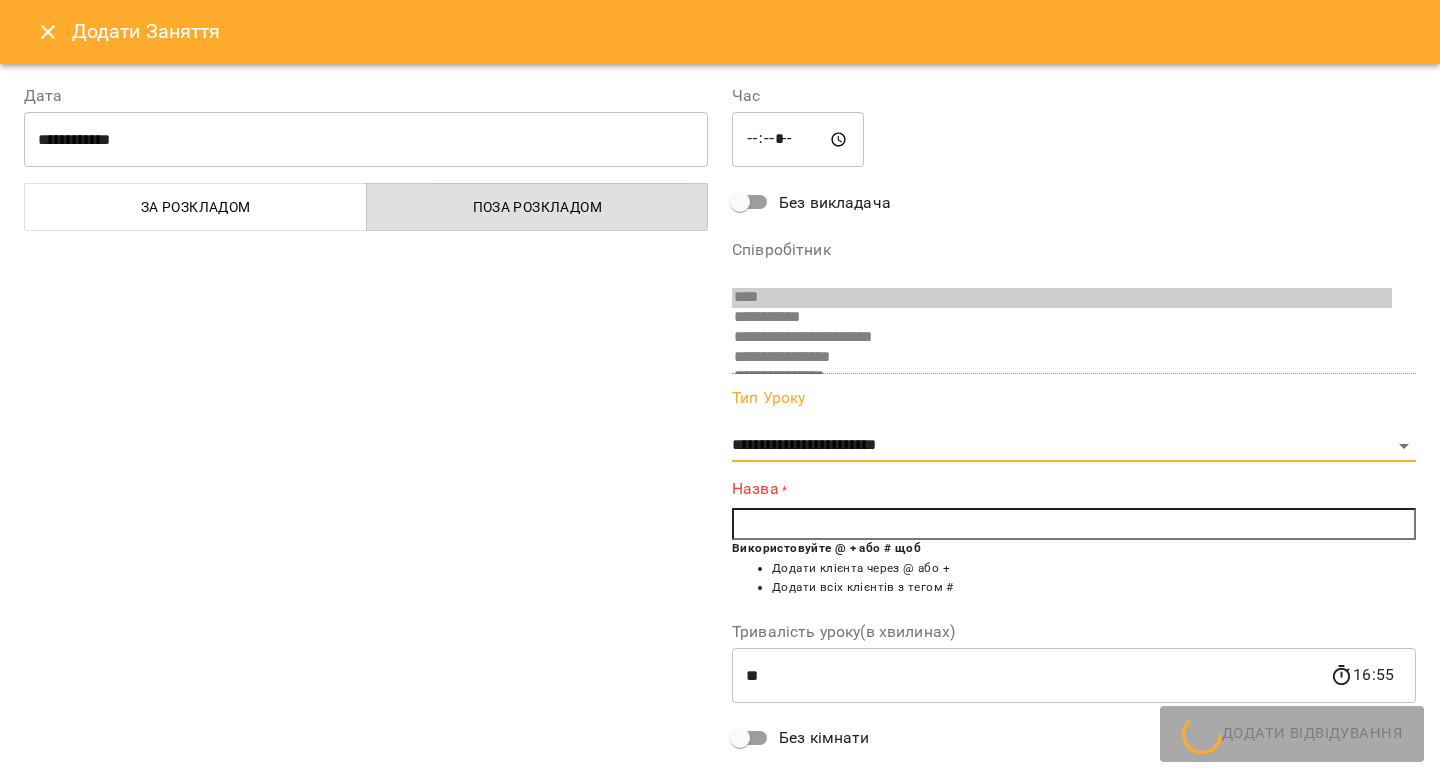 click on "Використовуйте @ + або # щоб" at bounding box center (826, 548) 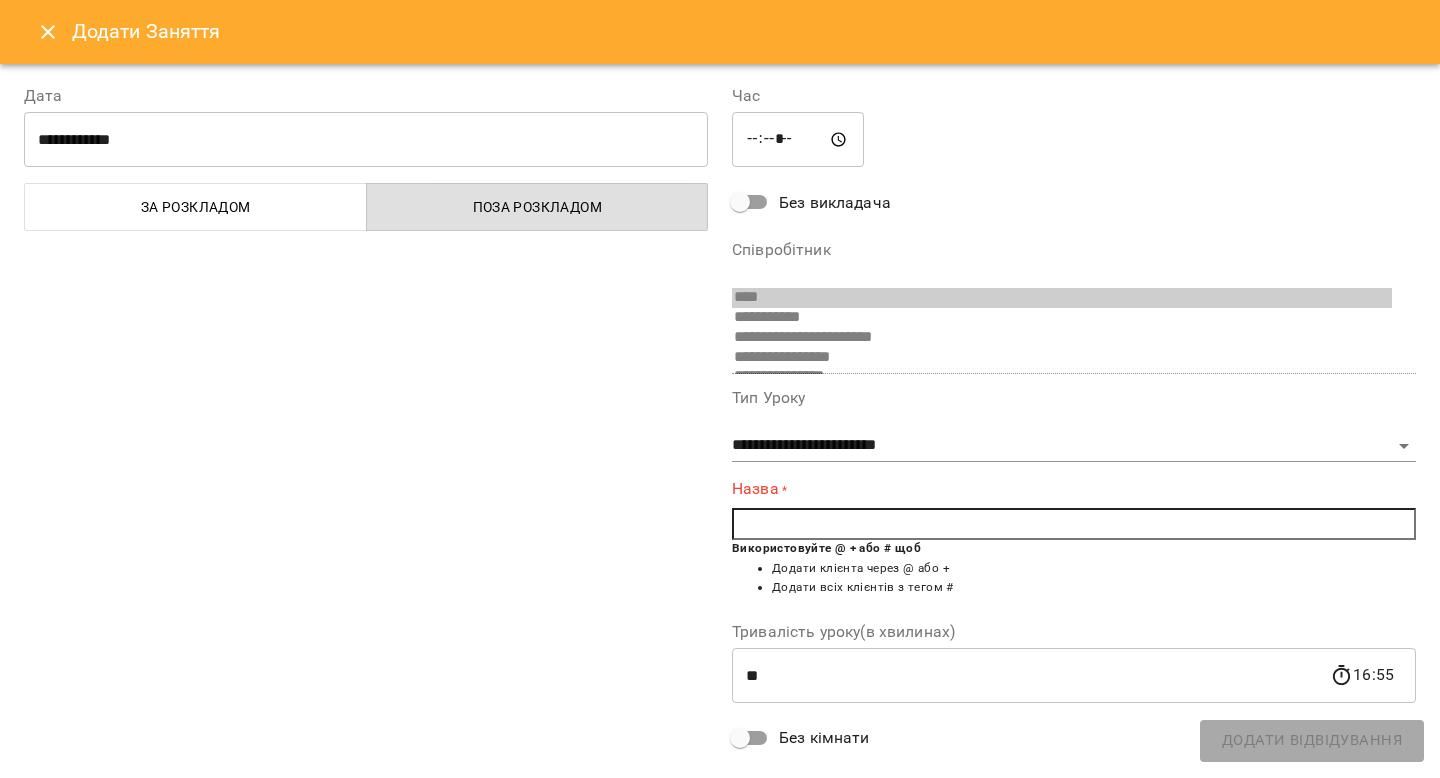 click at bounding box center [1074, 524] 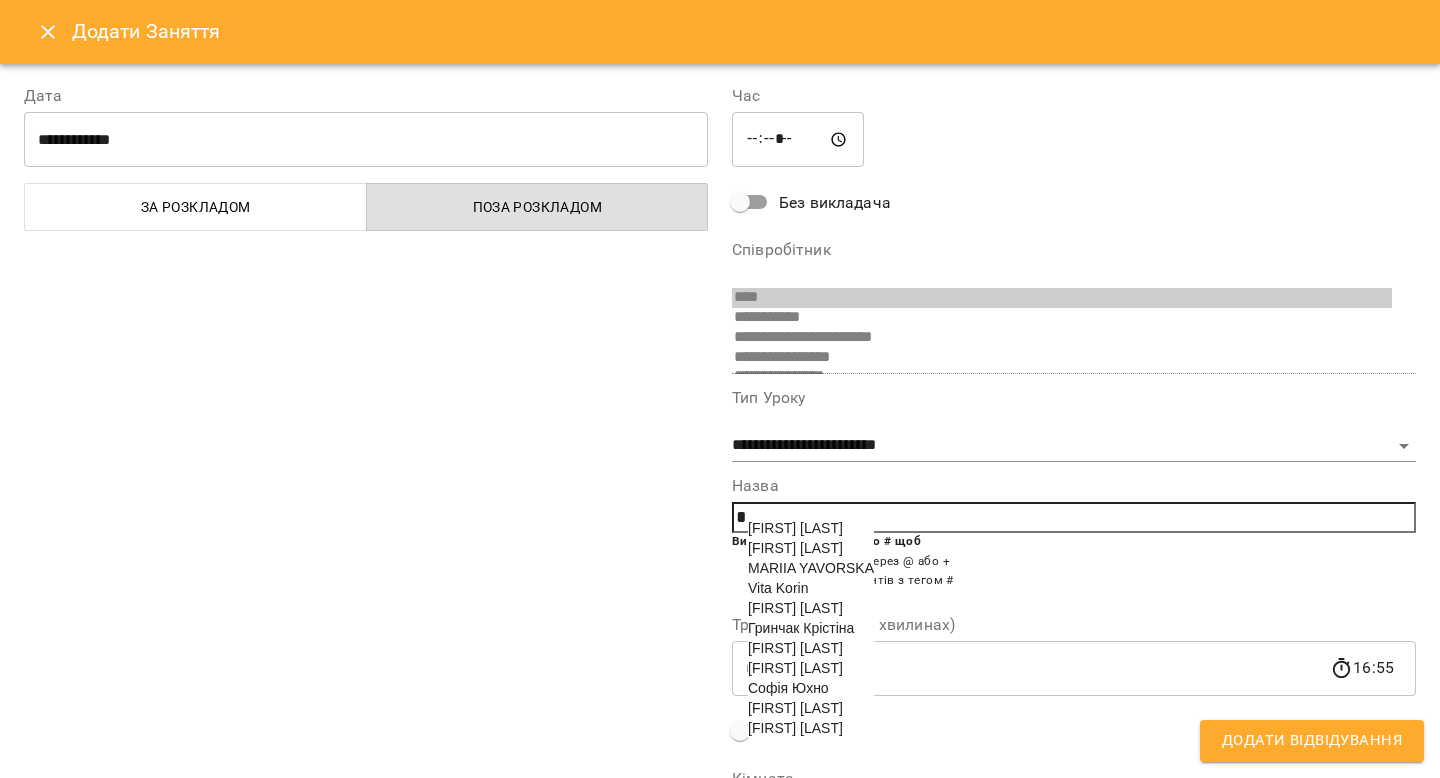 click on "[FIRST] [LAST]" at bounding box center [795, 648] 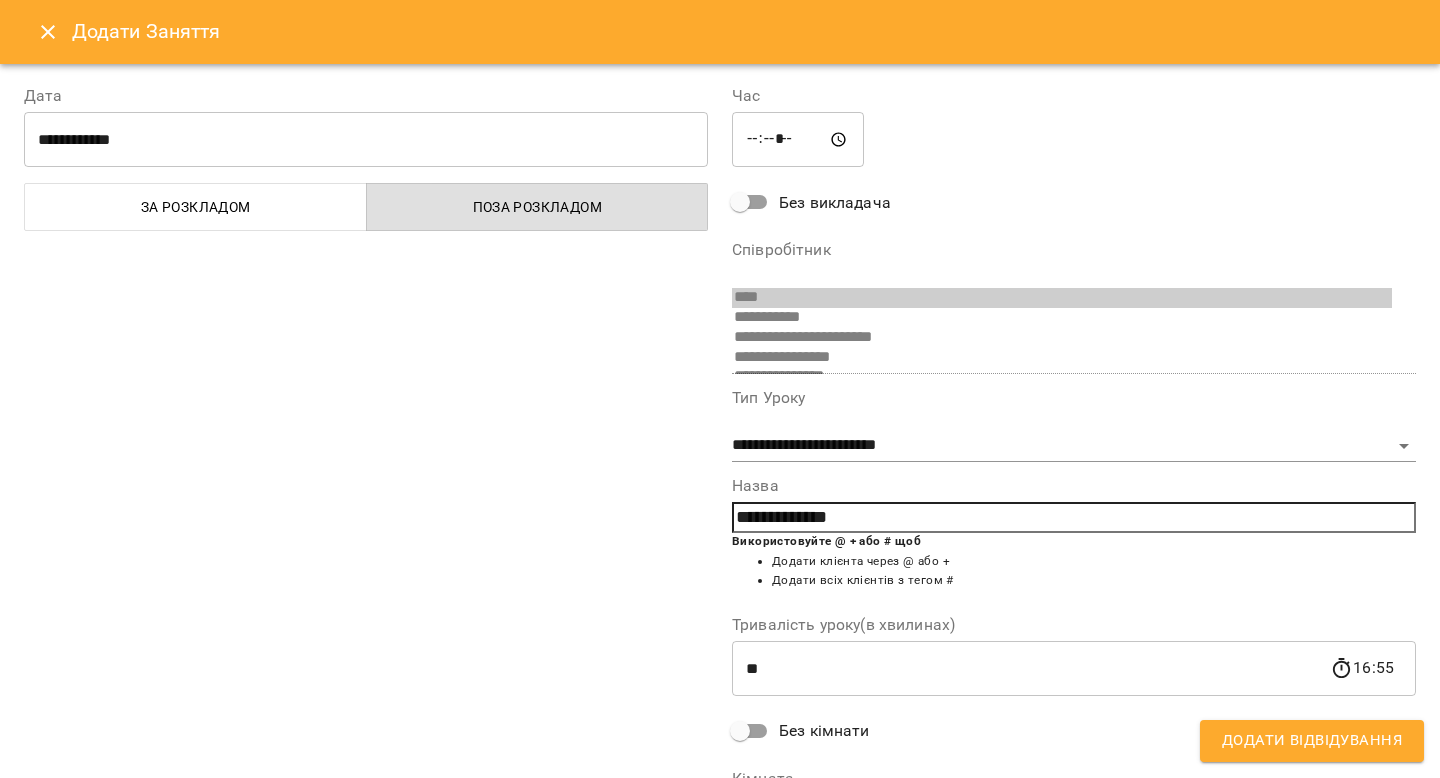 click on "Додати Відвідування" at bounding box center [1312, 741] 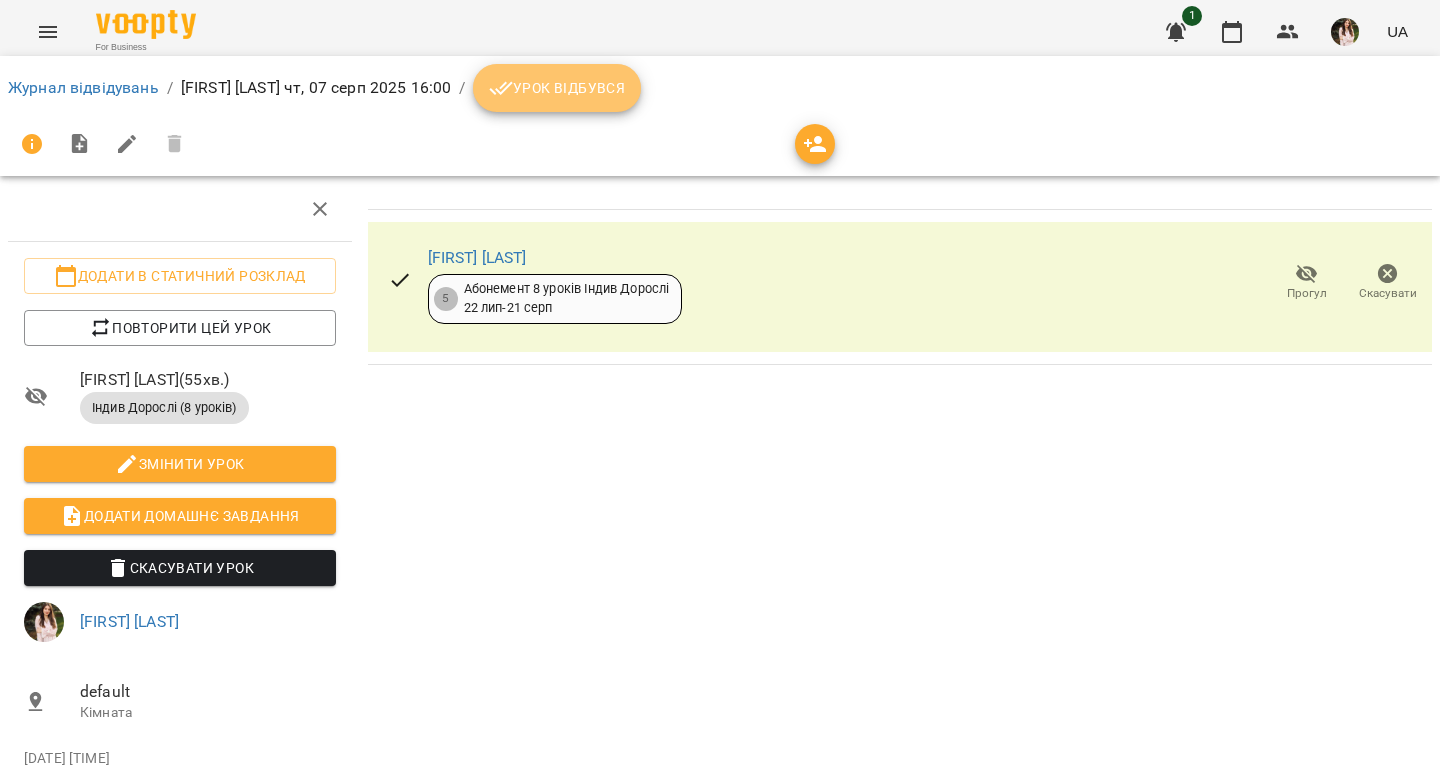 click on "Урок відбувся" at bounding box center [557, 88] 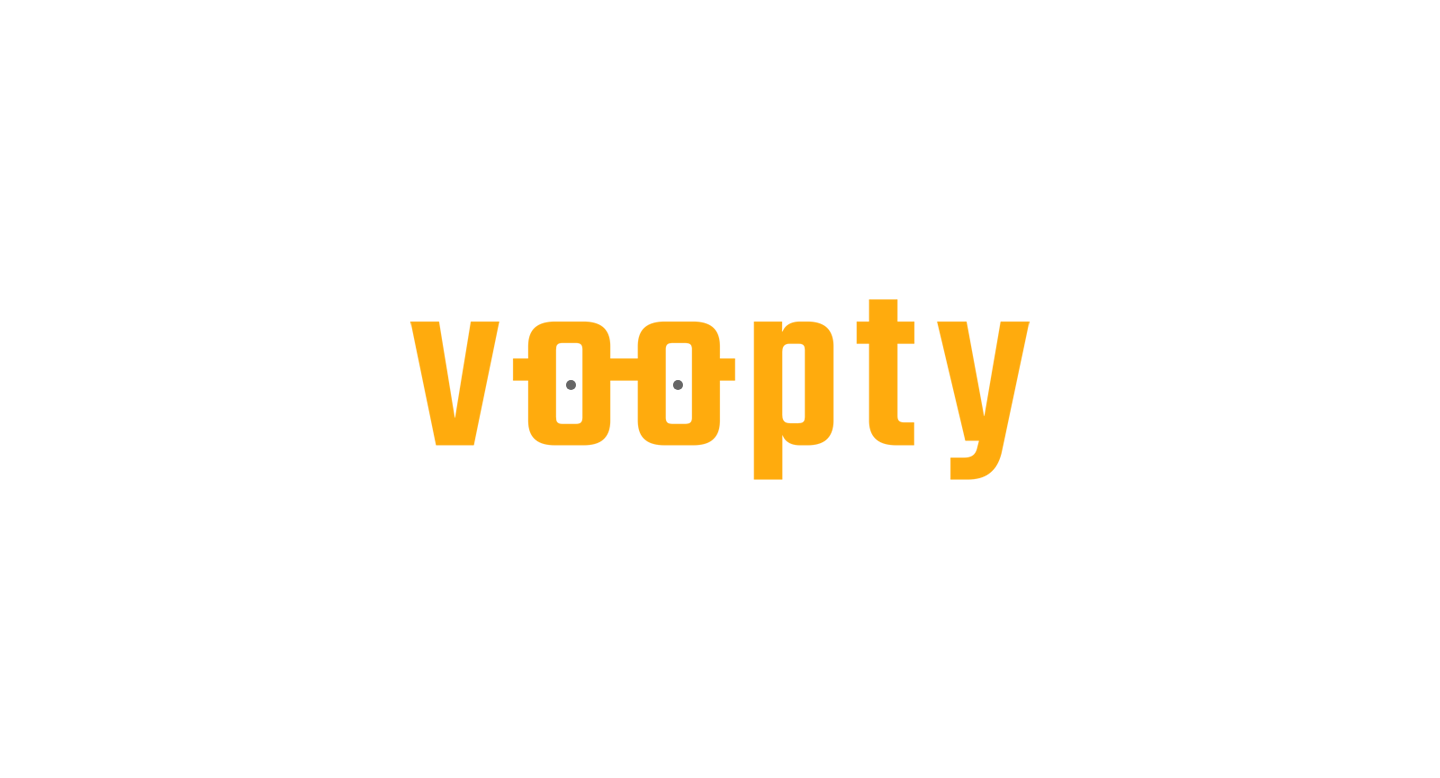 scroll, scrollTop: 0, scrollLeft: 0, axis: both 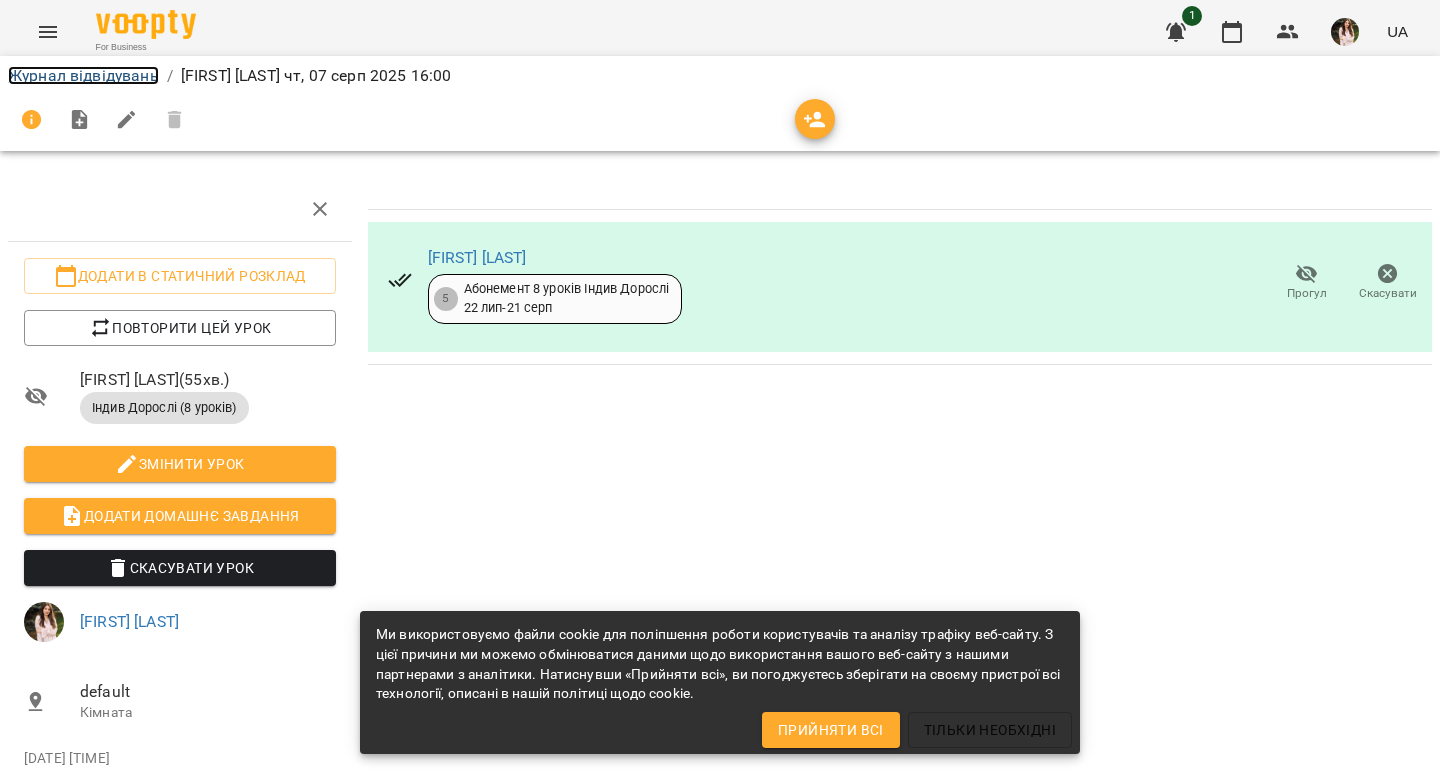 click on "Журнал відвідувань" at bounding box center (83, 75) 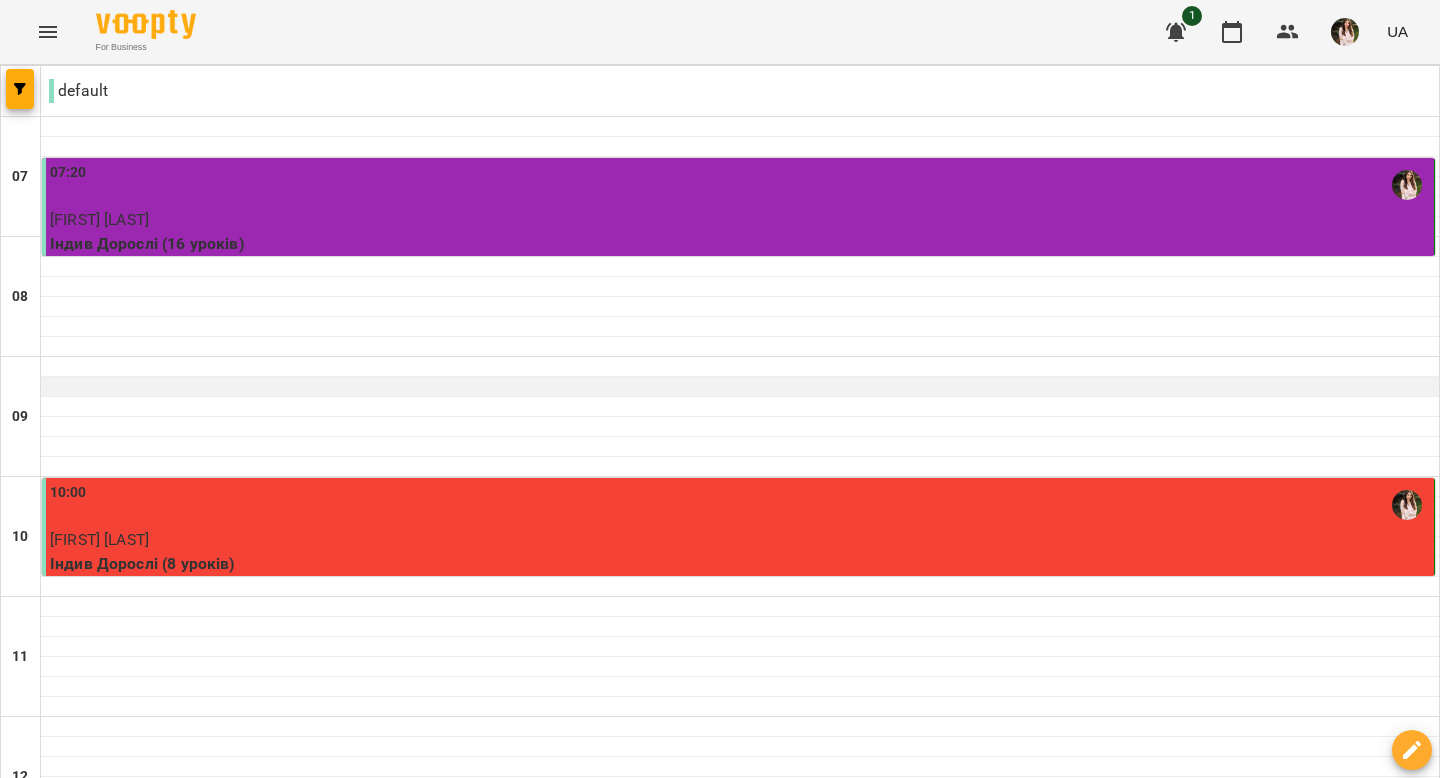 scroll, scrollTop: 1244, scrollLeft: 0, axis: vertical 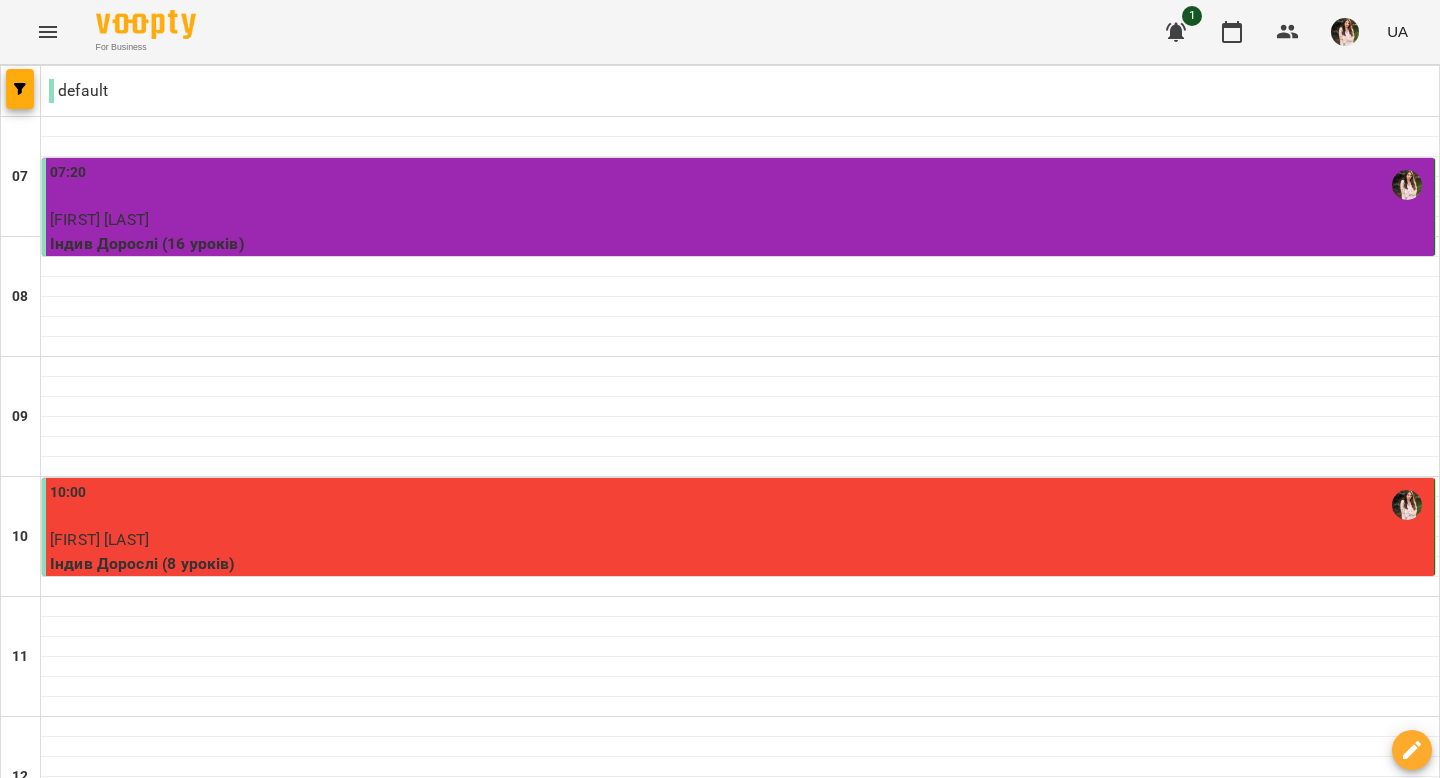 click on "08 серп" at bounding box center [1005, 2082] 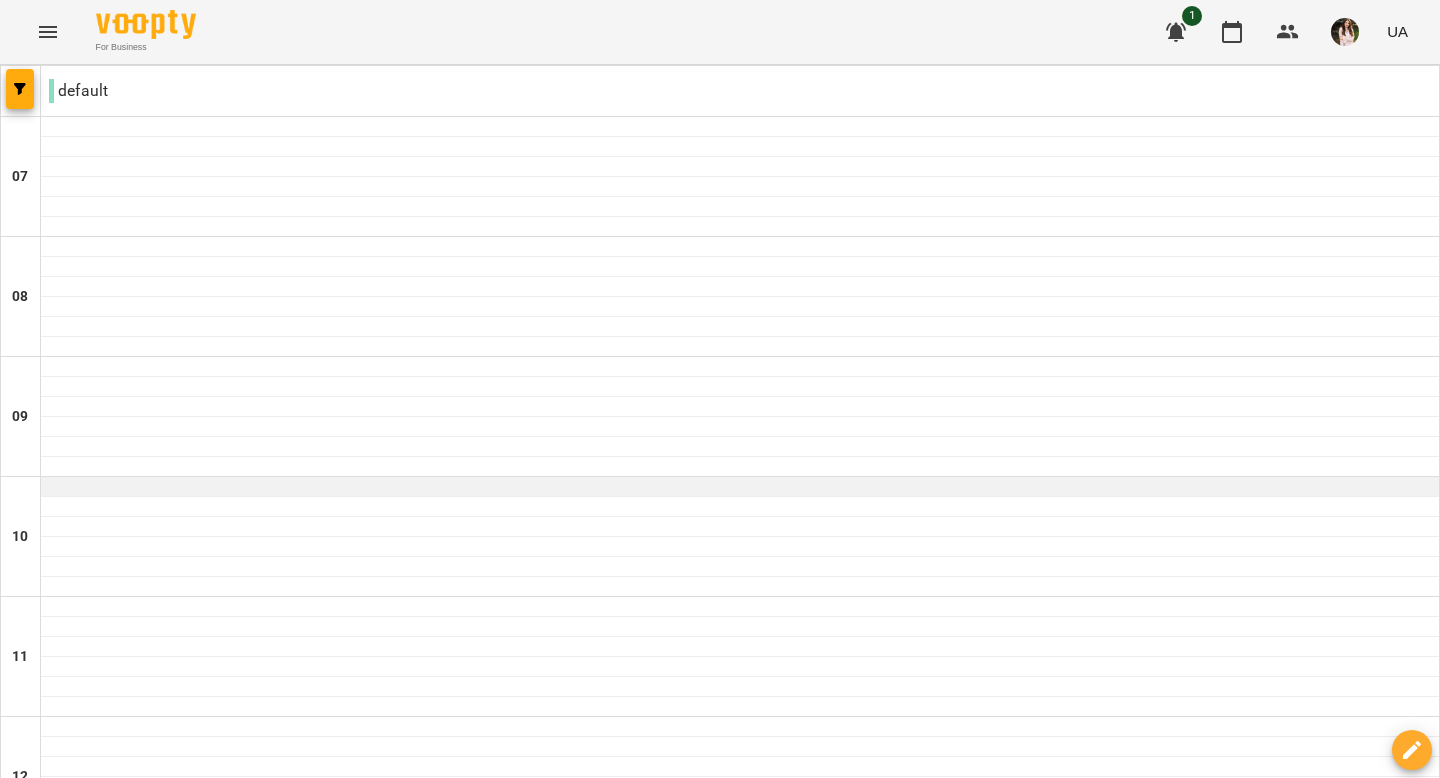 click at bounding box center [740, 487] 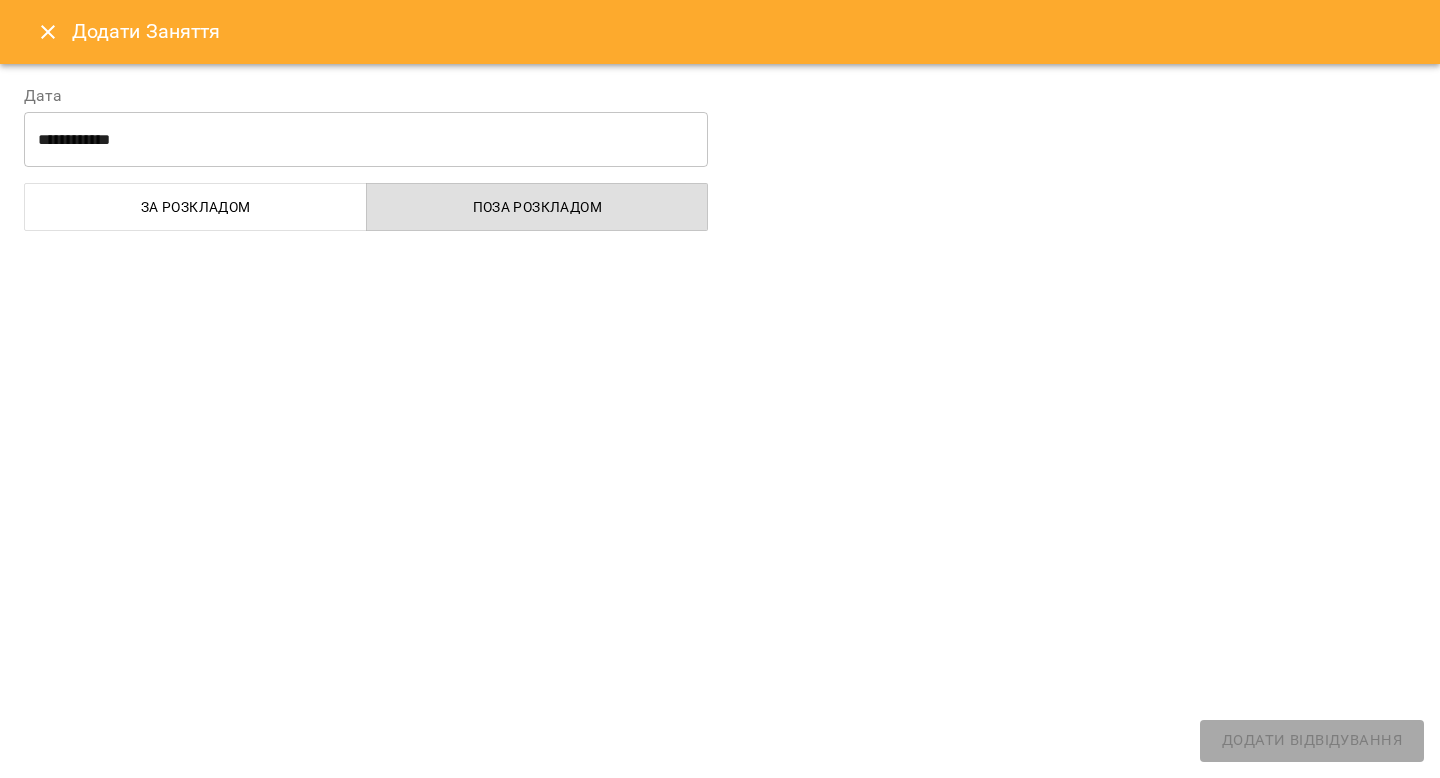 select on "**********" 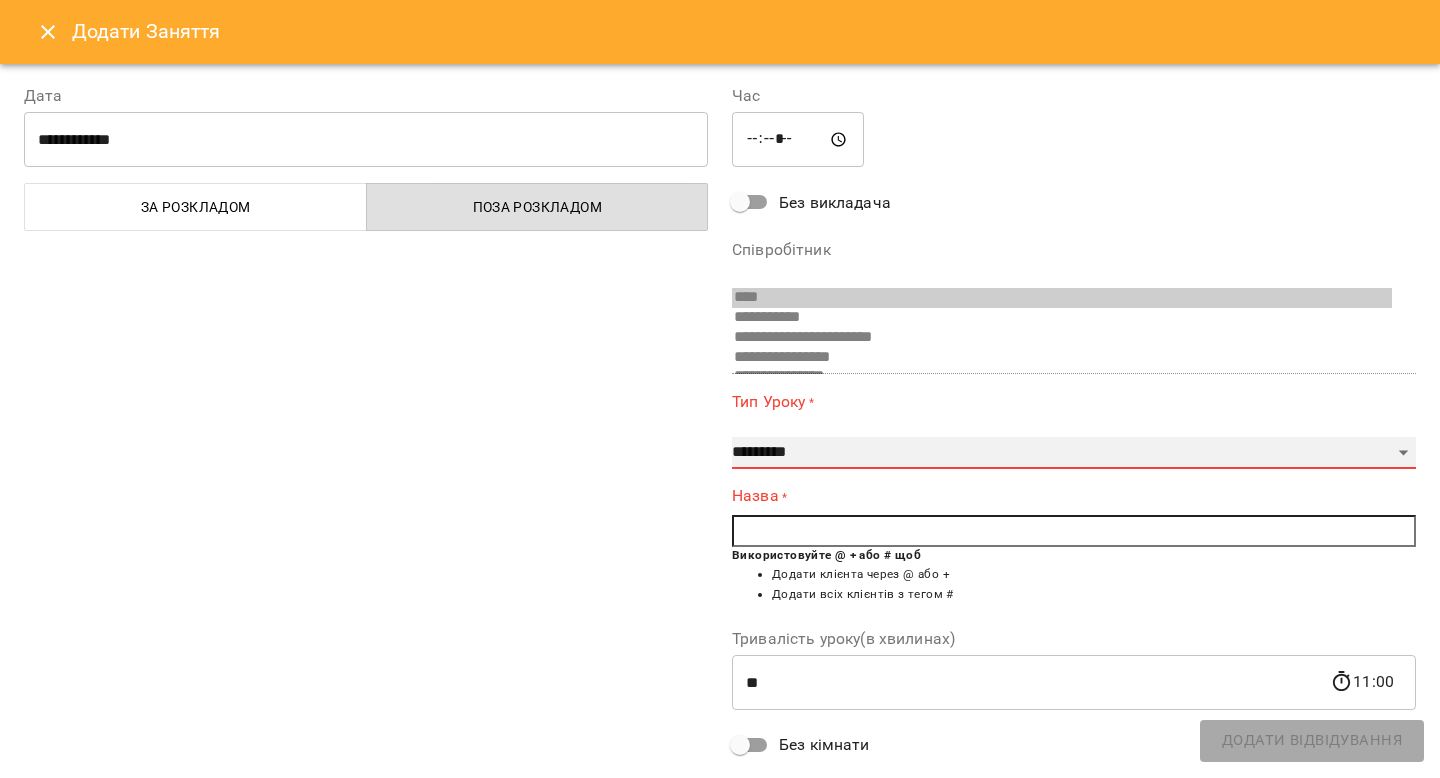 click on "**********" at bounding box center [1074, 453] 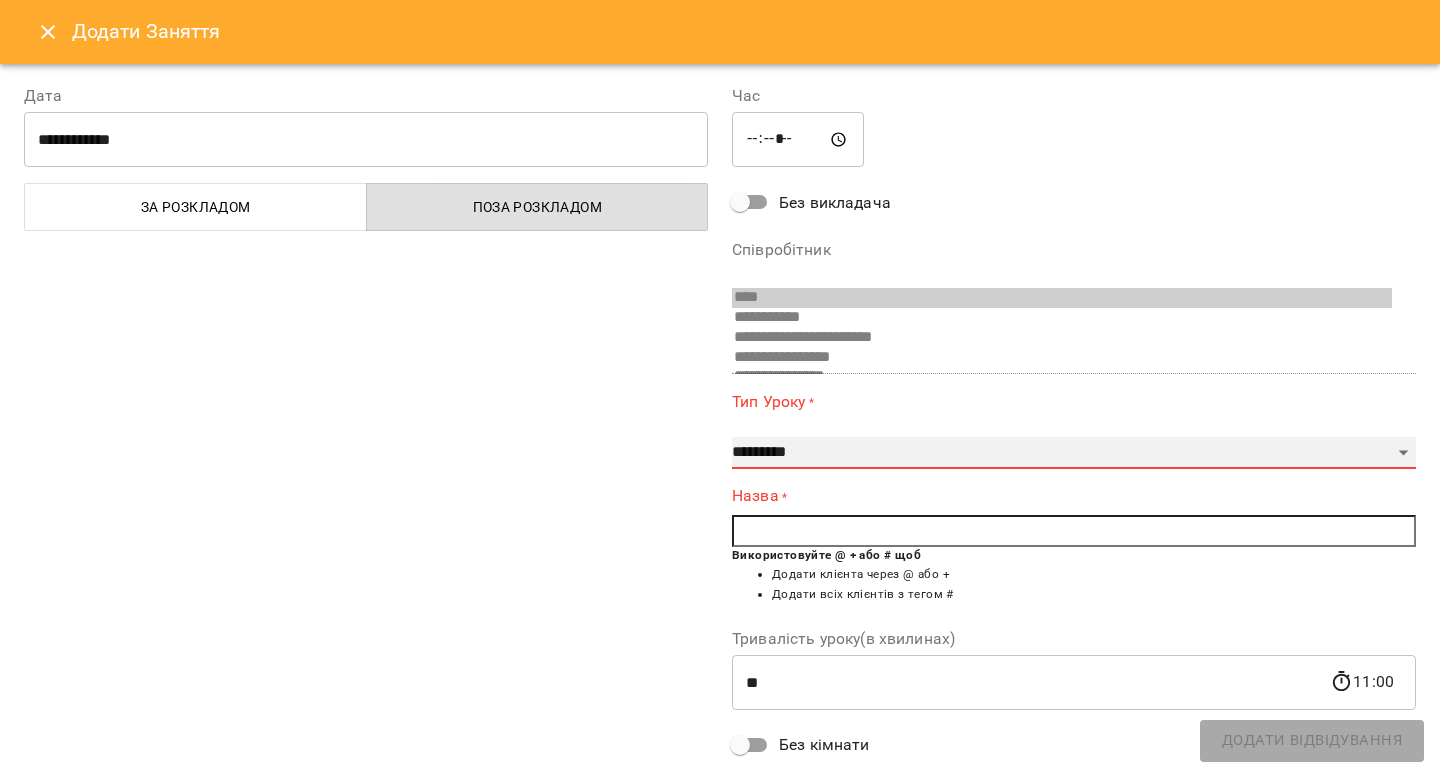 select on "**********" 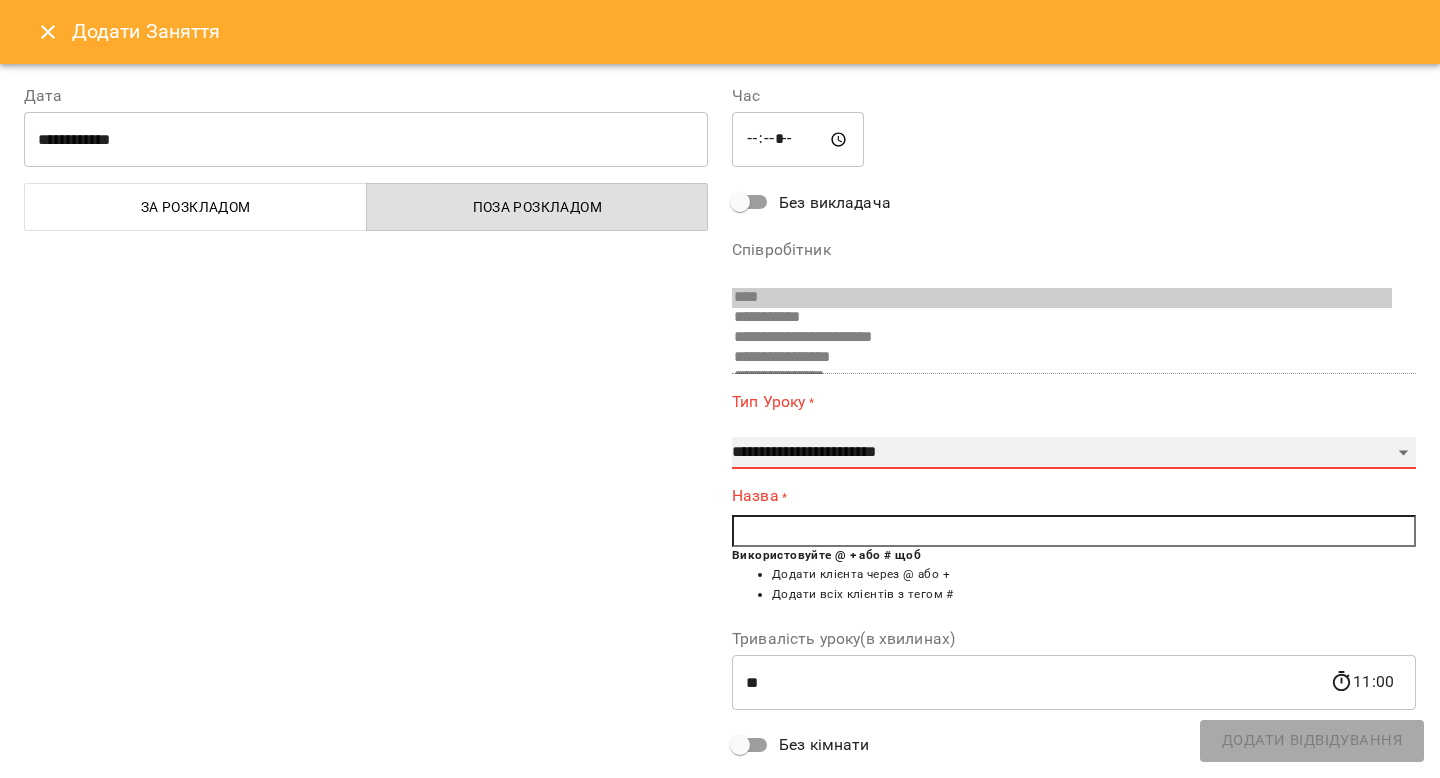 type on "**" 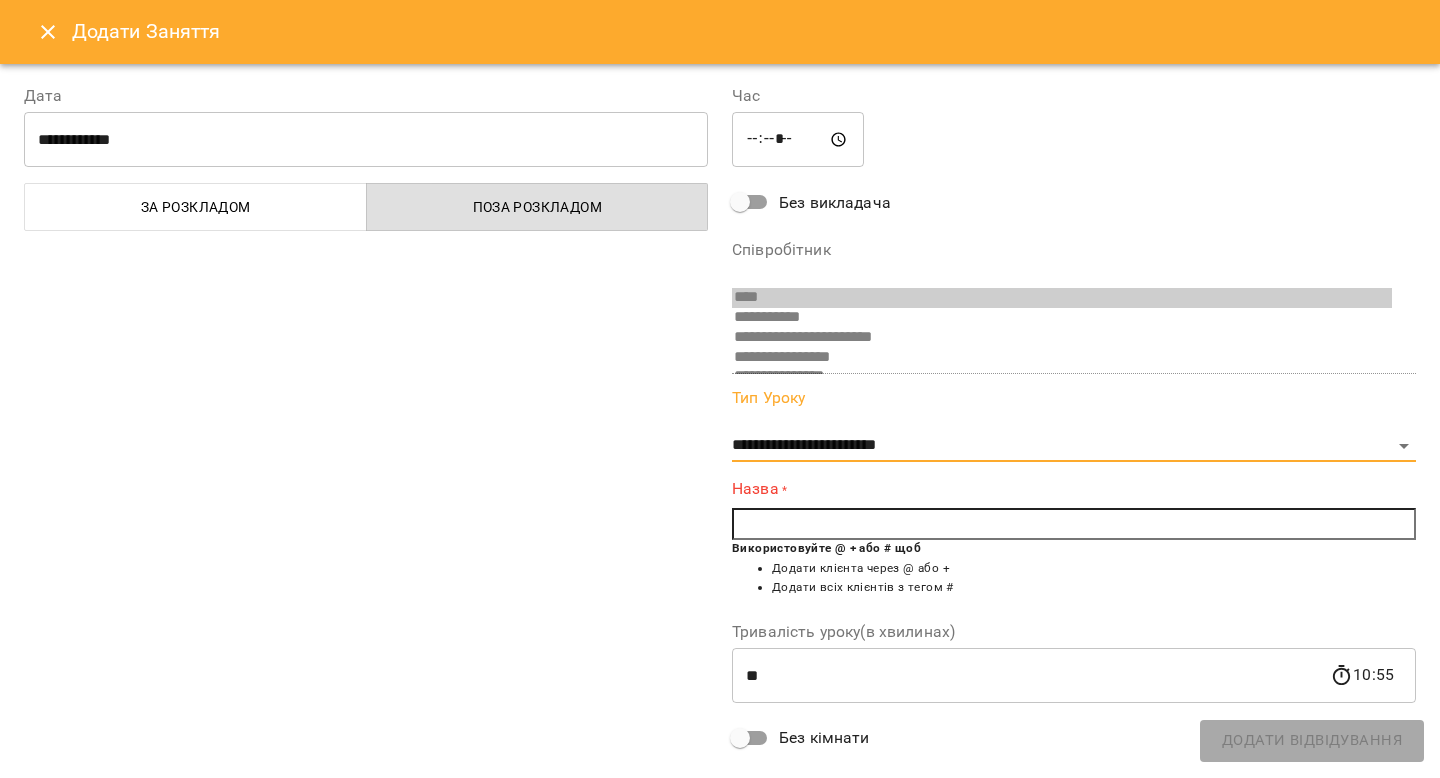click at bounding box center [1074, 524] 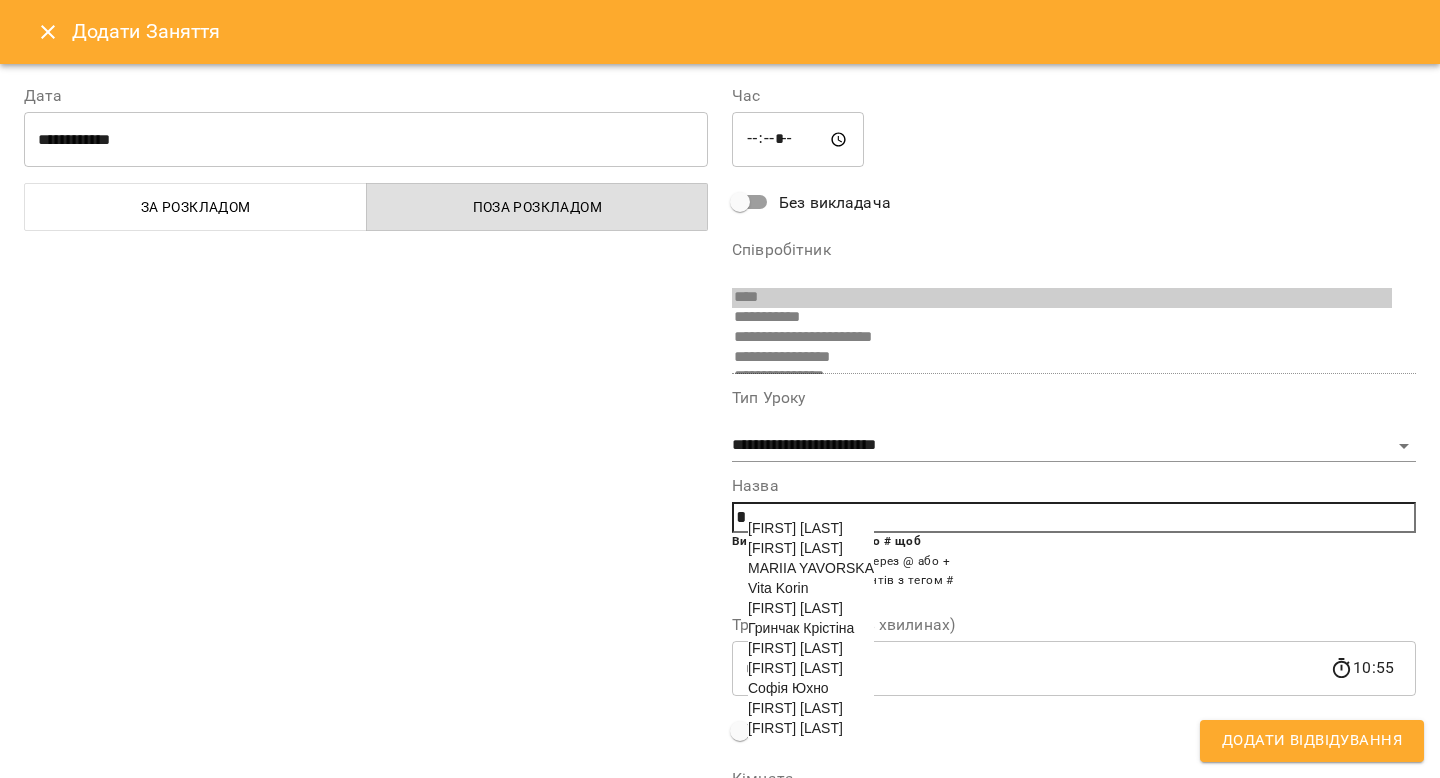 click on "Vita Korin" at bounding box center [811, 588] 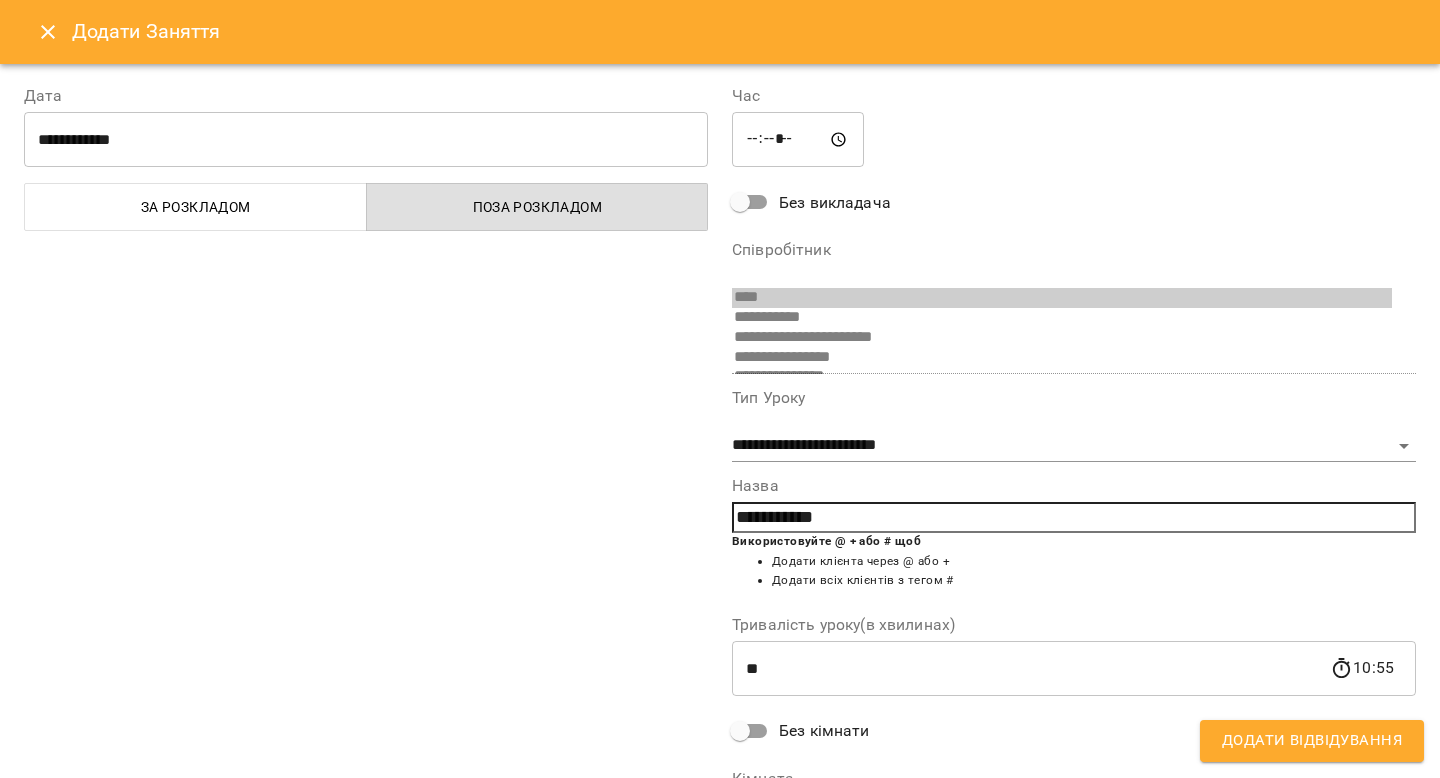 click on "Додати Відвідування" at bounding box center (1312, 741) 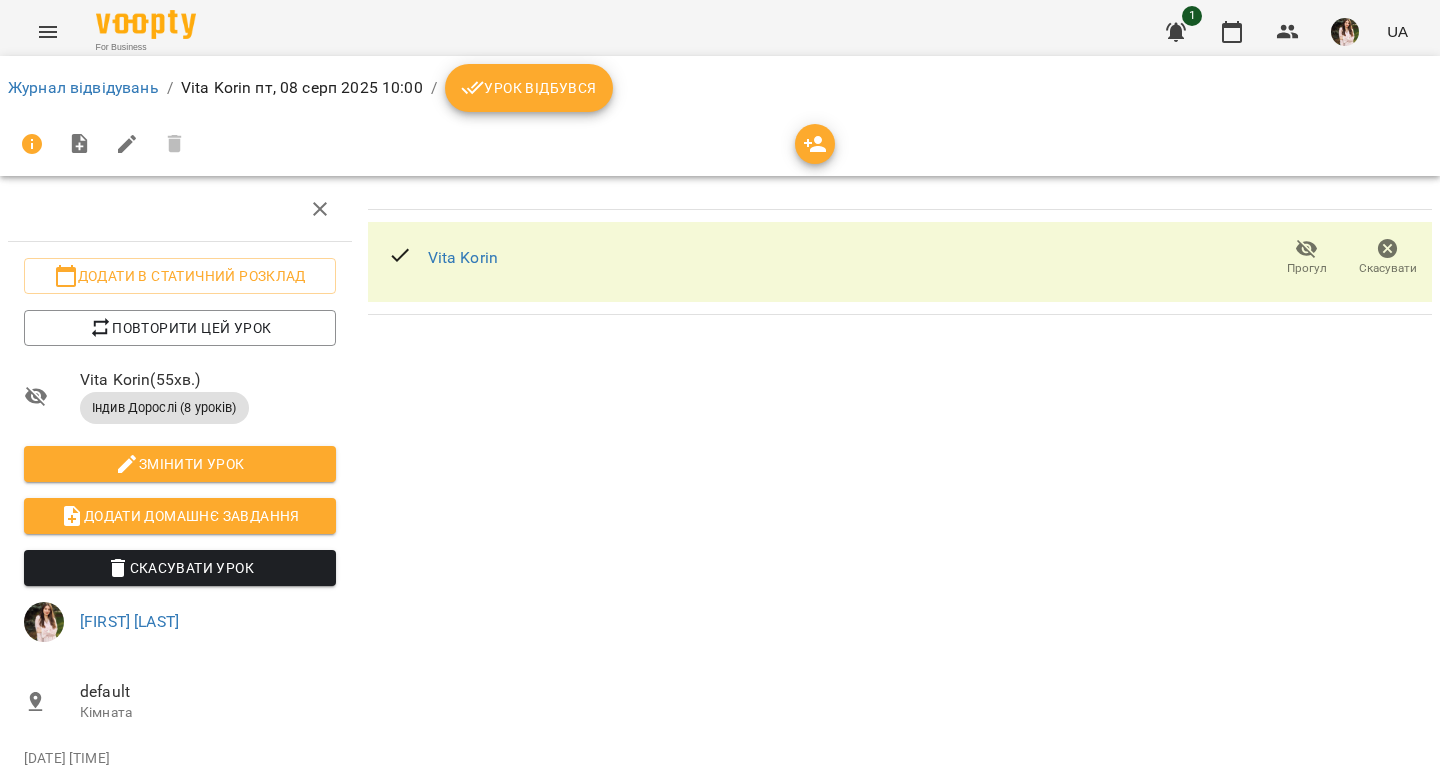 click on "Урок відбувся" at bounding box center (529, 88) 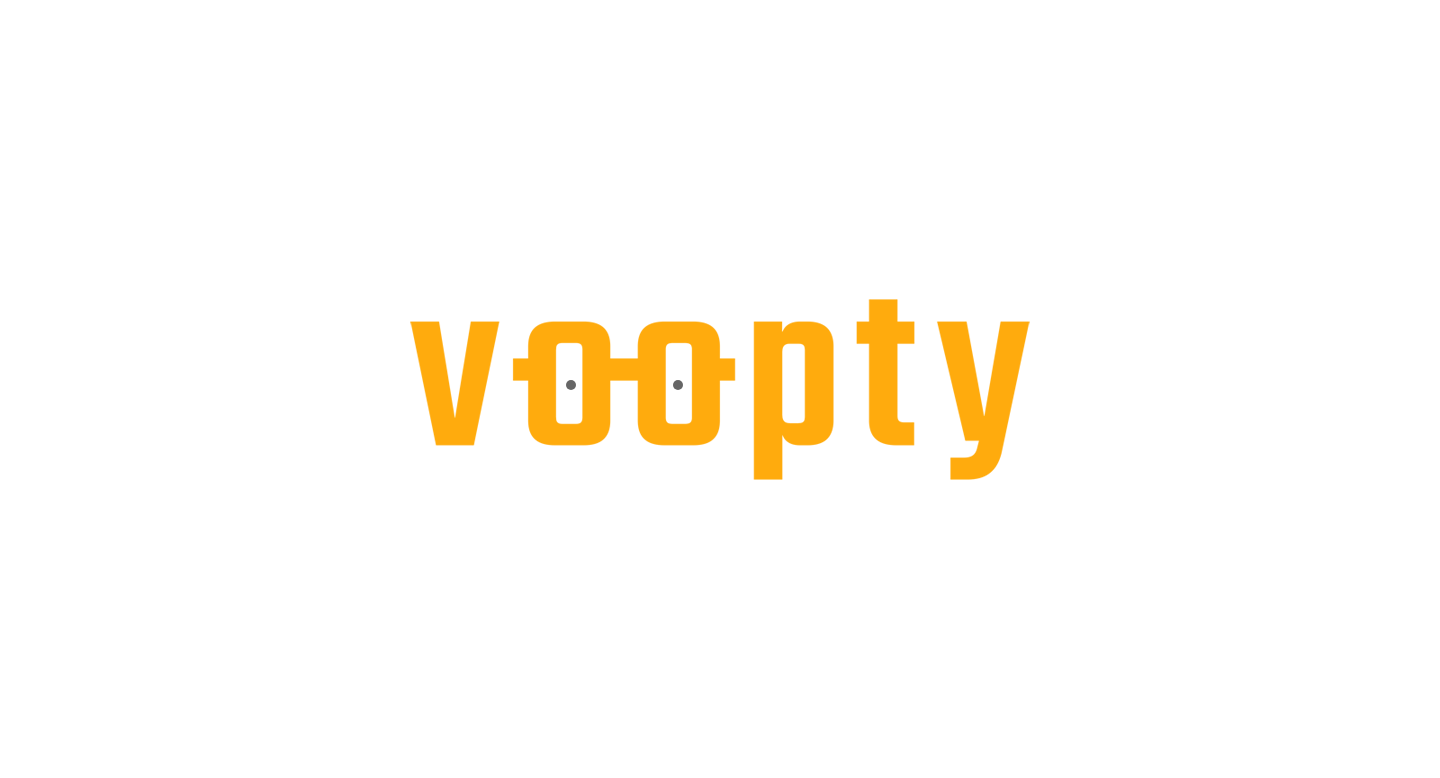 scroll, scrollTop: 0, scrollLeft: 0, axis: both 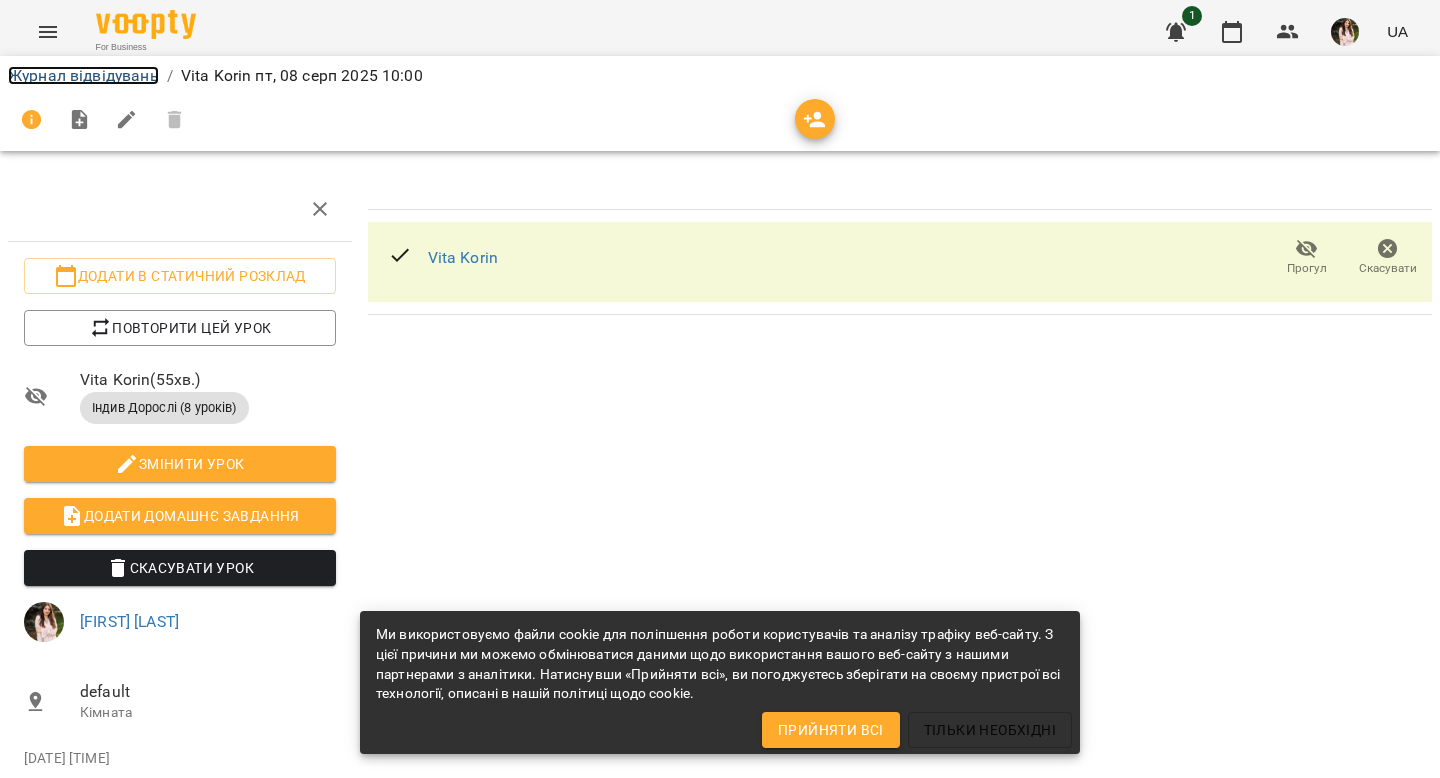 click on "Журнал відвідувань" at bounding box center (83, 75) 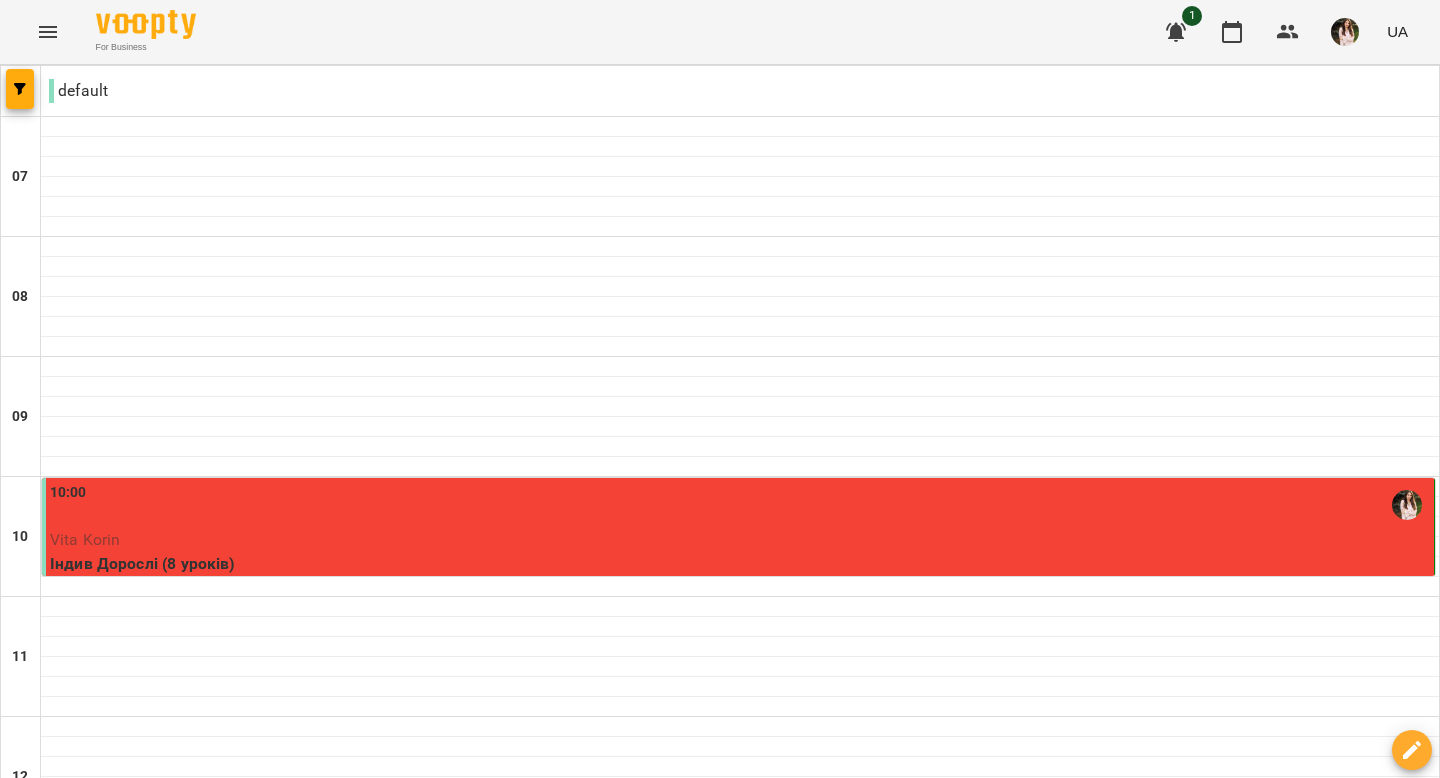 click on "пн" at bounding box center (41, 2063) 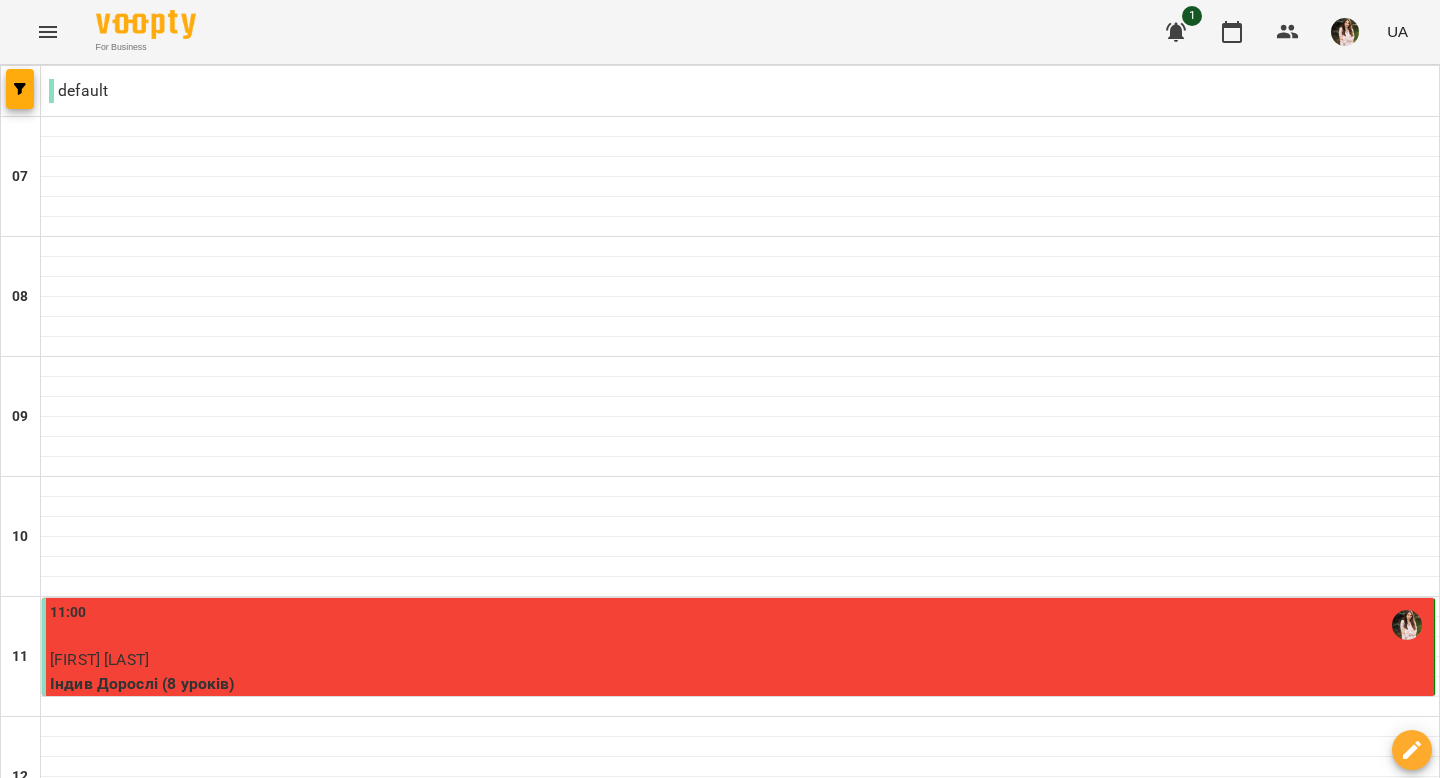 scroll, scrollTop: 461, scrollLeft: 0, axis: vertical 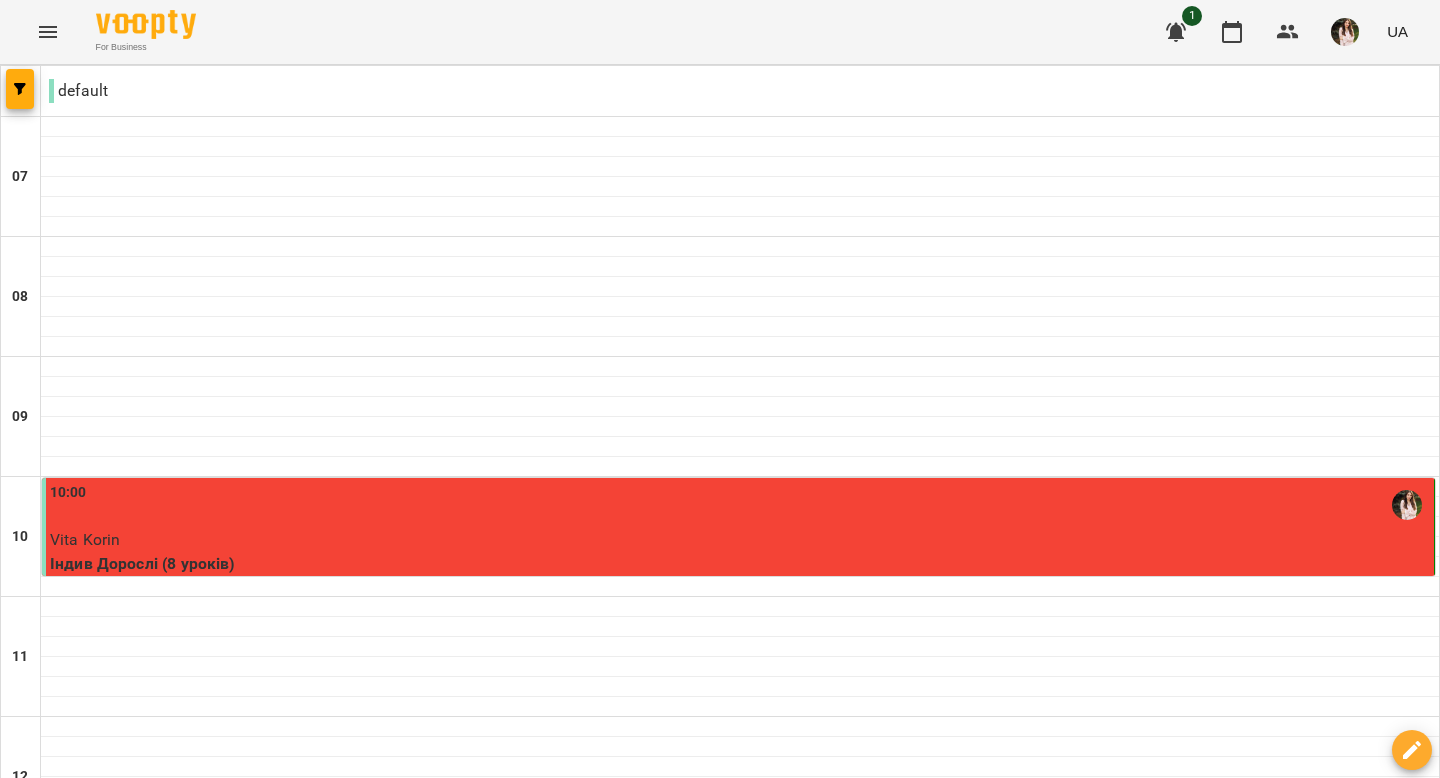 click on "пн 04 серп" at bounding box center (41, 2069) 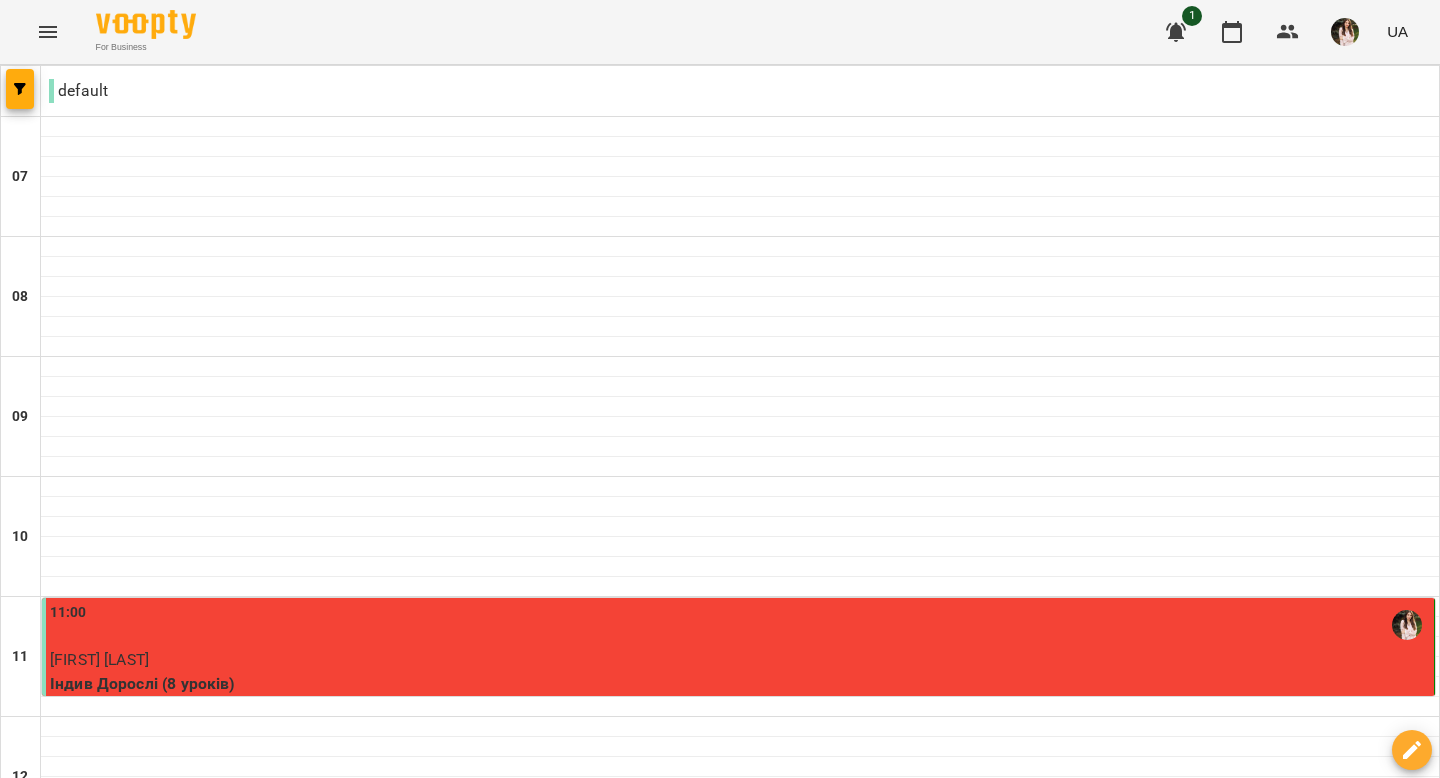 scroll, scrollTop: 885, scrollLeft: 0, axis: vertical 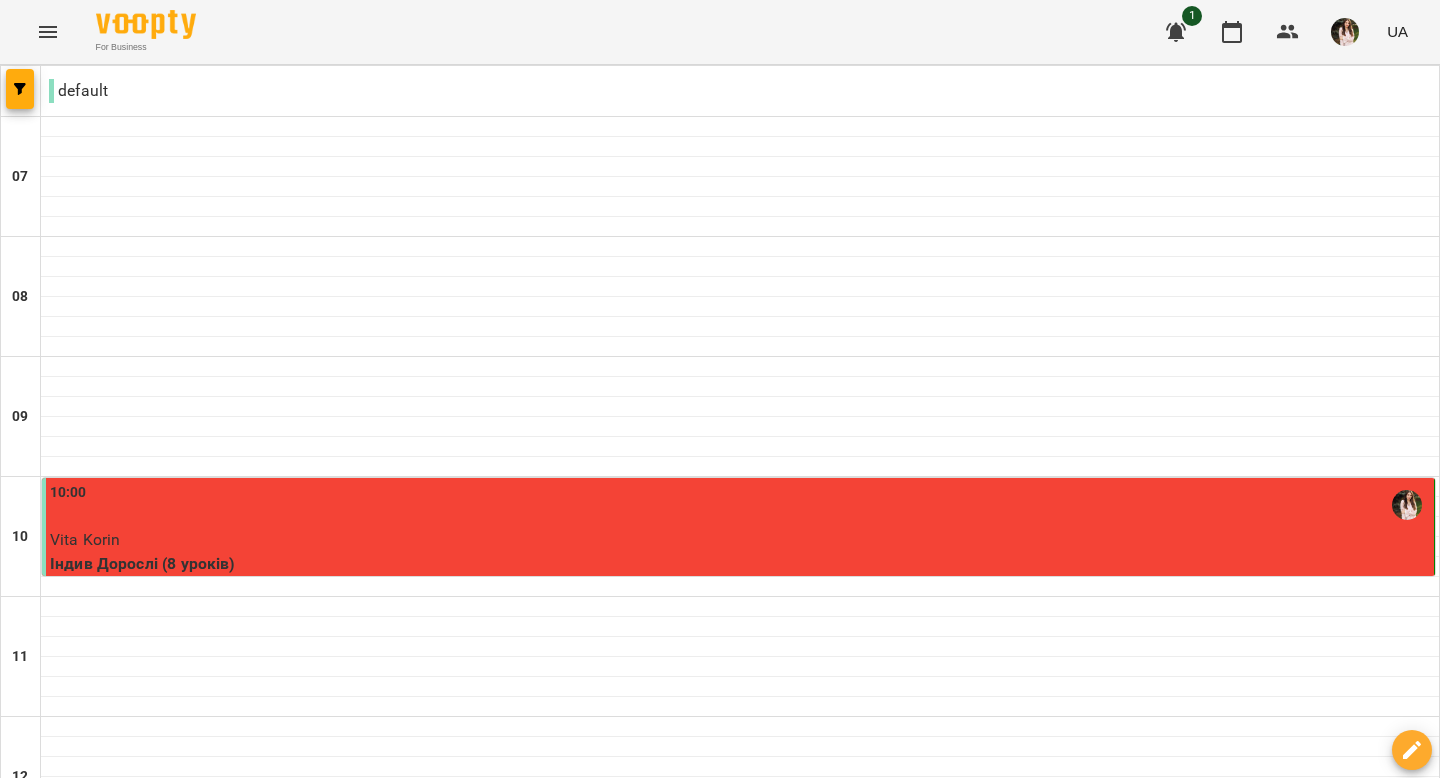 click on "чт 07 серп" at bounding box center (808, 2069) 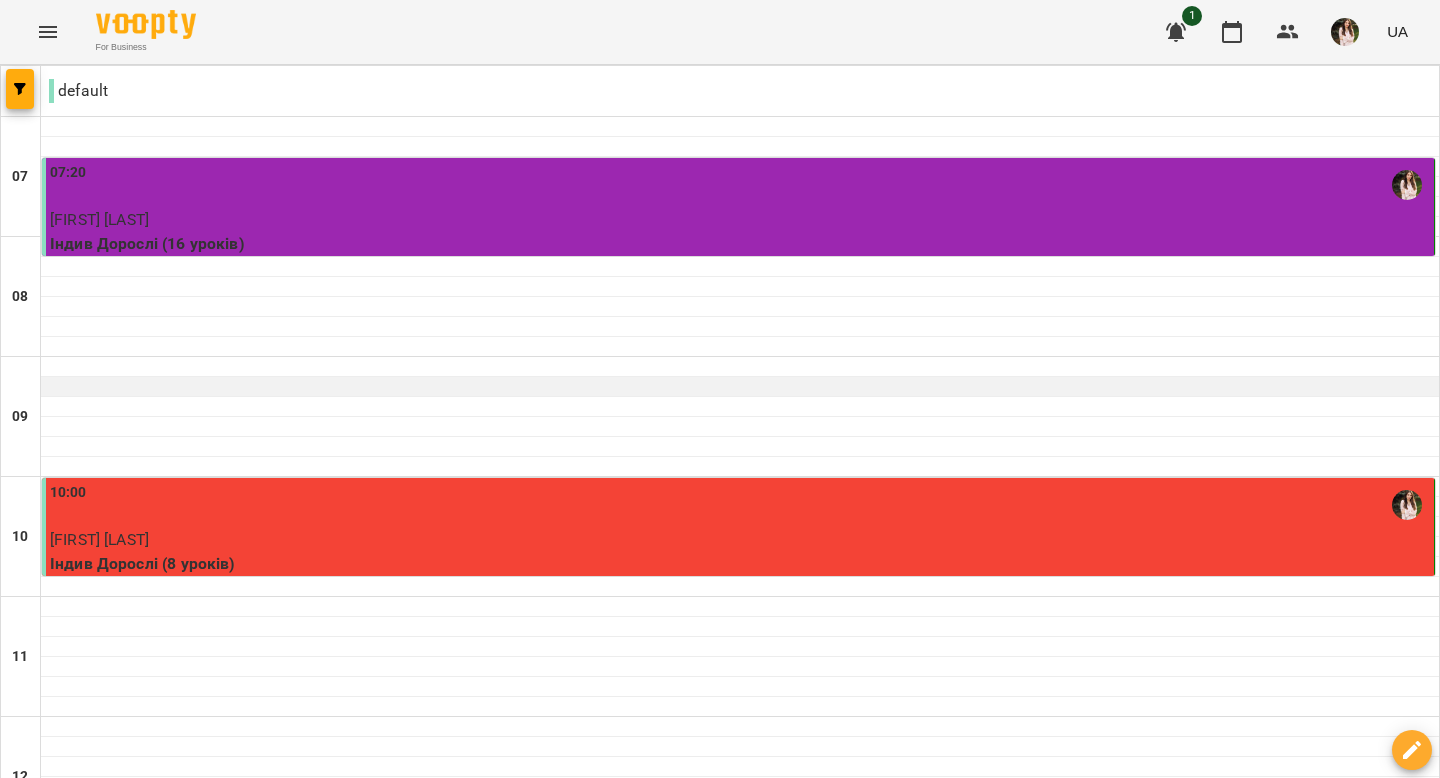 scroll, scrollTop: 0, scrollLeft: 0, axis: both 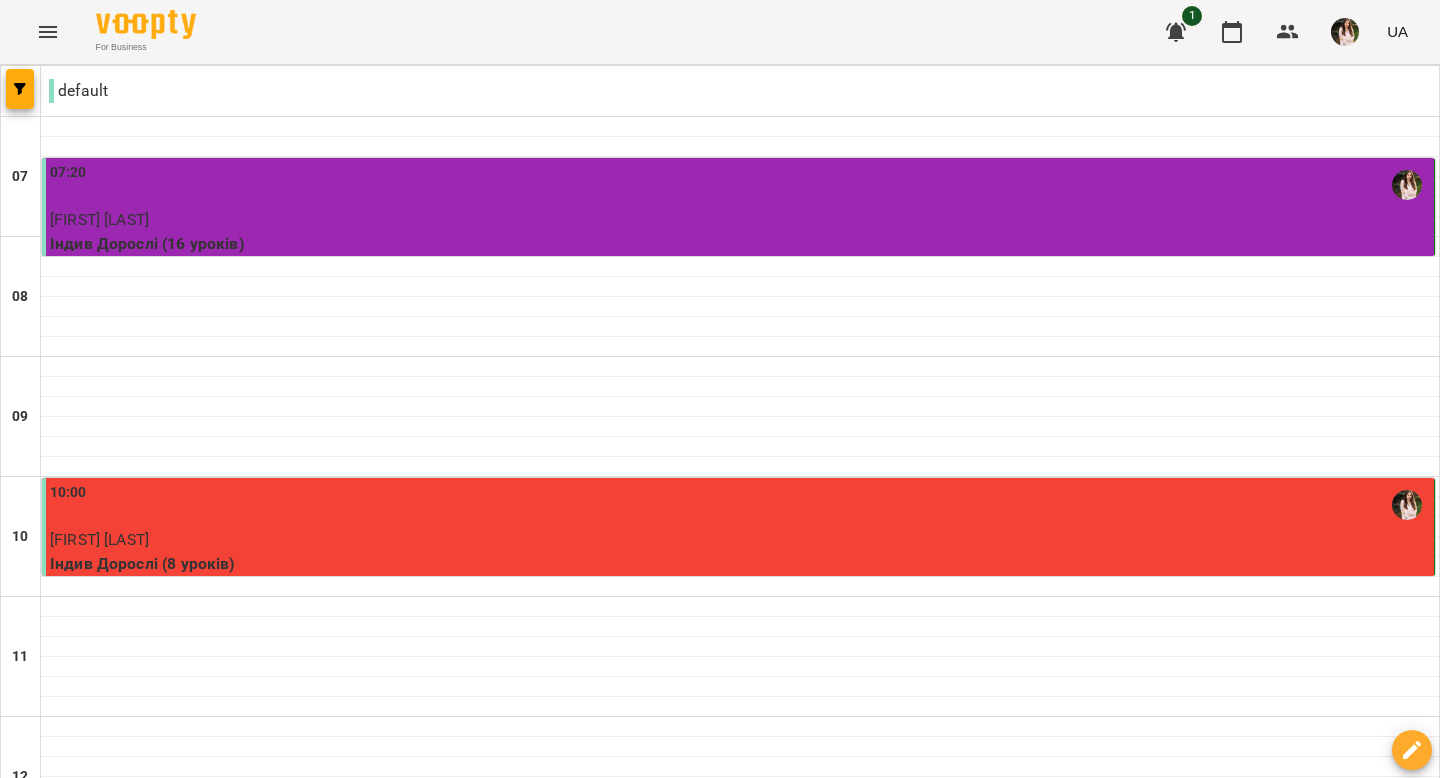 click on "пн" at bounding box center [41, 2063] 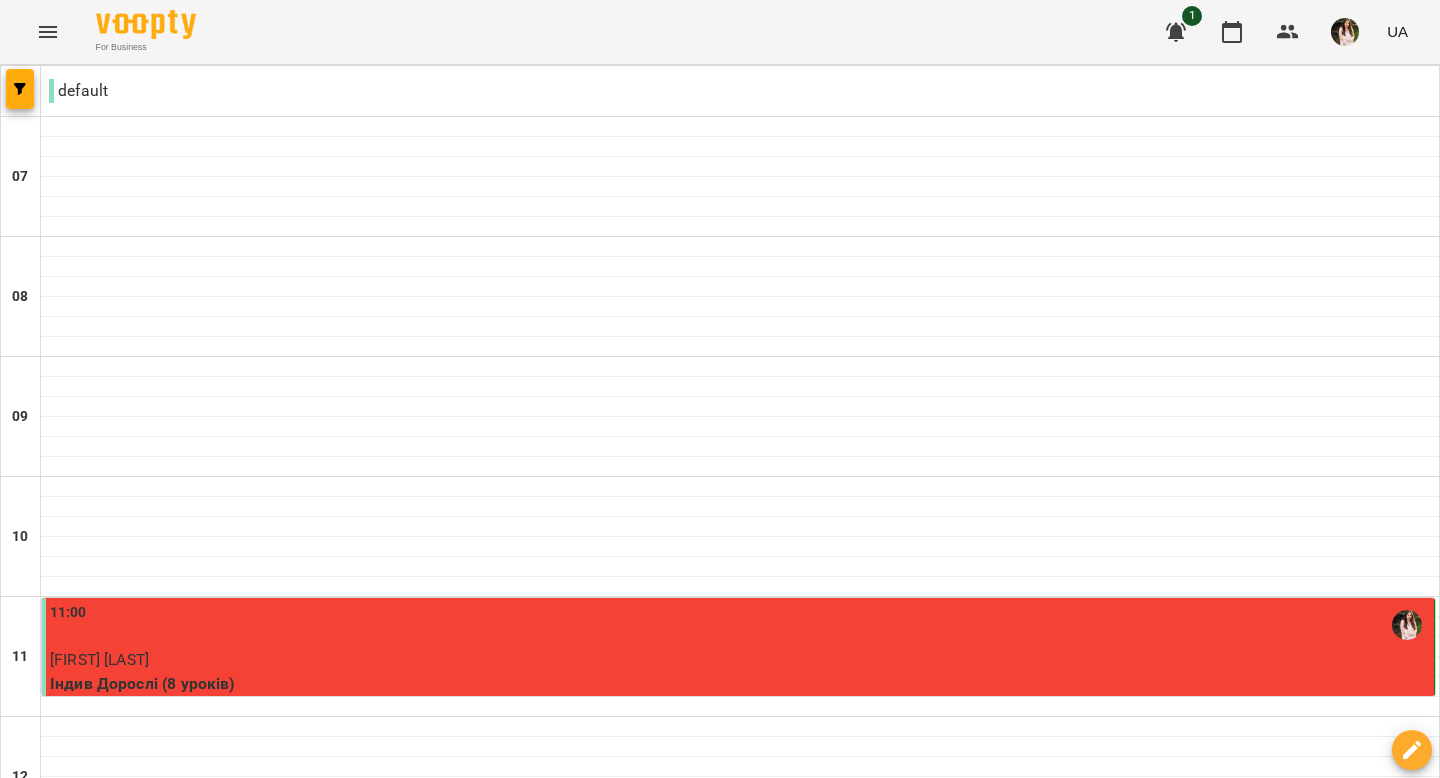scroll, scrollTop: 932, scrollLeft: 0, axis: vertical 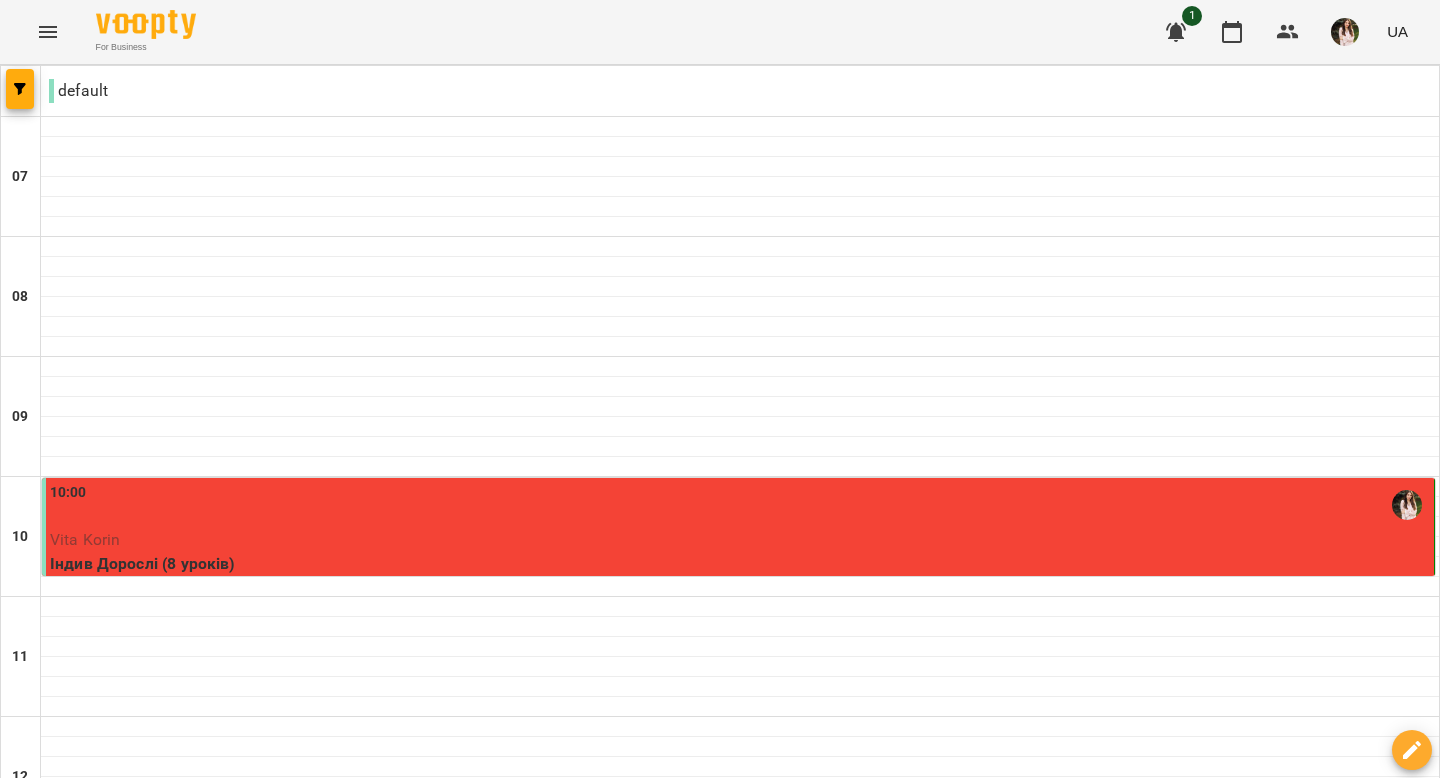 click on "ср 06 серп" at bounding box center (434, 2069) 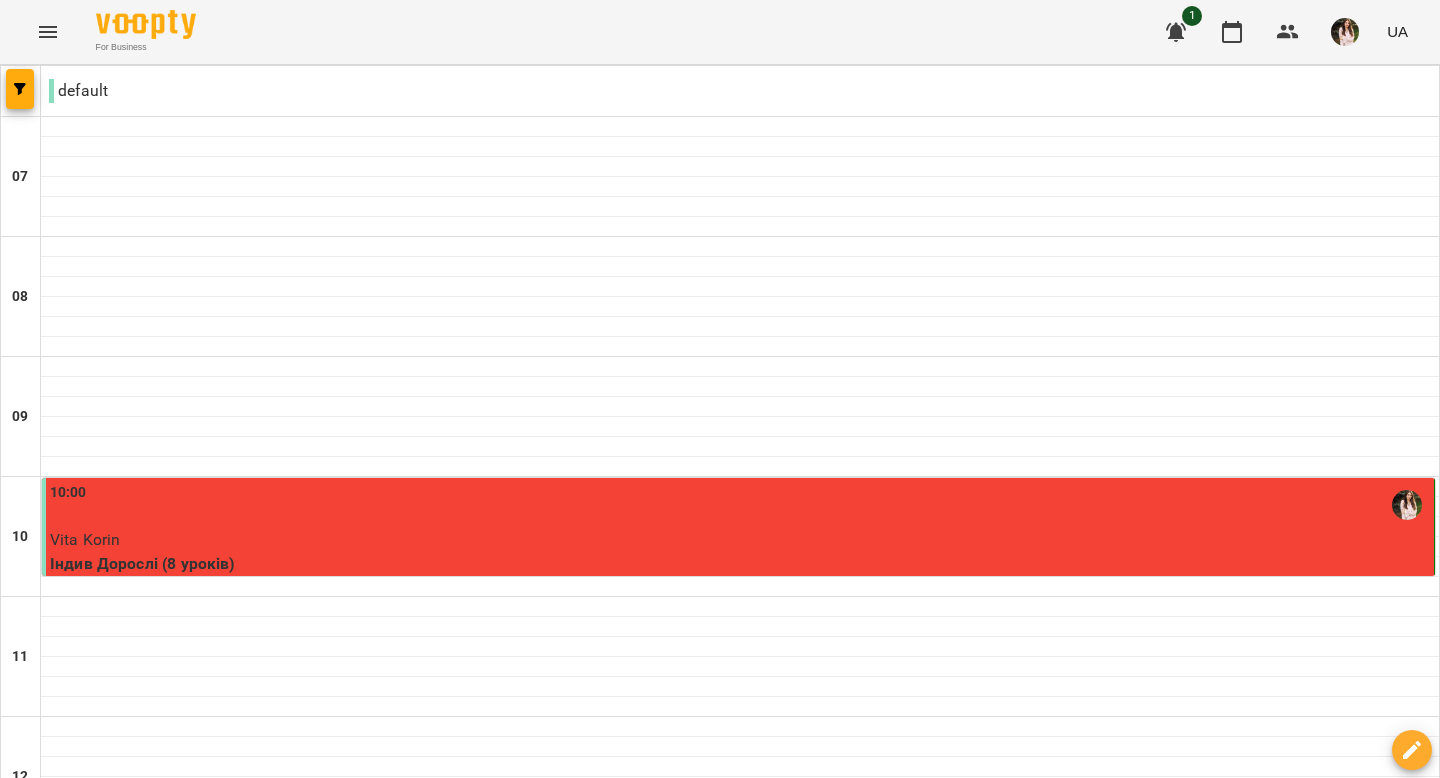 scroll, scrollTop: 1026, scrollLeft: 0, axis: vertical 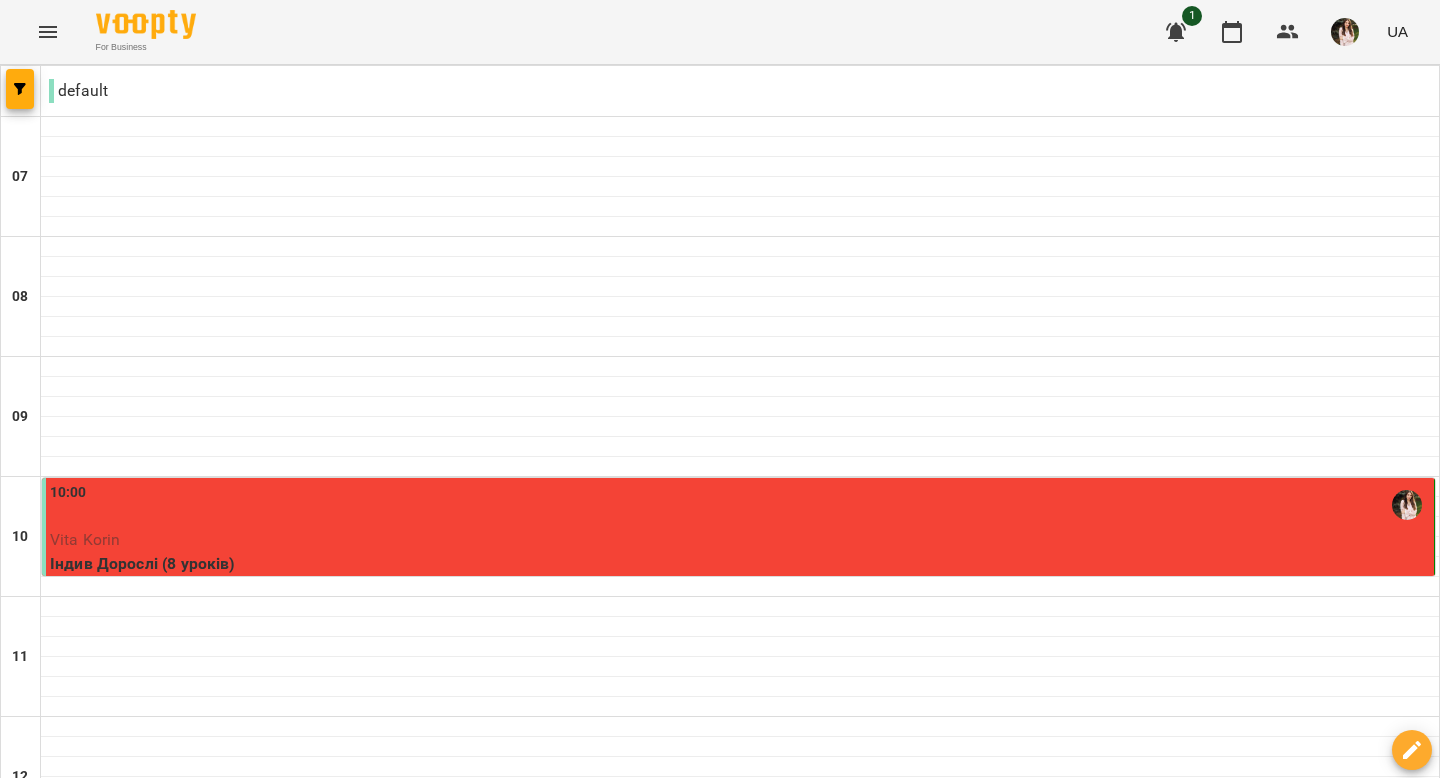 click on "пн 04 серп" at bounding box center (41, 2069) 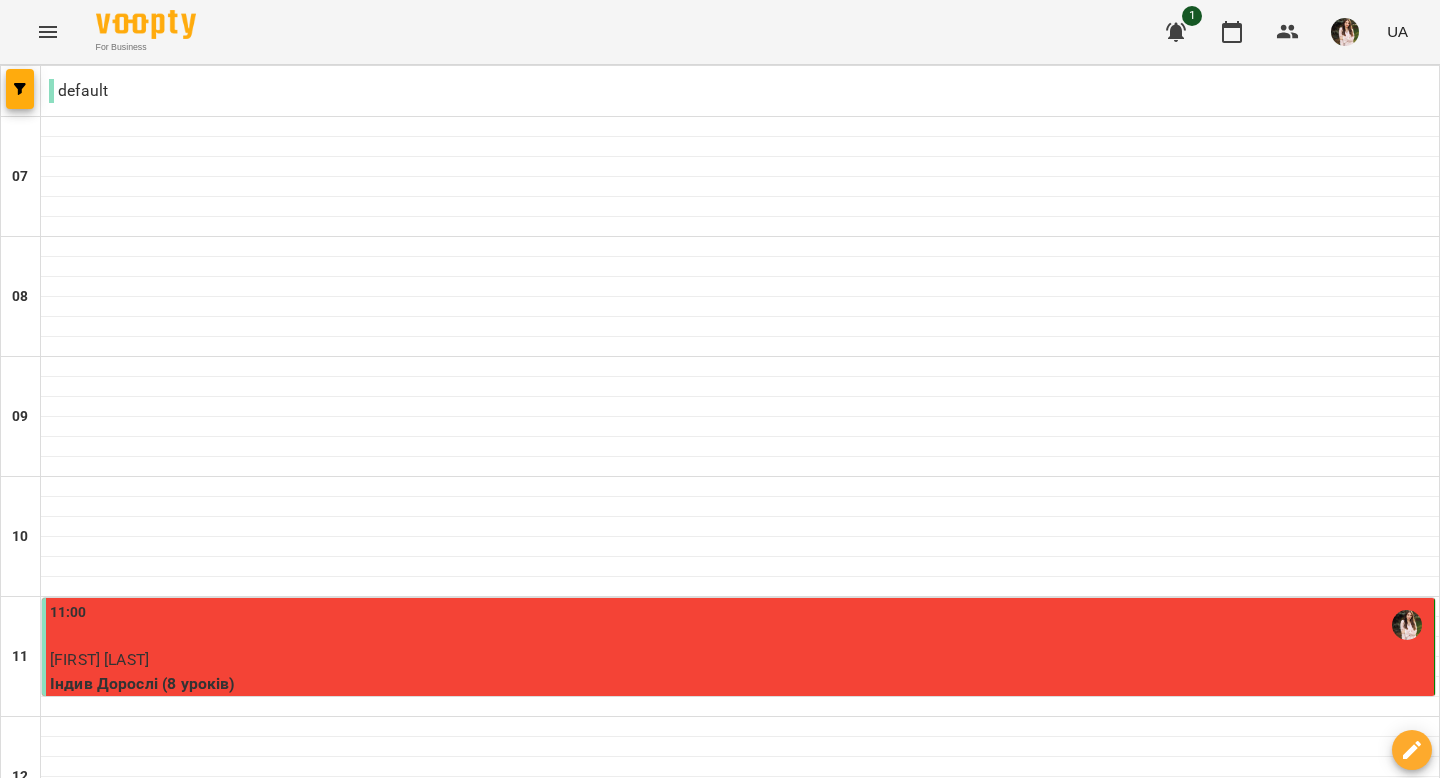 scroll, scrollTop: 481, scrollLeft: 0, axis: vertical 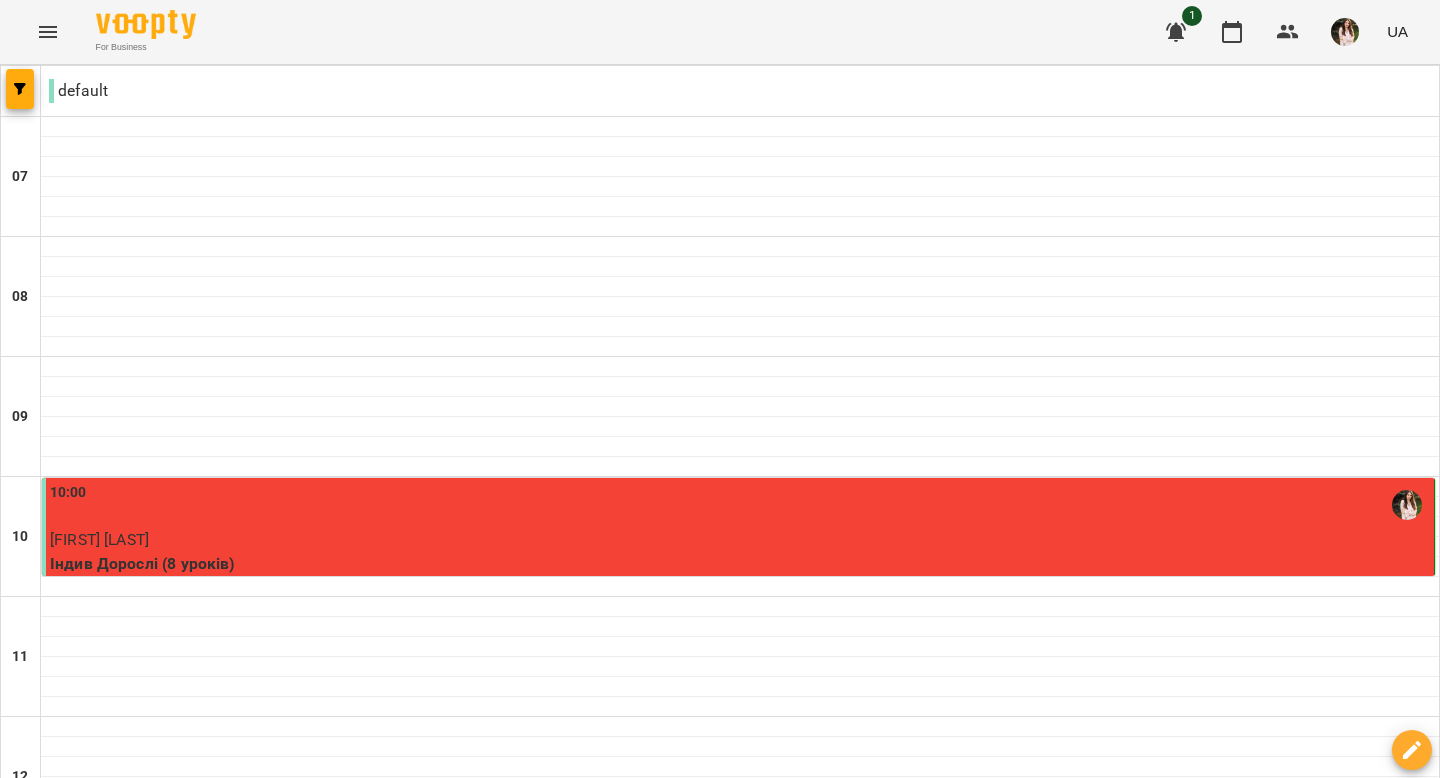 click on "ср" at bounding box center [612, 2063] 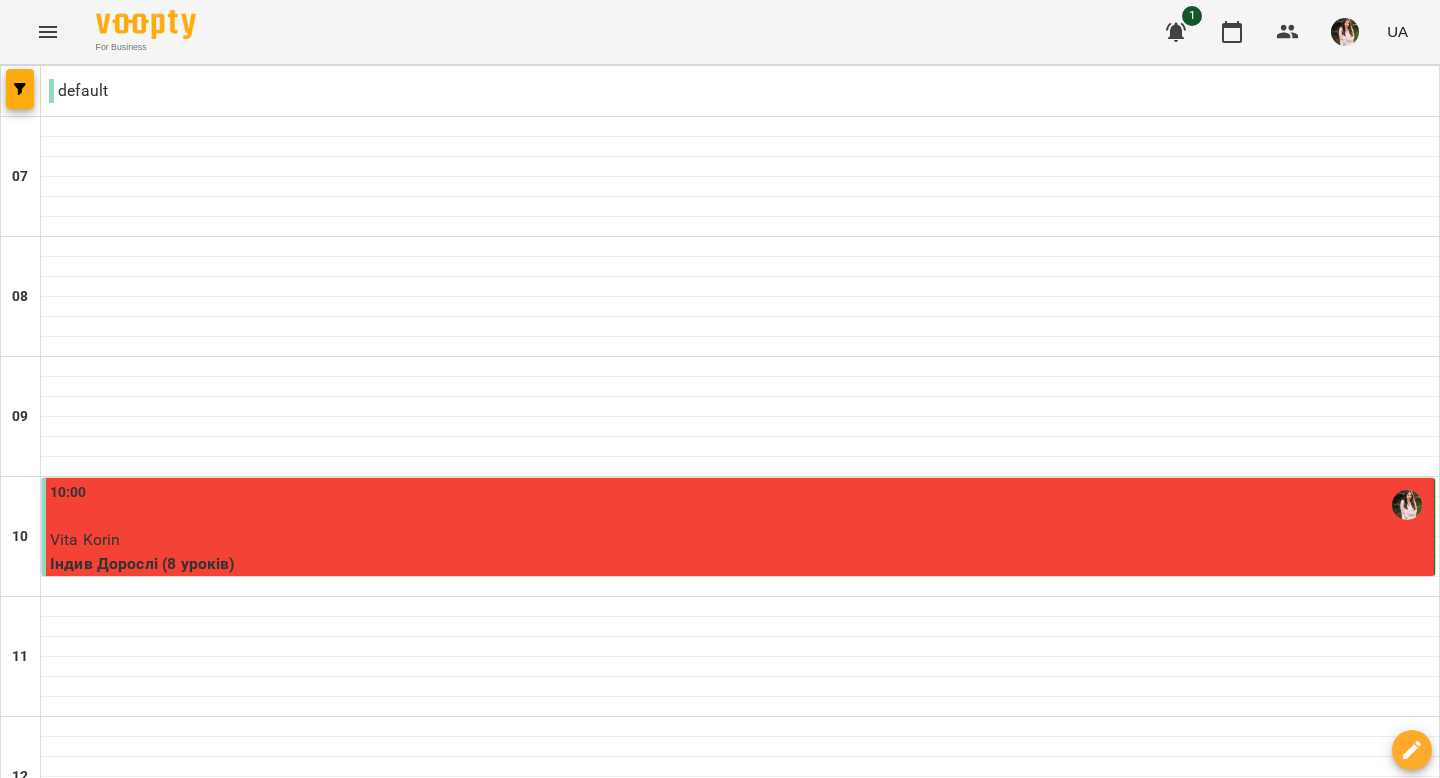 scroll, scrollTop: 865, scrollLeft: 0, axis: vertical 